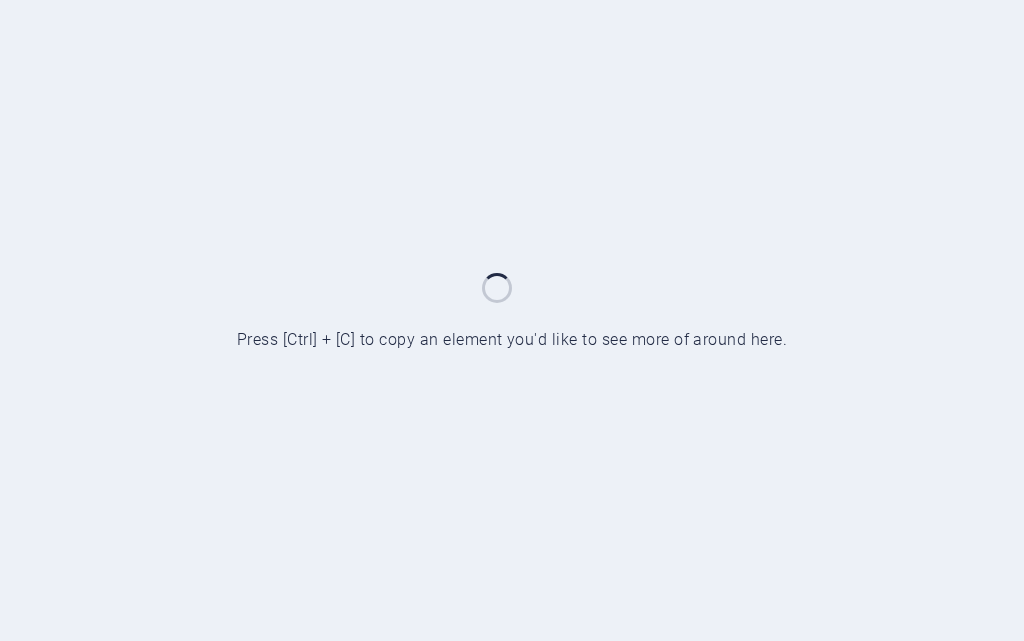 scroll, scrollTop: 0, scrollLeft: 0, axis: both 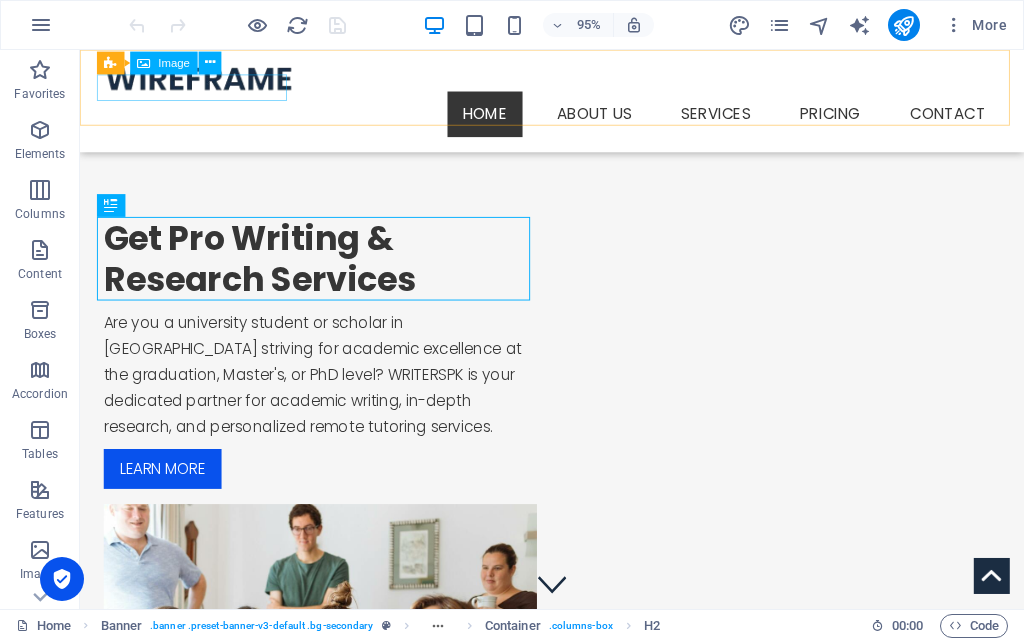 click at bounding box center (577, 80) 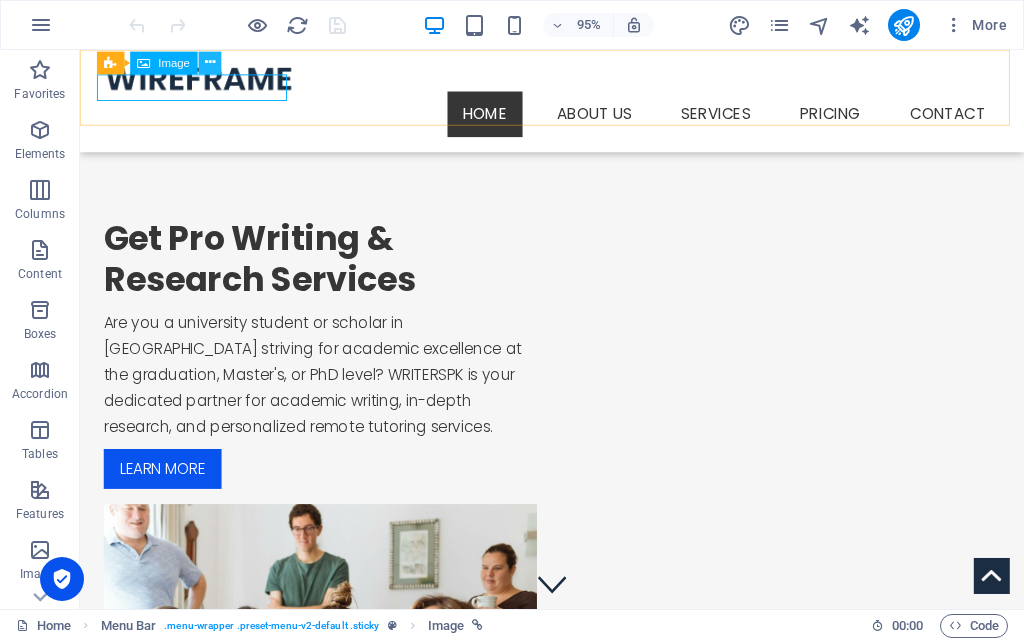 click at bounding box center [210, 63] 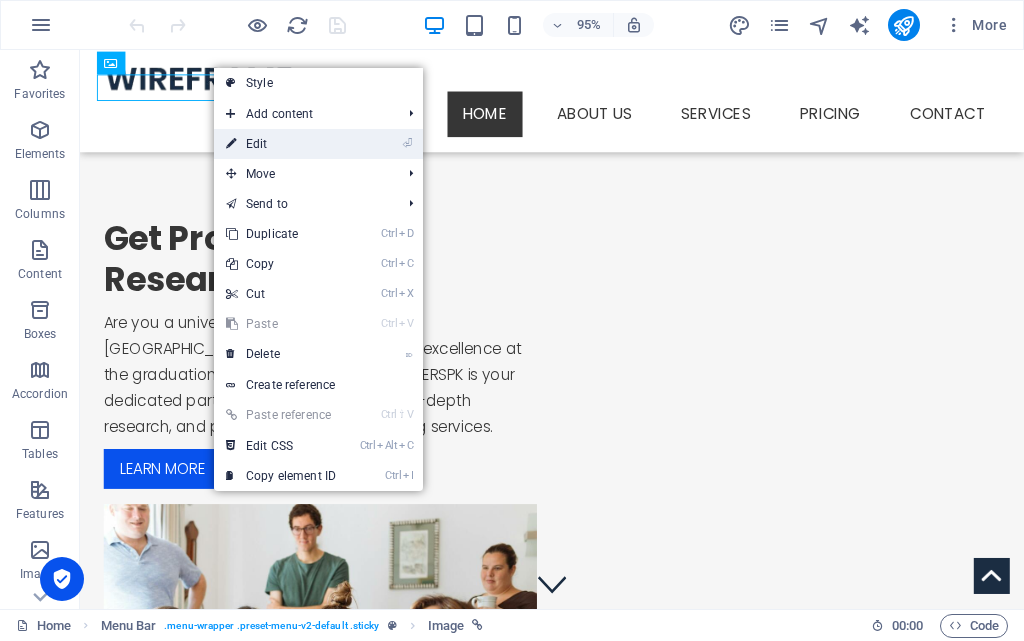 click on "⏎  Edit" at bounding box center [281, 144] 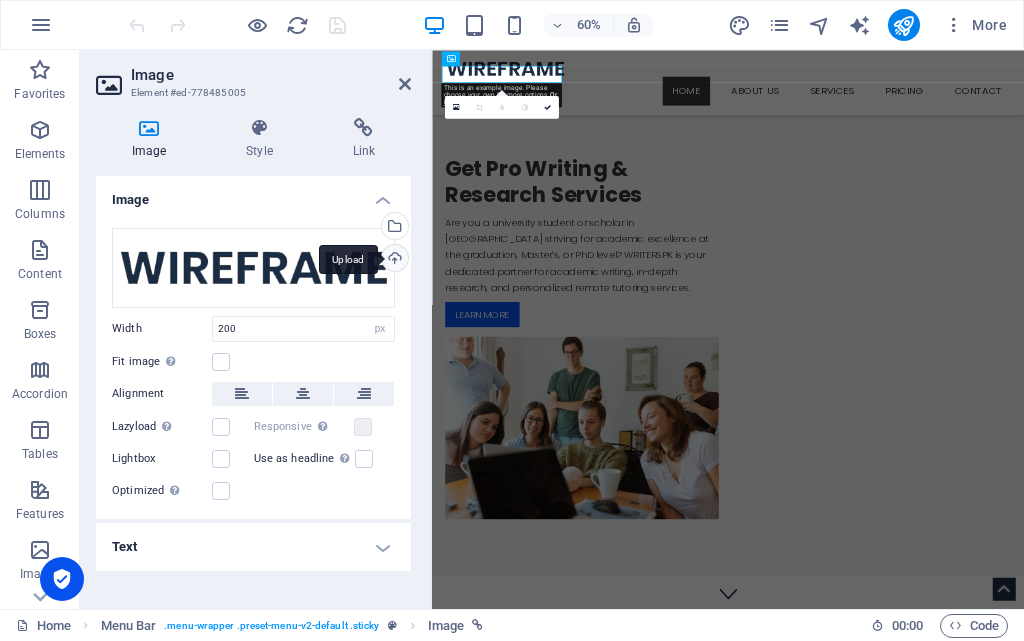 click on "Upload" at bounding box center (393, 260) 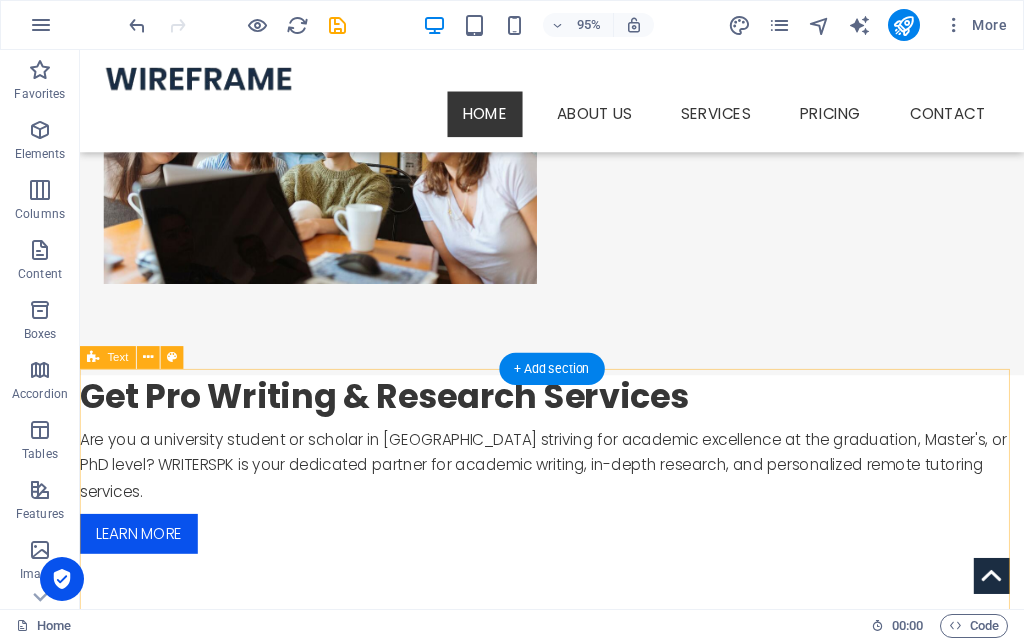 scroll, scrollTop: 0, scrollLeft: 0, axis: both 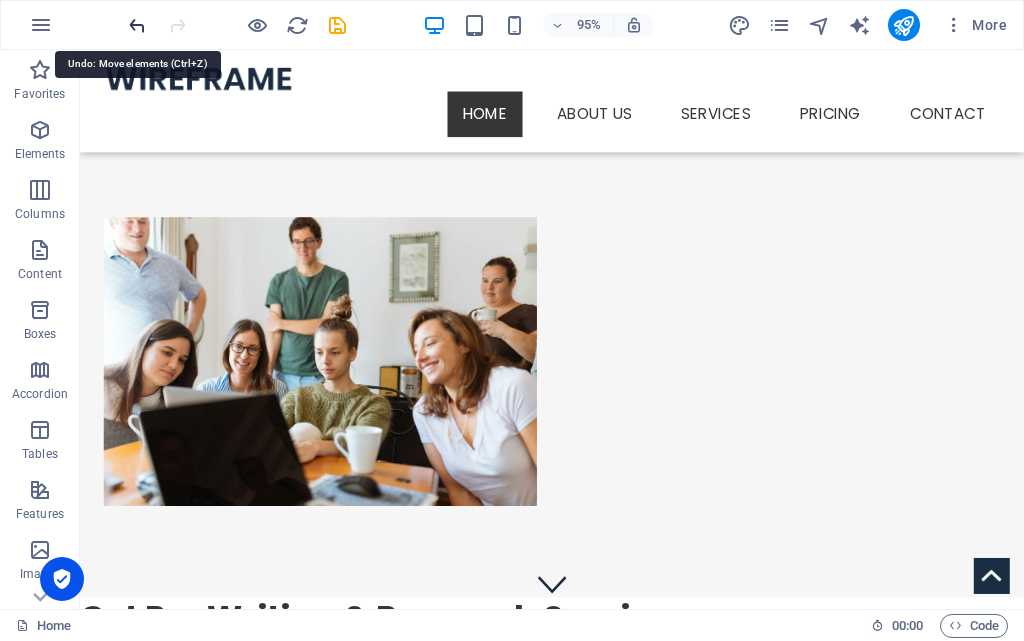 click at bounding box center [137, 25] 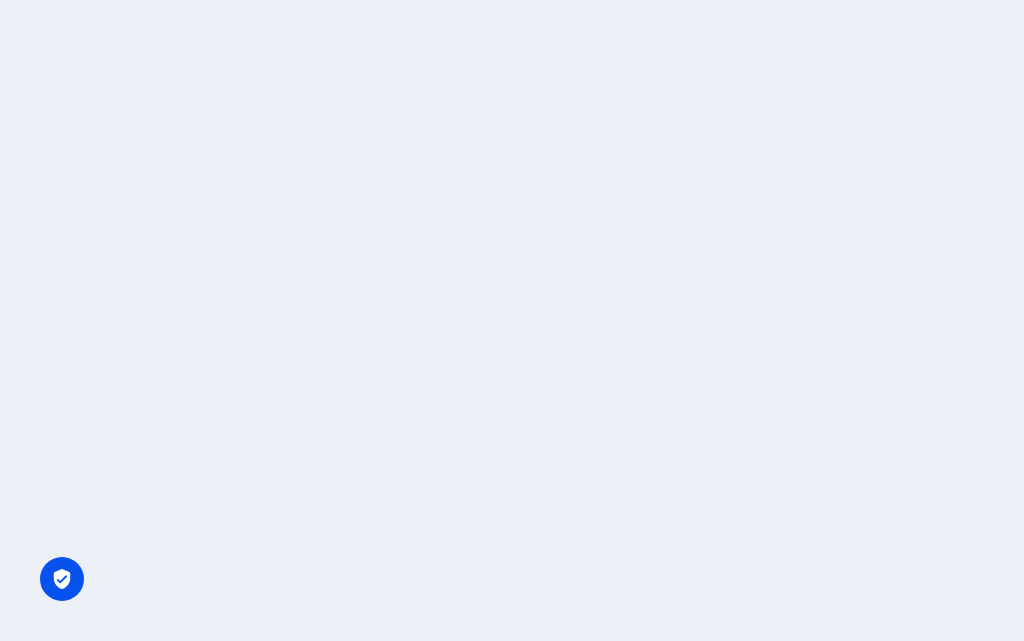 scroll, scrollTop: 0, scrollLeft: 0, axis: both 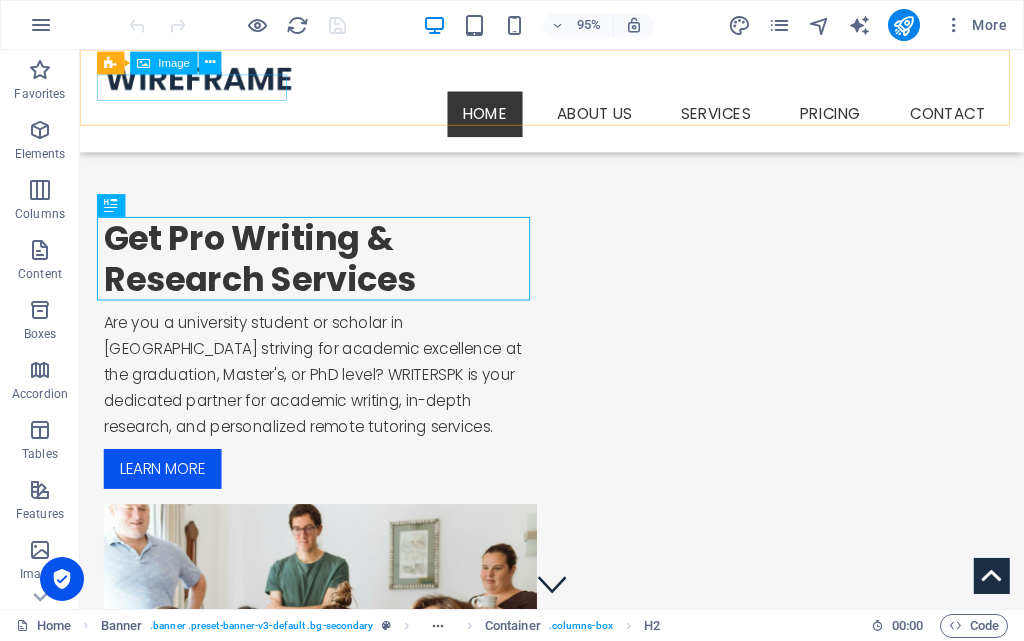 click at bounding box center (577, 80) 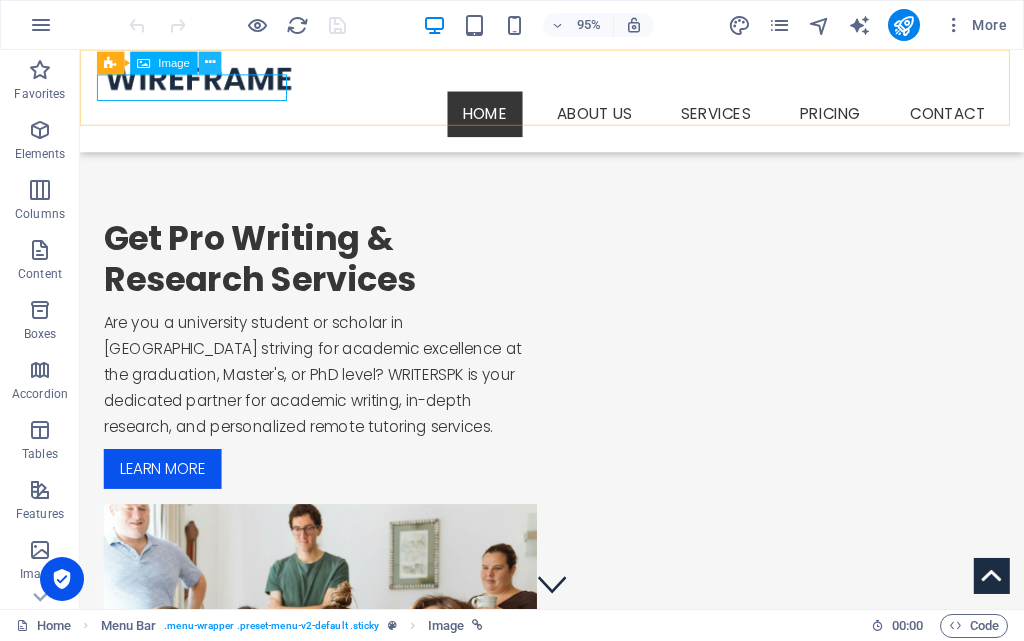 click at bounding box center (210, 63) 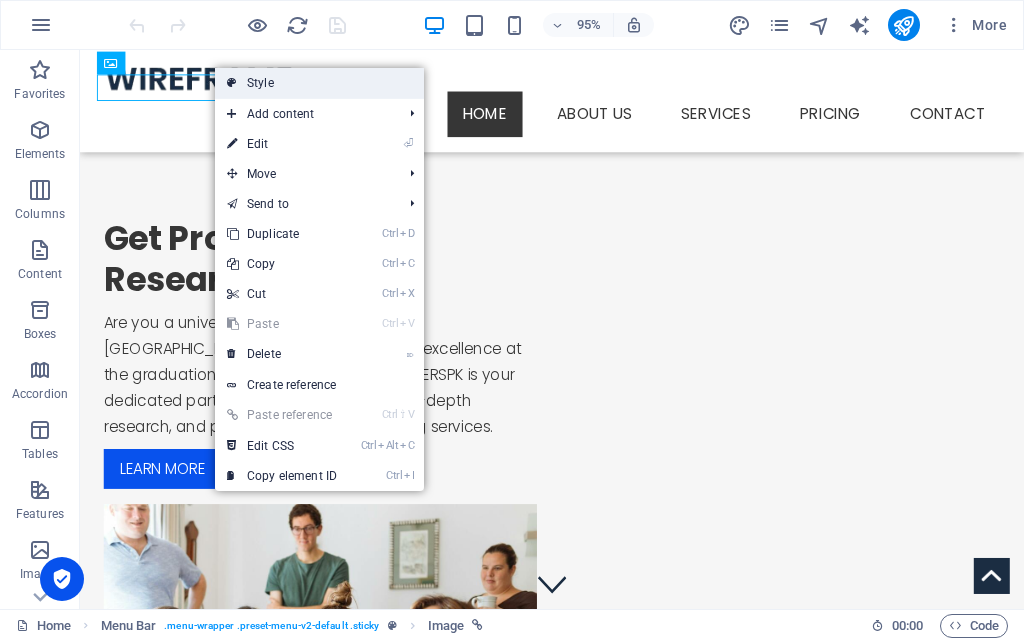 click on "Style" at bounding box center (319, 83) 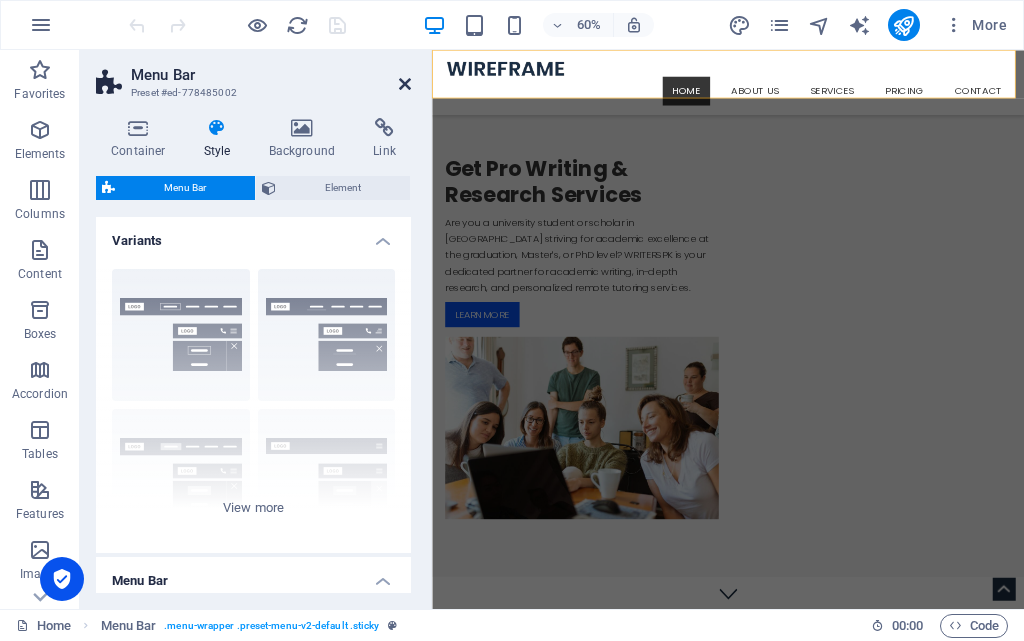 click at bounding box center [405, 84] 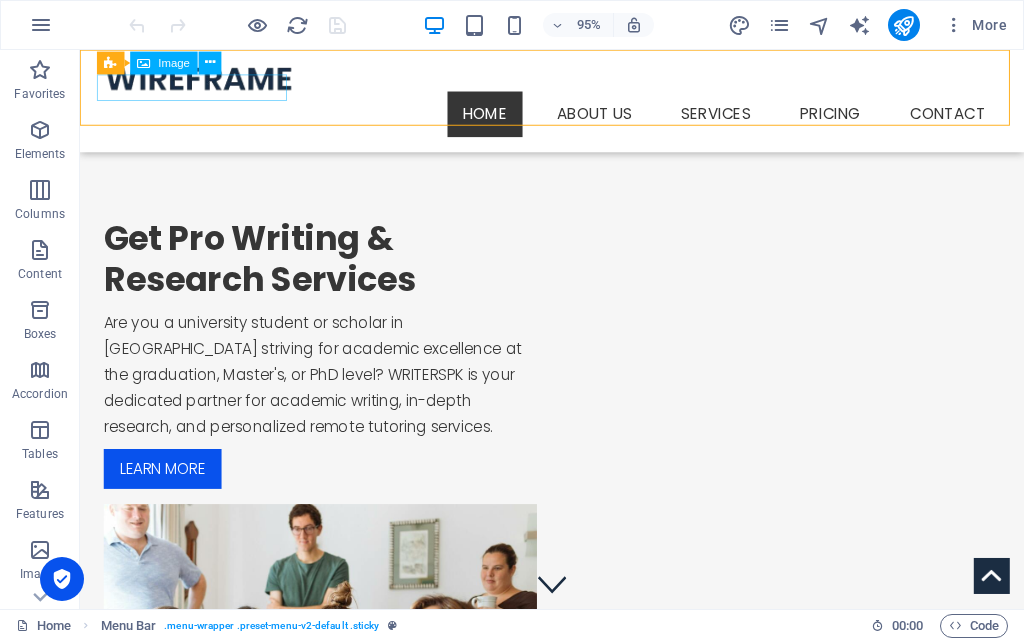 click at bounding box center (577, 80) 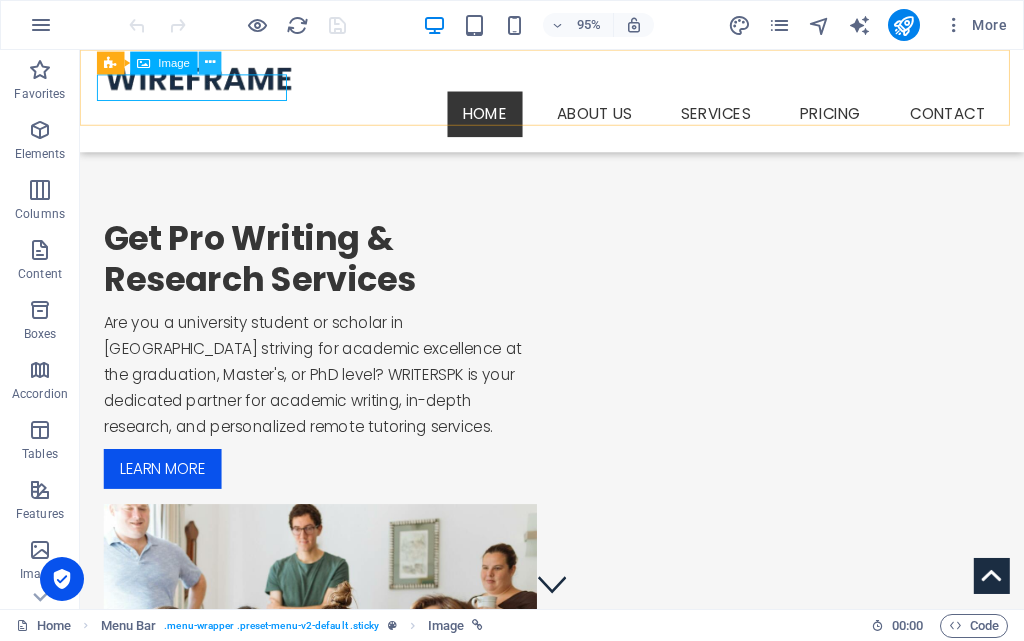 click at bounding box center (210, 63) 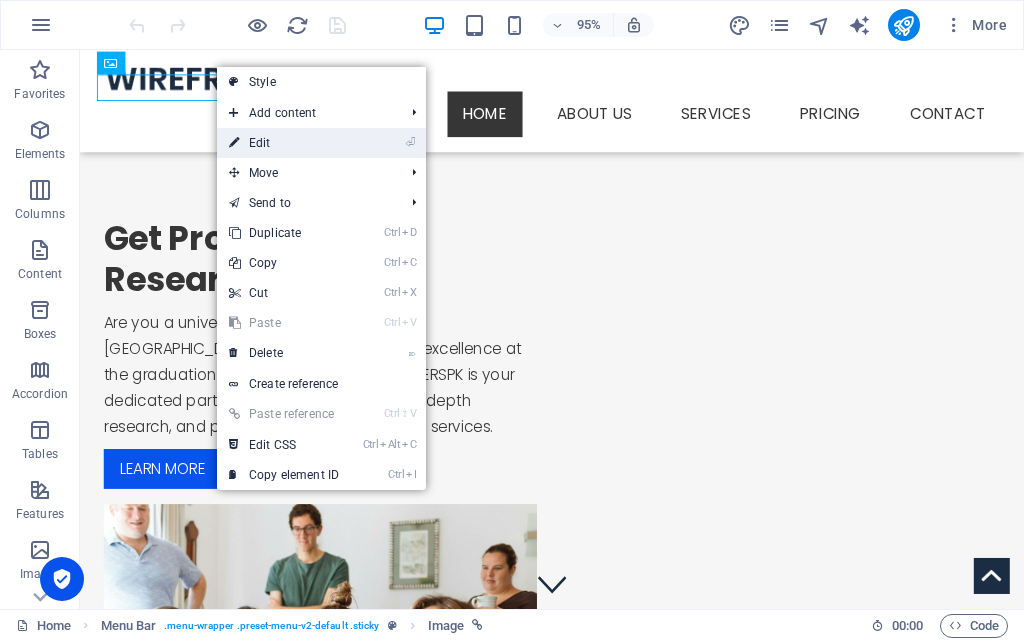click on "⏎  Edit" at bounding box center [284, 143] 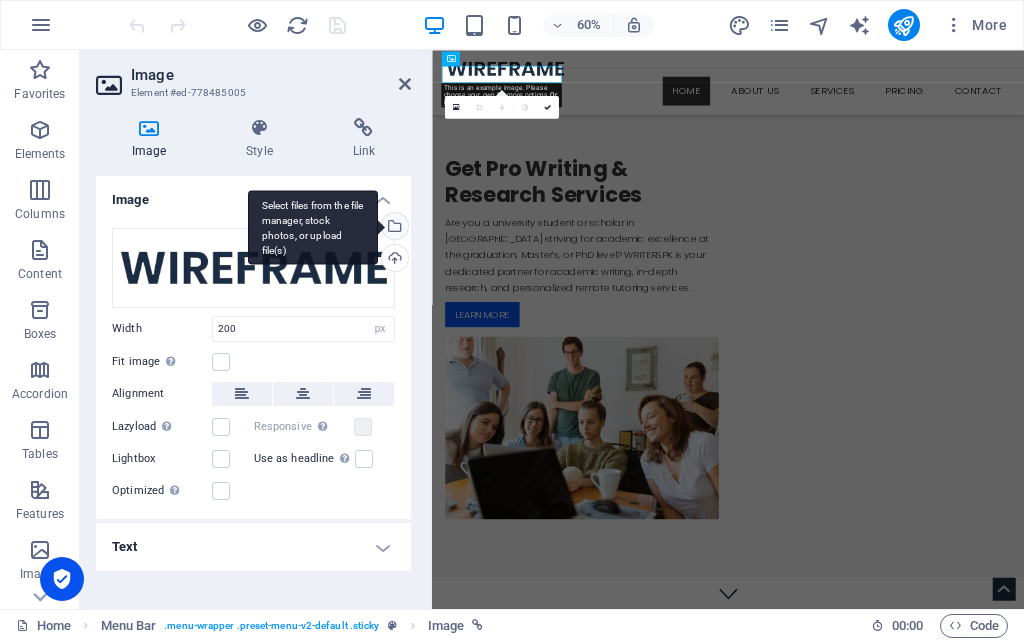 click on "Select files from the file manager, stock photos, or upload file(s)" at bounding box center [393, 228] 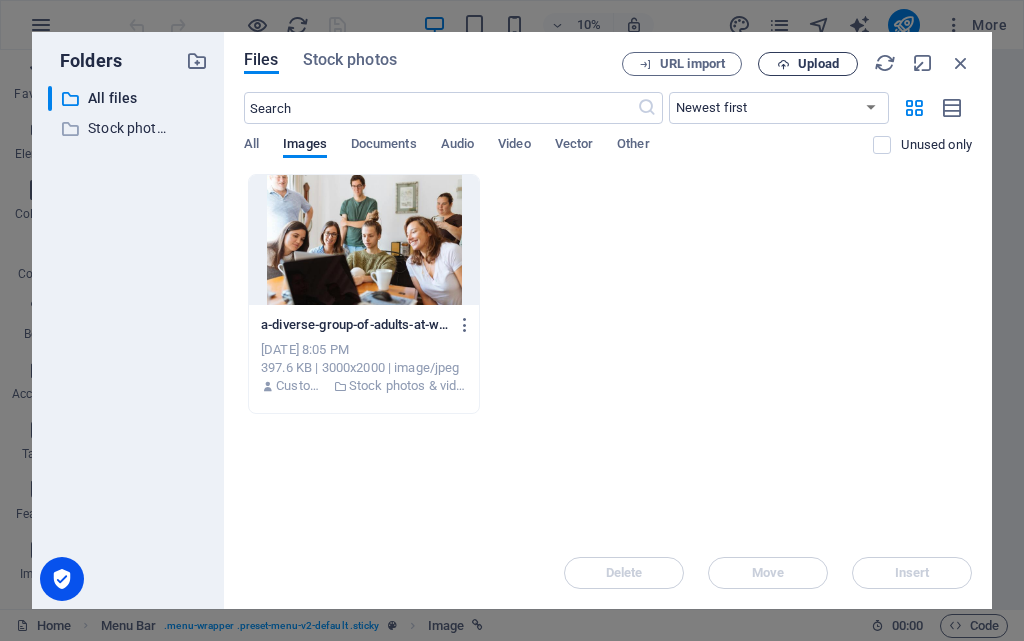 click at bounding box center [783, 64] 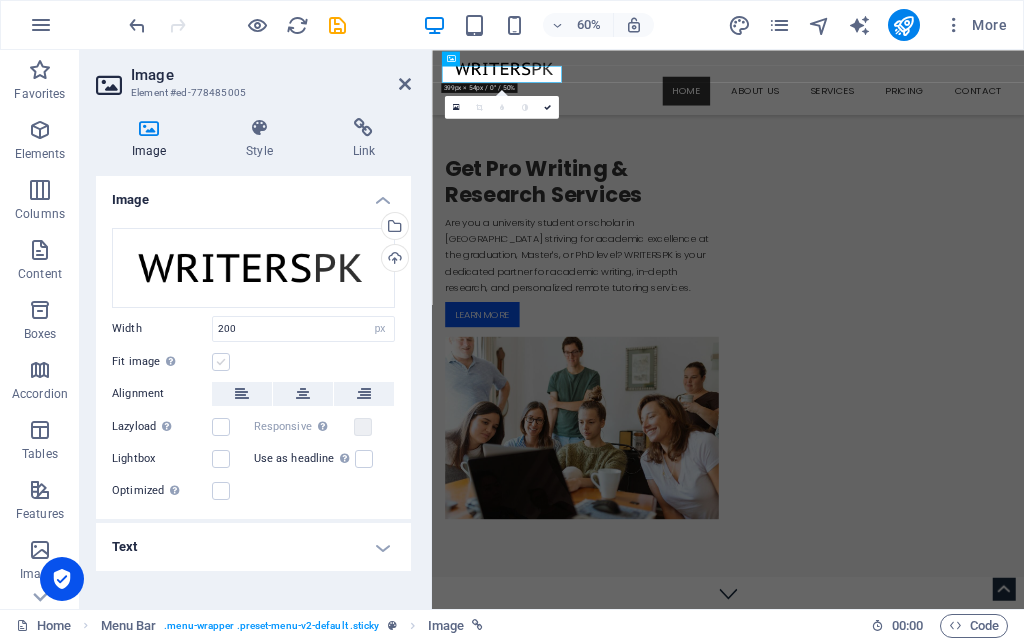 click at bounding box center (221, 362) 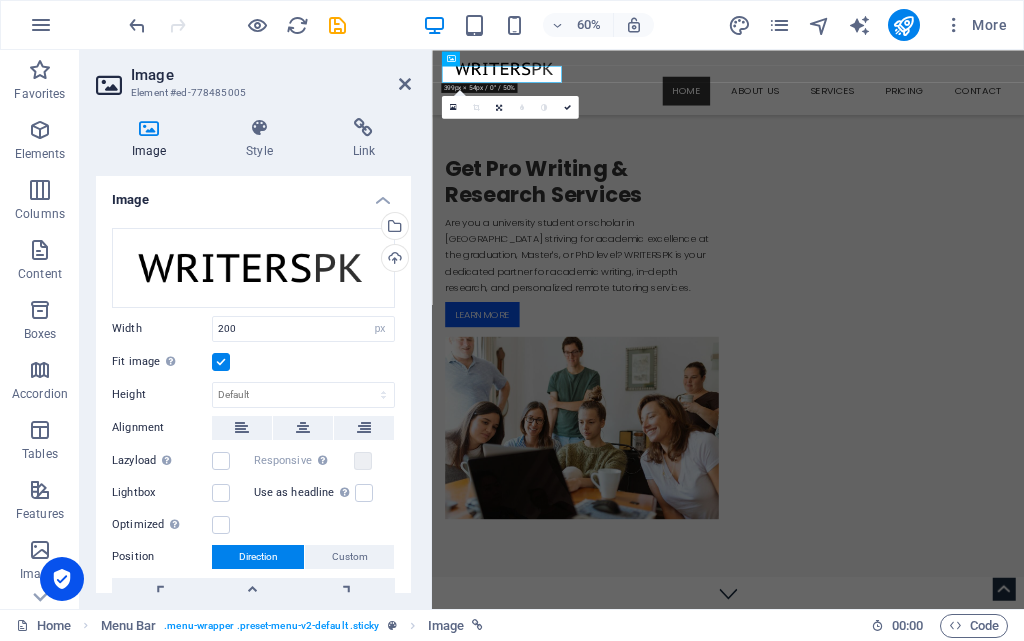 click at bounding box center [221, 362] 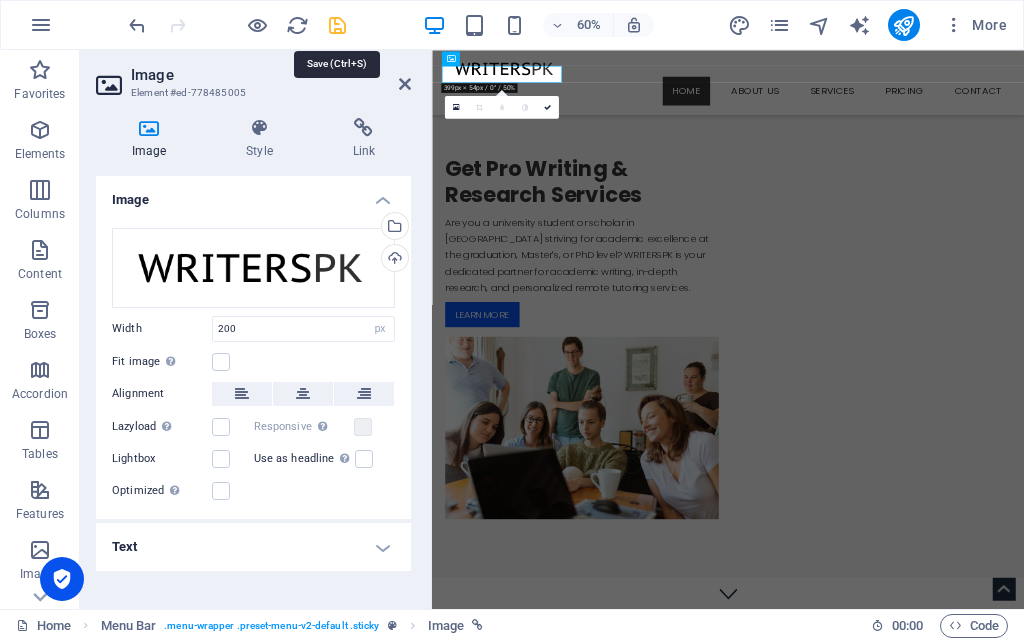 click at bounding box center (337, 25) 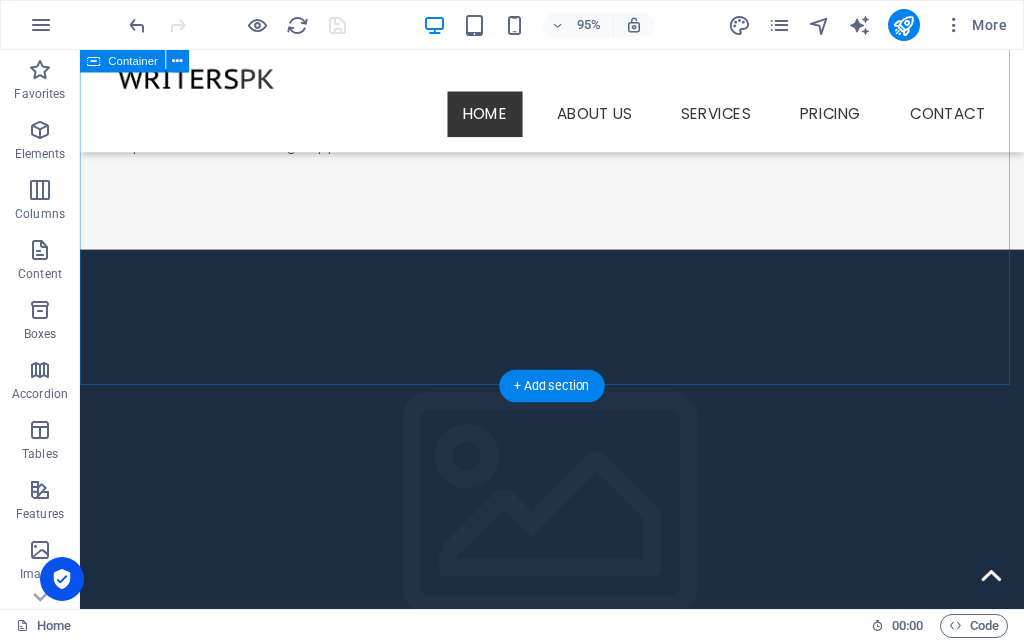 scroll, scrollTop: 1891, scrollLeft: 0, axis: vertical 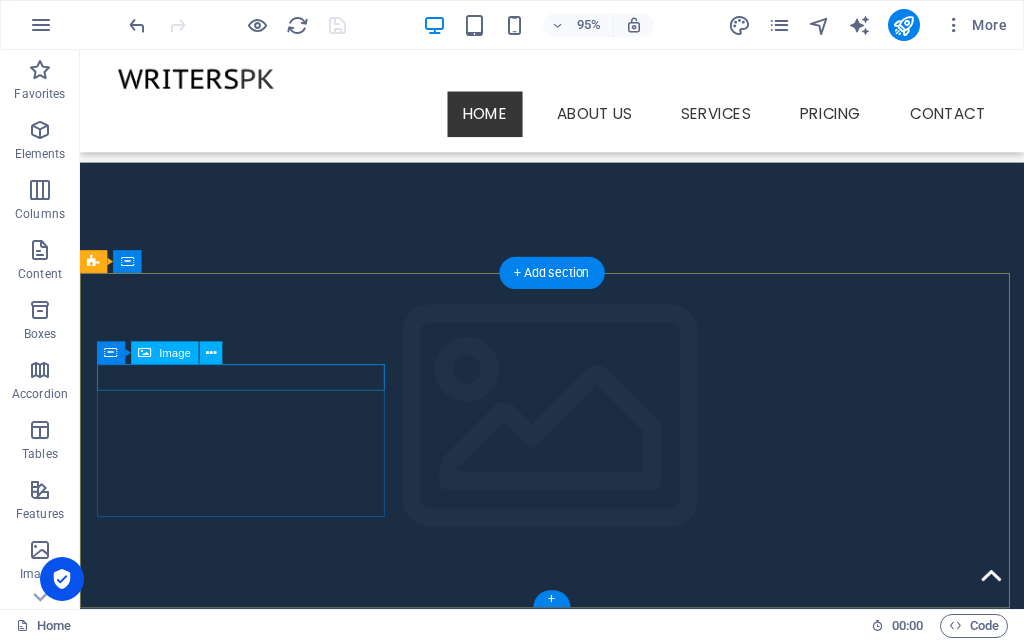 click at bounding box center [248, 1498] 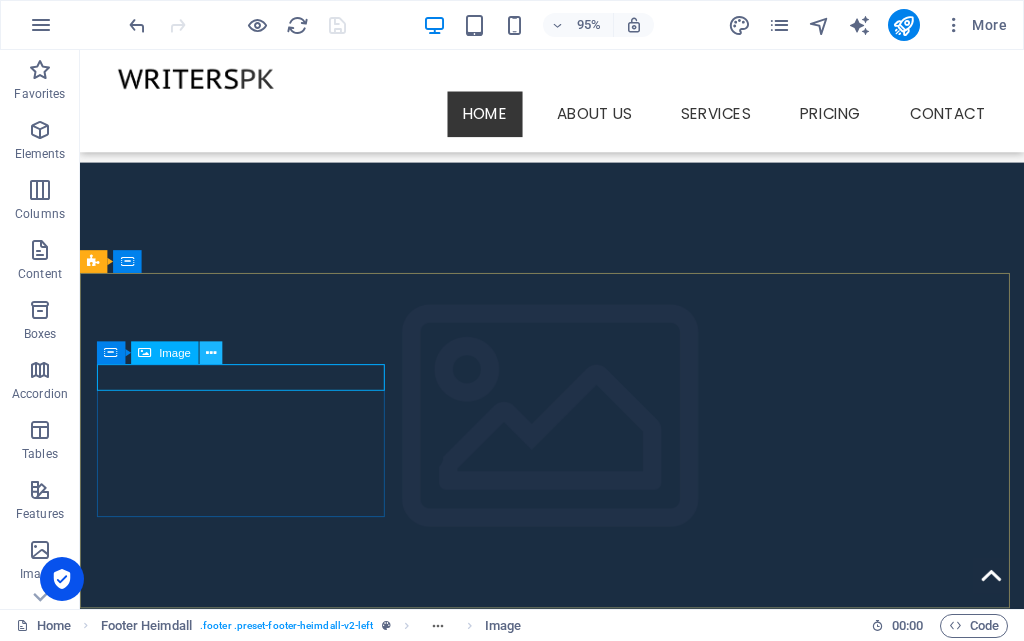 click at bounding box center (211, 354) 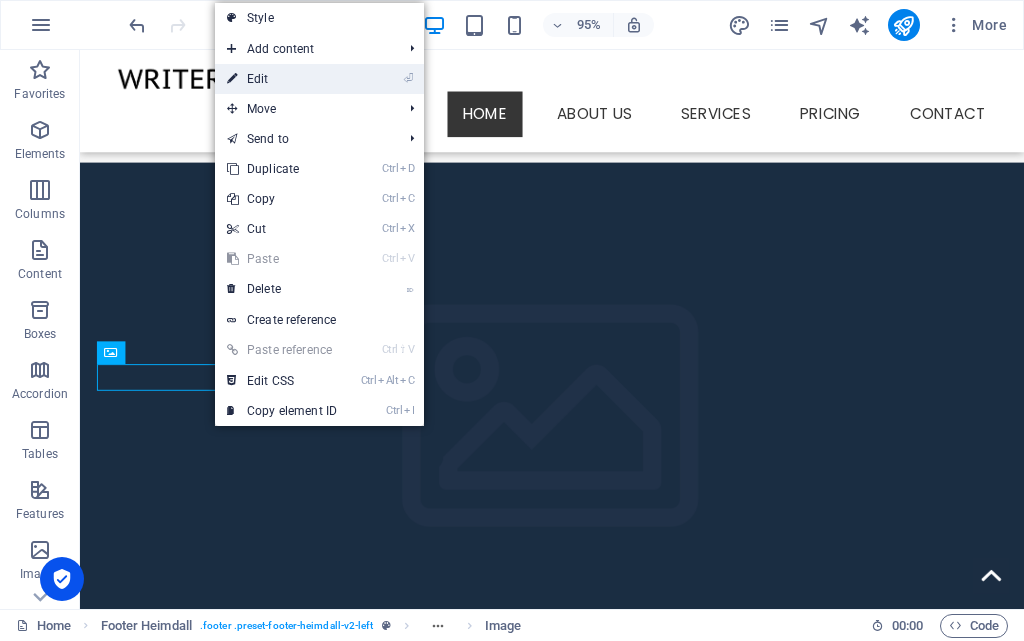 click on "⏎  Edit" at bounding box center (282, 79) 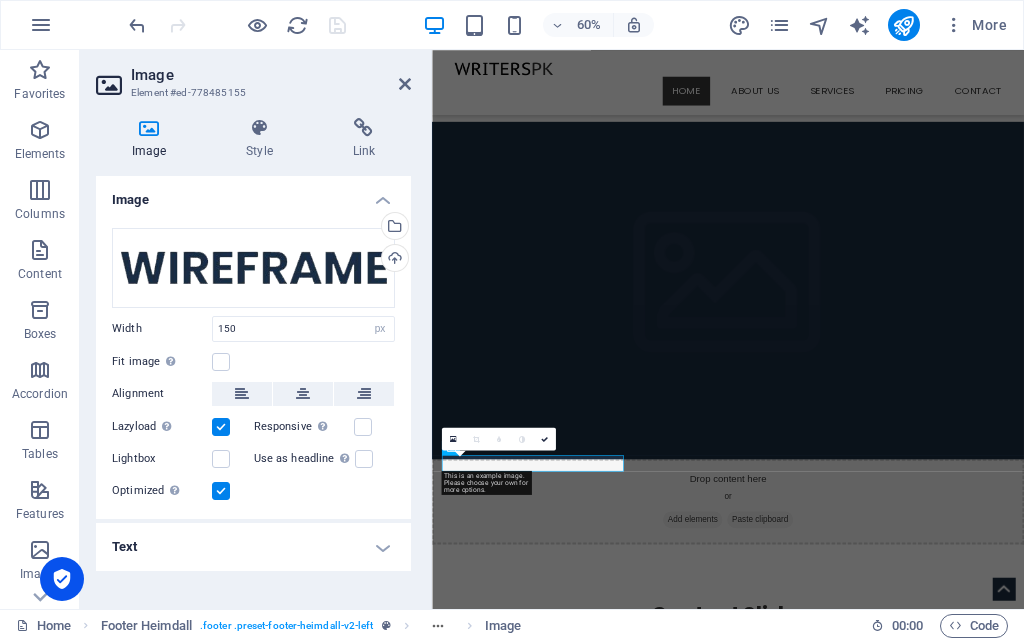 scroll, scrollTop: 1764, scrollLeft: 0, axis: vertical 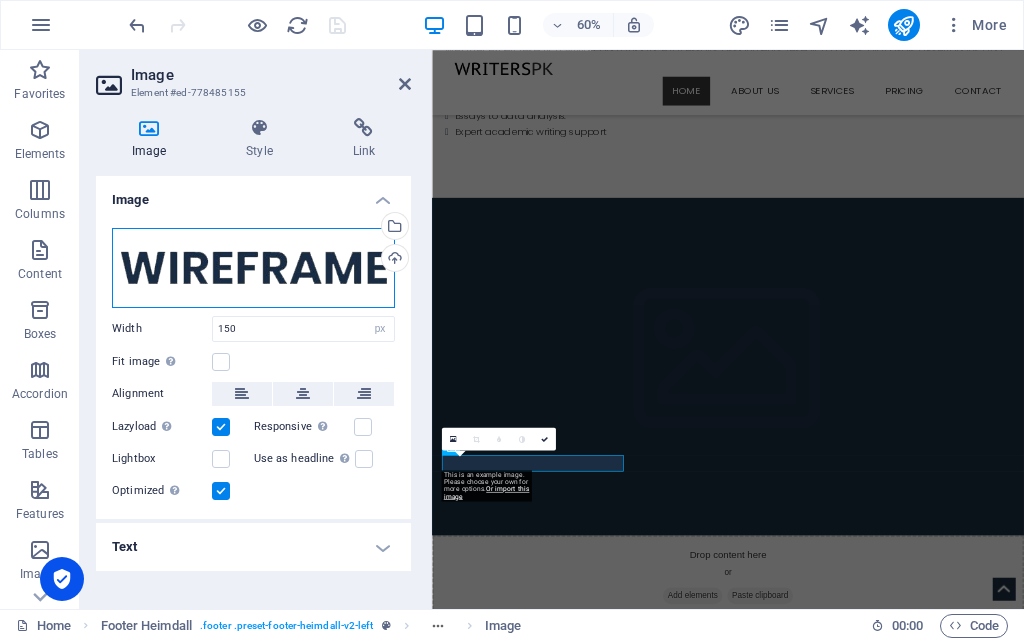 click on "Drag files here, click to choose files or select files from Files or our free stock photos & videos" at bounding box center [253, 268] 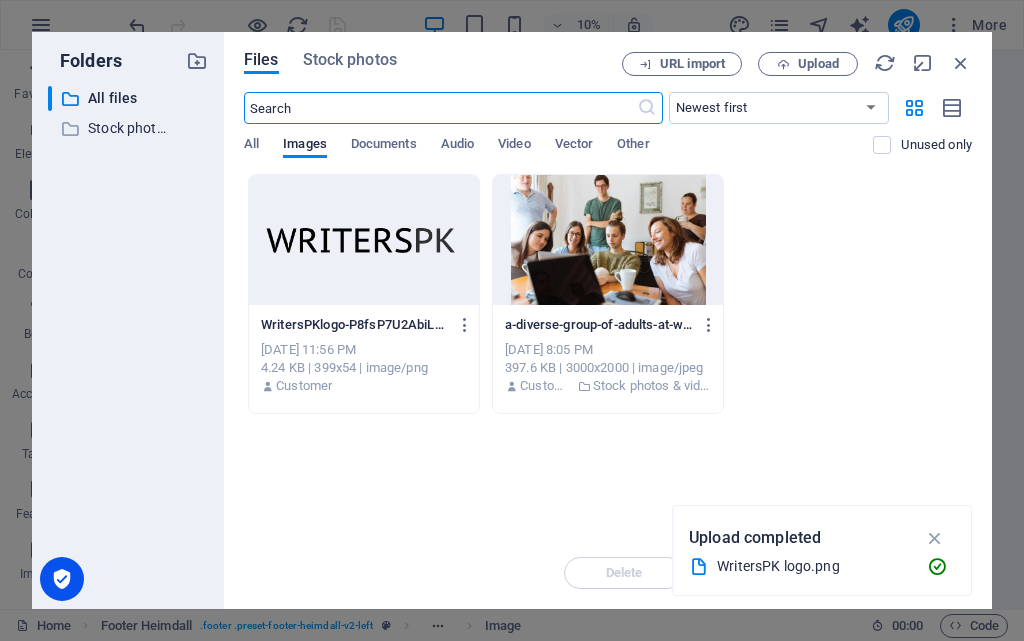scroll, scrollTop: 1101, scrollLeft: 0, axis: vertical 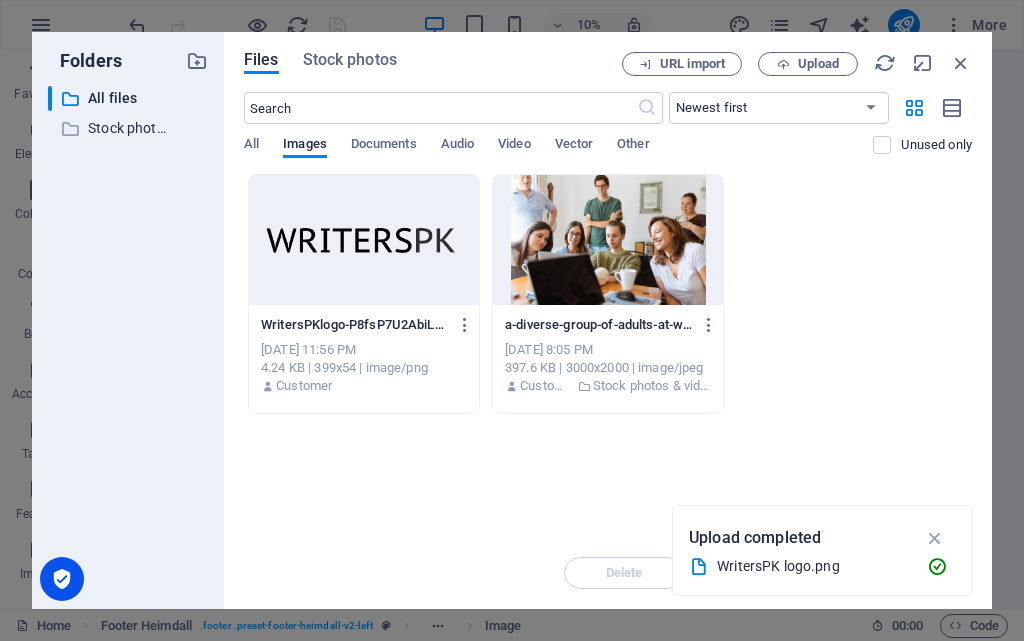 click at bounding box center [364, 240] 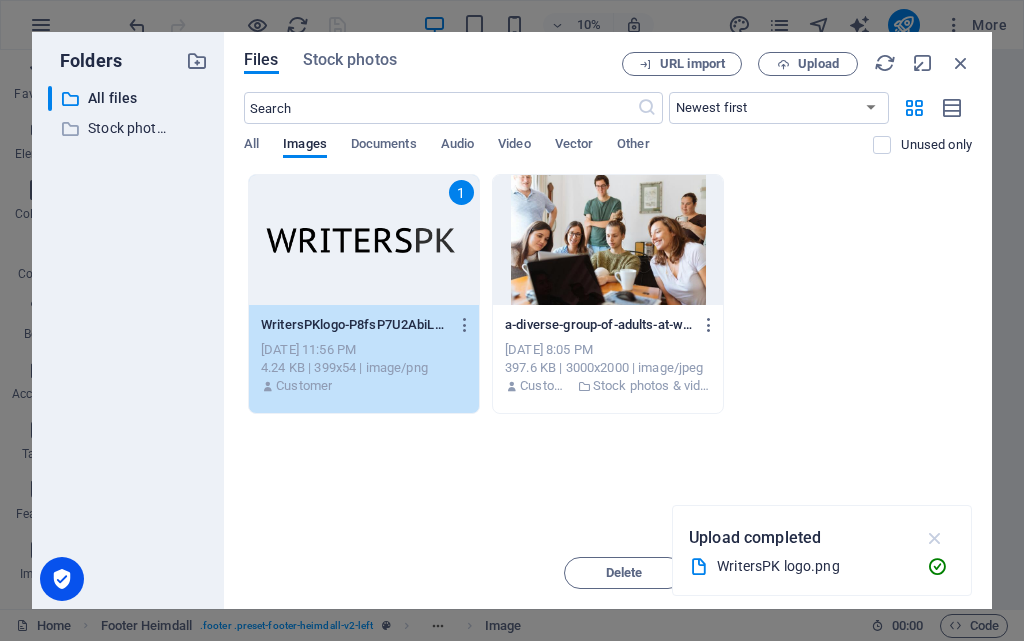 click at bounding box center [935, 538] 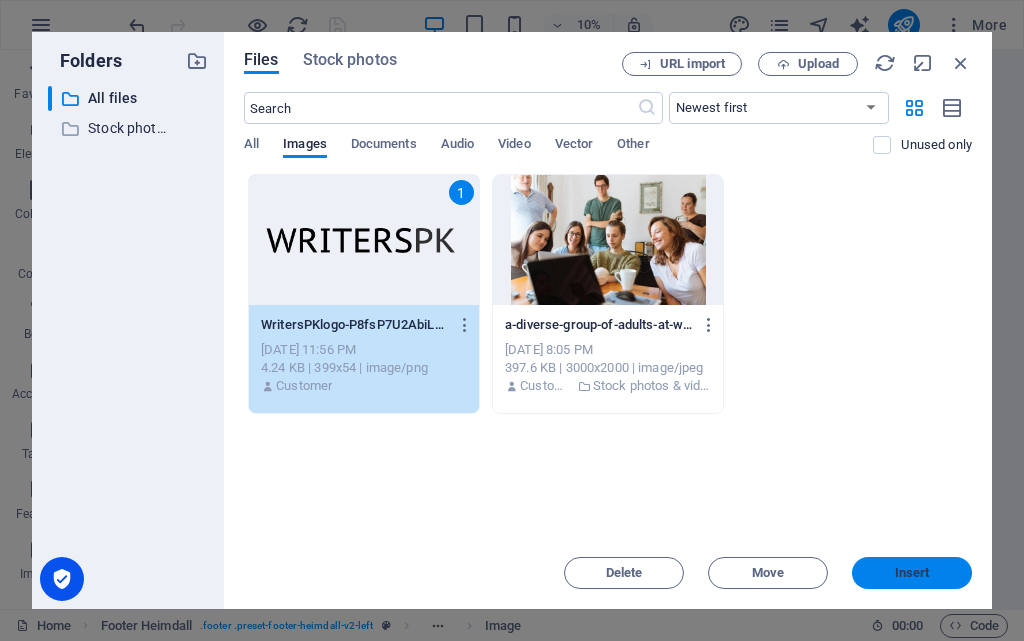 click on "Insert" at bounding box center [912, 573] 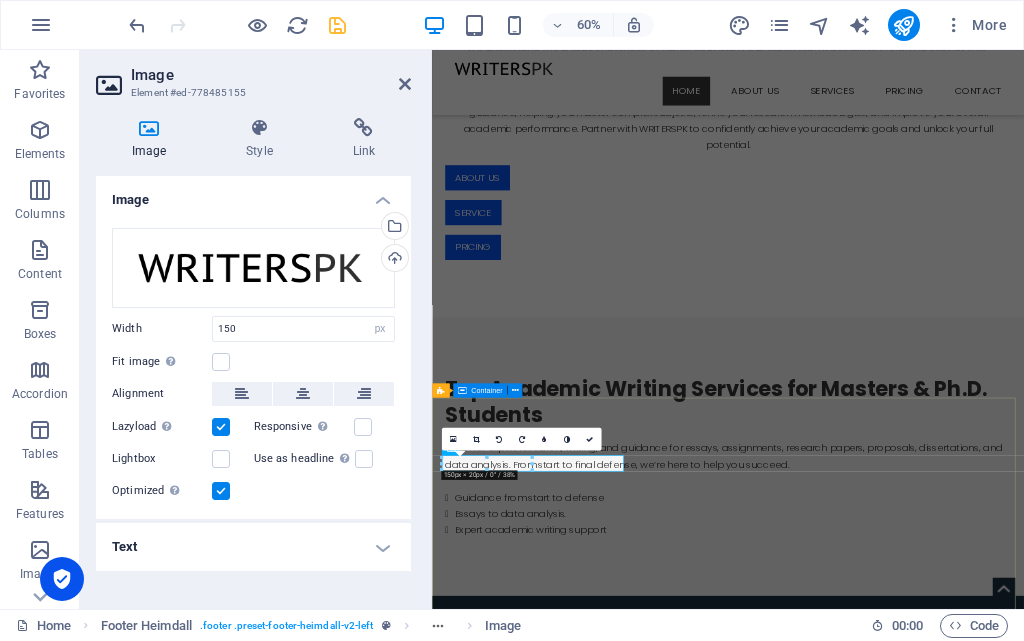 scroll, scrollTop: 1764, scrollLeft: 0, axis: vertical 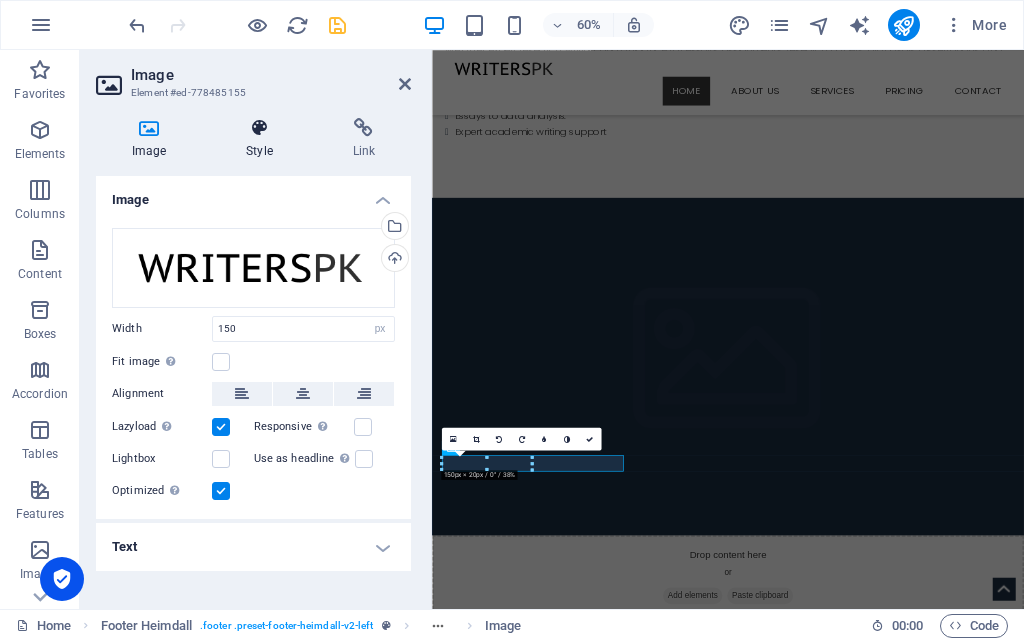 click on "Style" at bounding box center [263, 139] 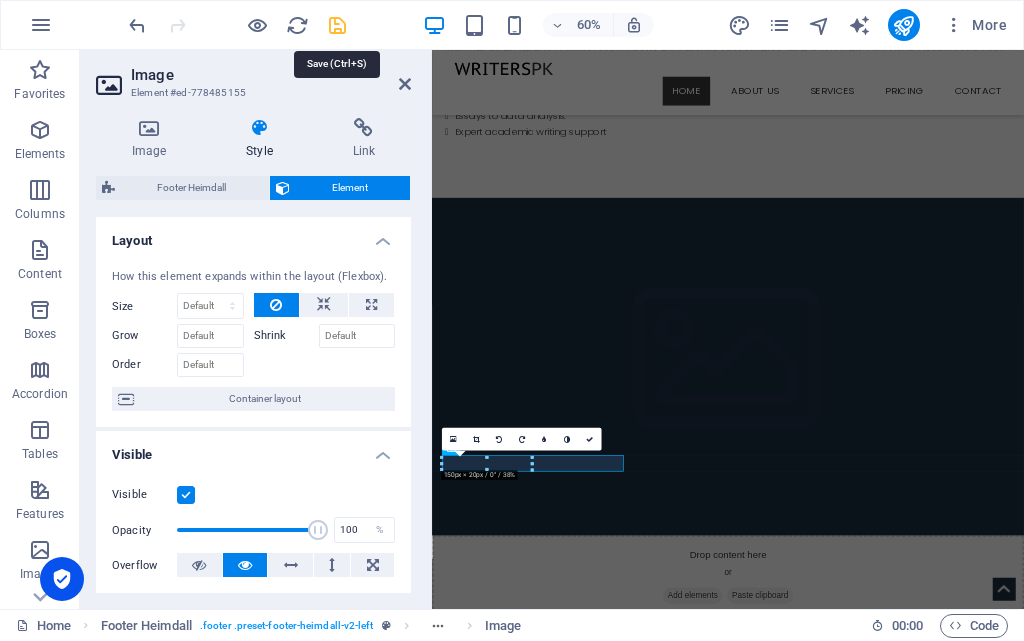 click at bounding box center (337, 25) 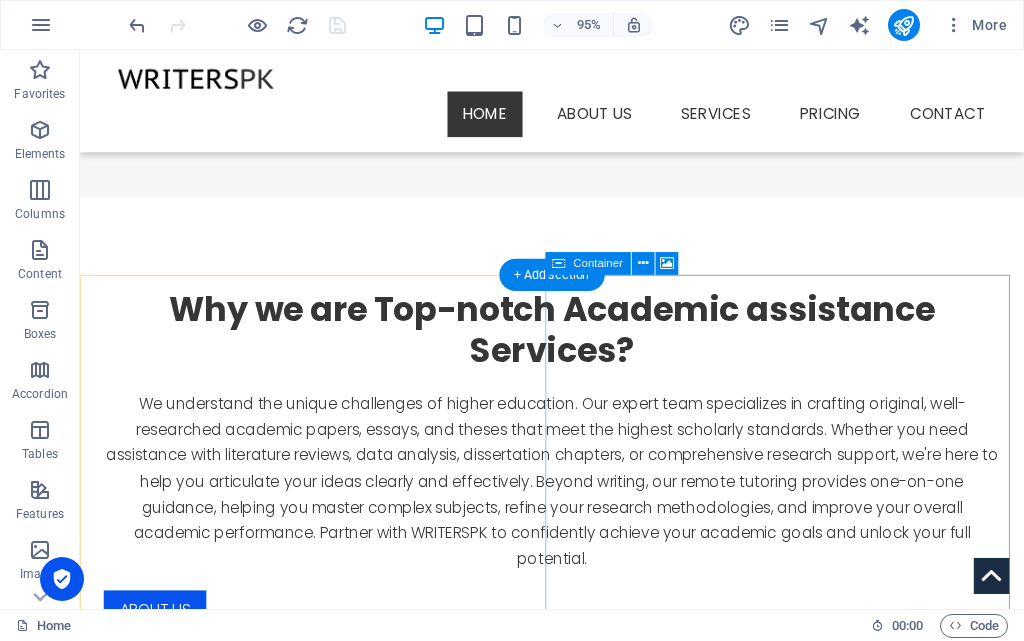 scroll, scrollTop: 491, scrollLeft: 0, axis: vertical 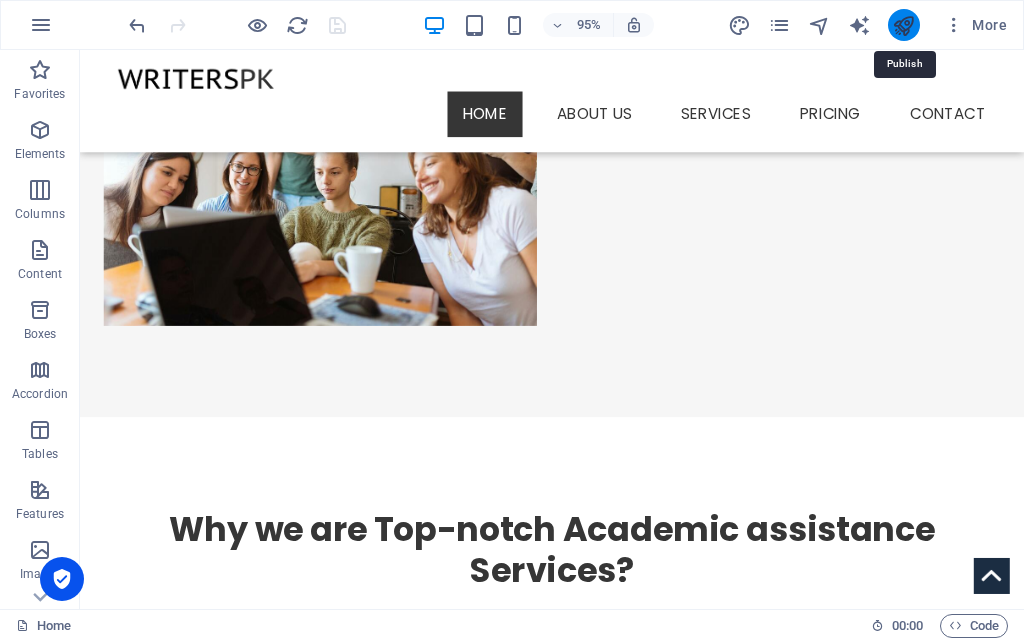 click at bounding box center [903, 25] 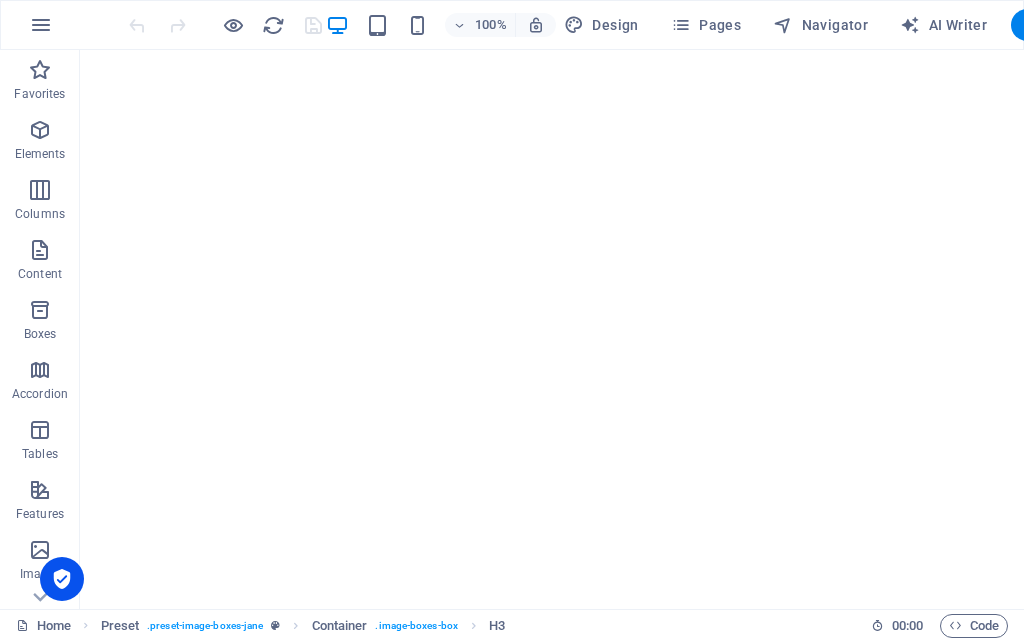 scroll, scrollTop: 0, scrollLeft: 0, axis: both 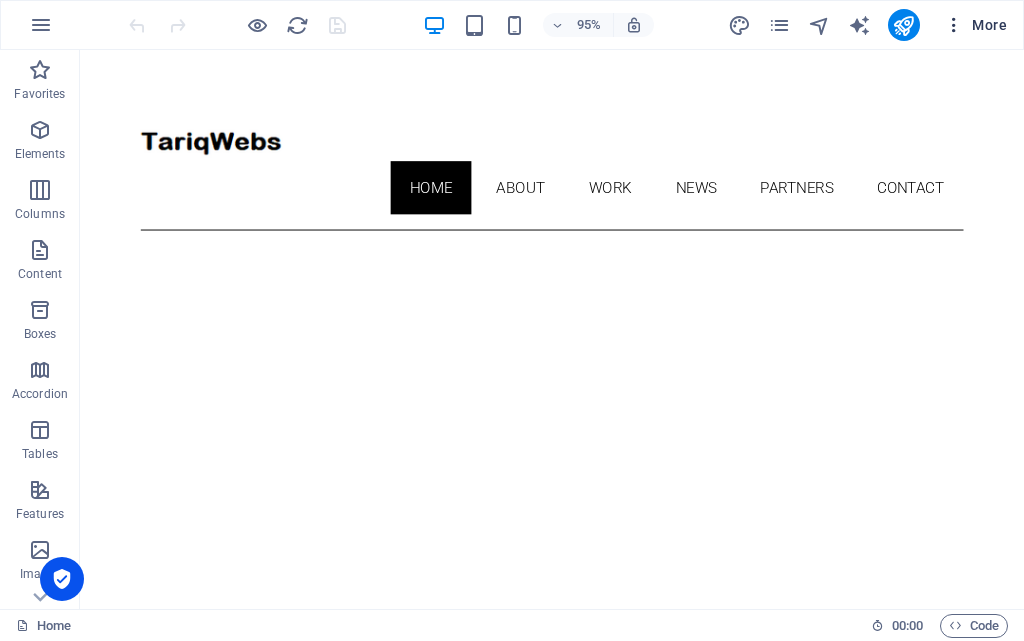 click at bounding box center (954, 25) 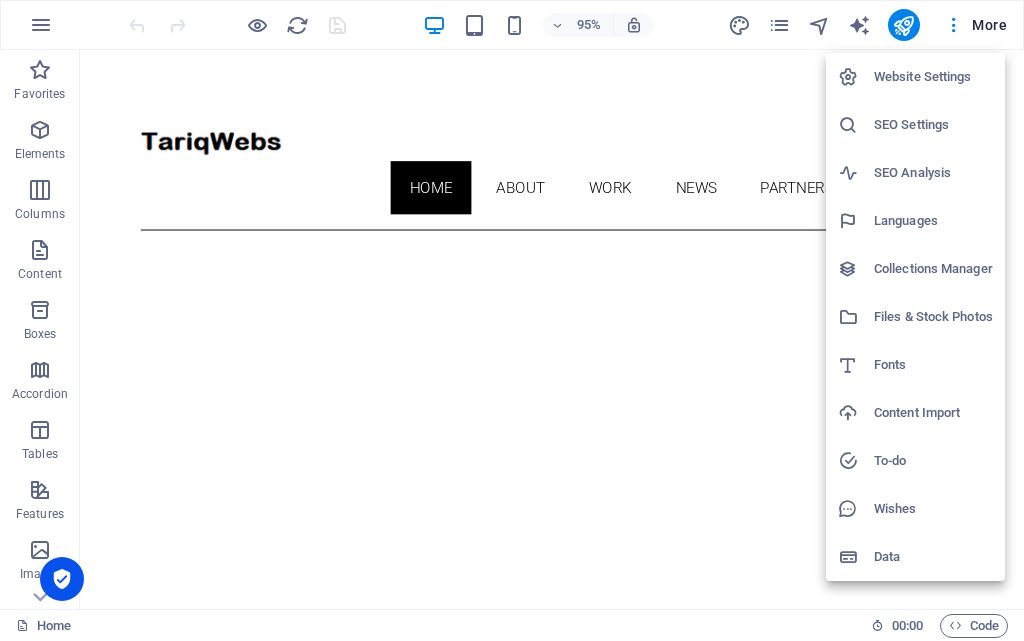 click at bounding box center (512, 320) 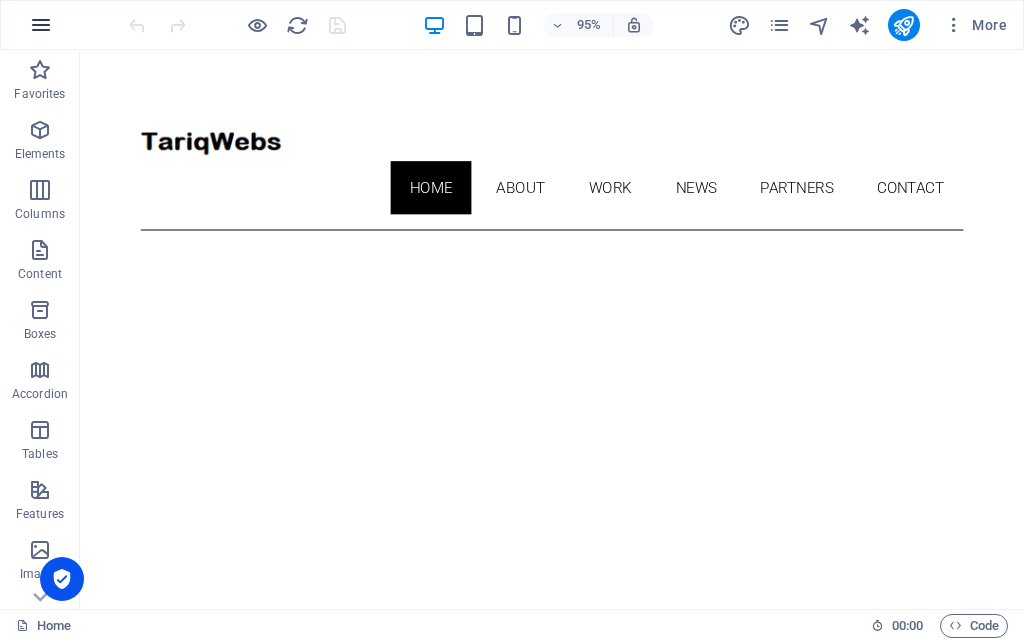 click at bounding box center (41, 25) 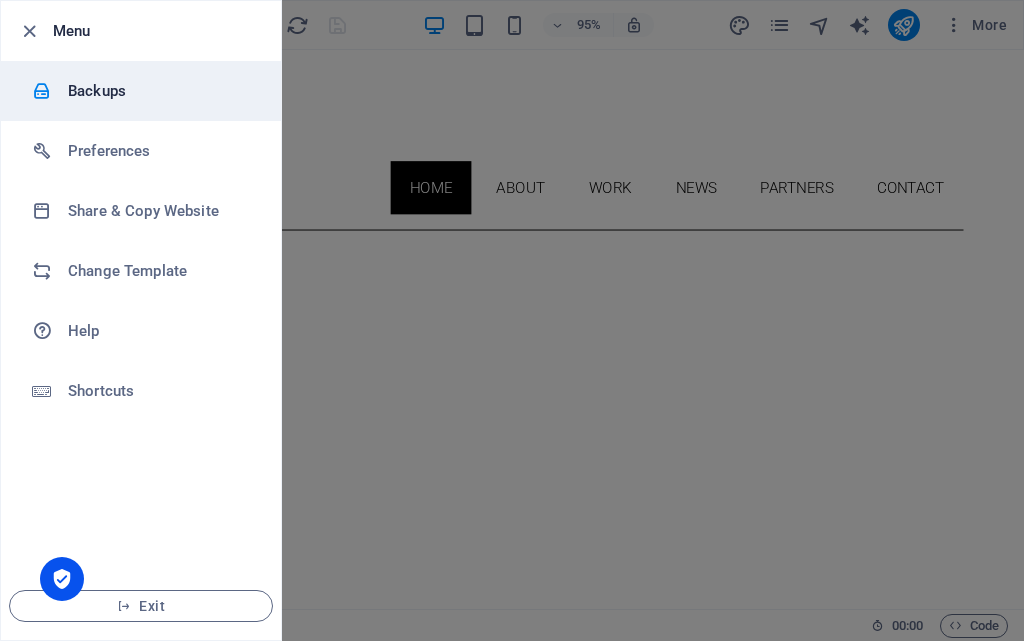 click on "Backups" at bounding box center [160, 91] 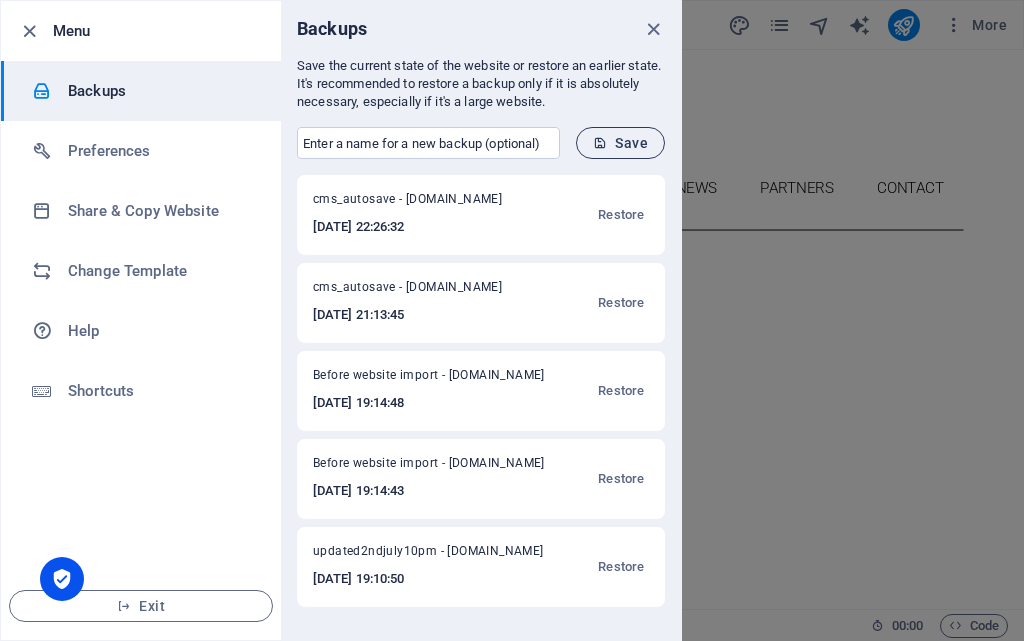click at bounding box center [600, 143] 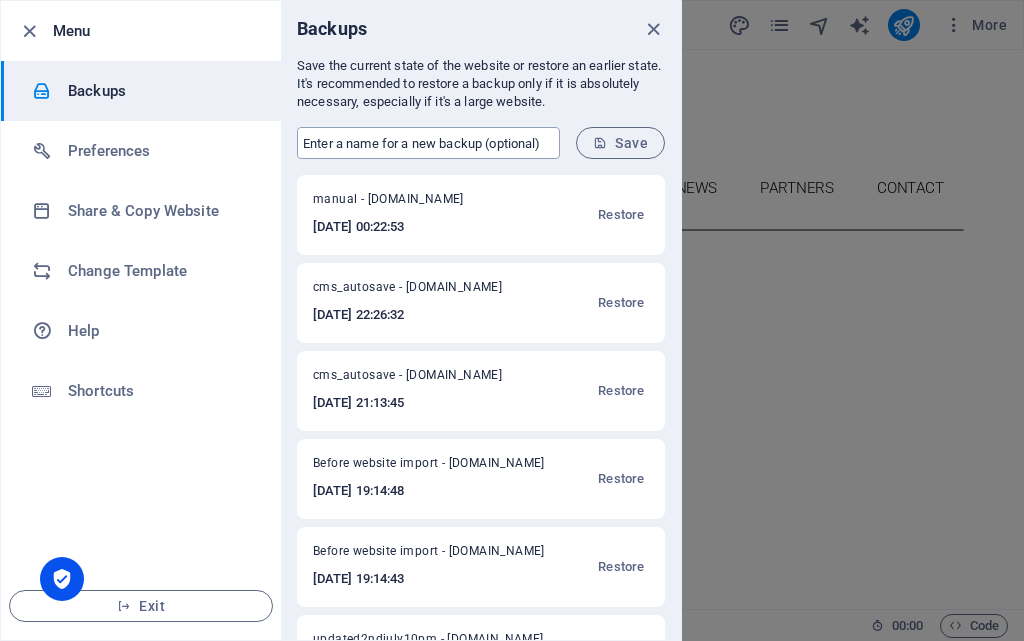 click at bounding box center [428, 143] 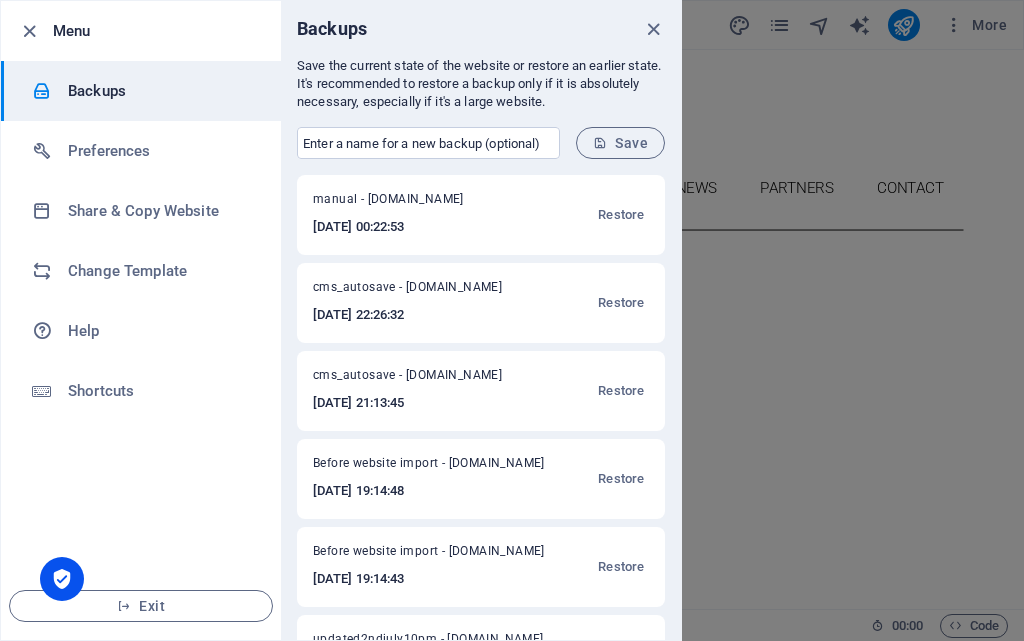 click on "Menu" at bounding box center [141, 31] 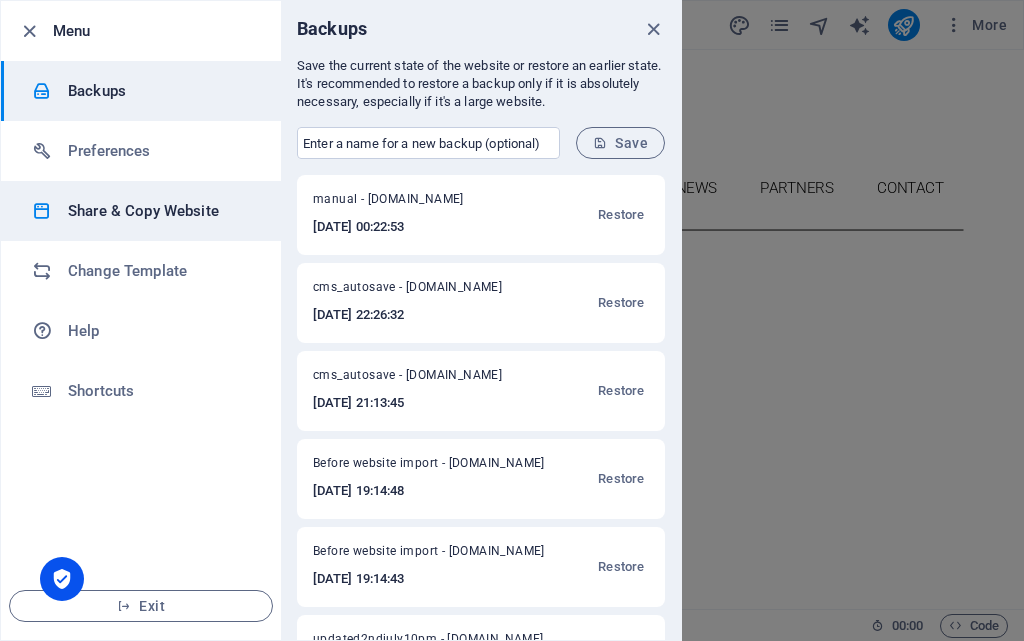 click on "Share & Copy Website" at bounding box center [160, 211] 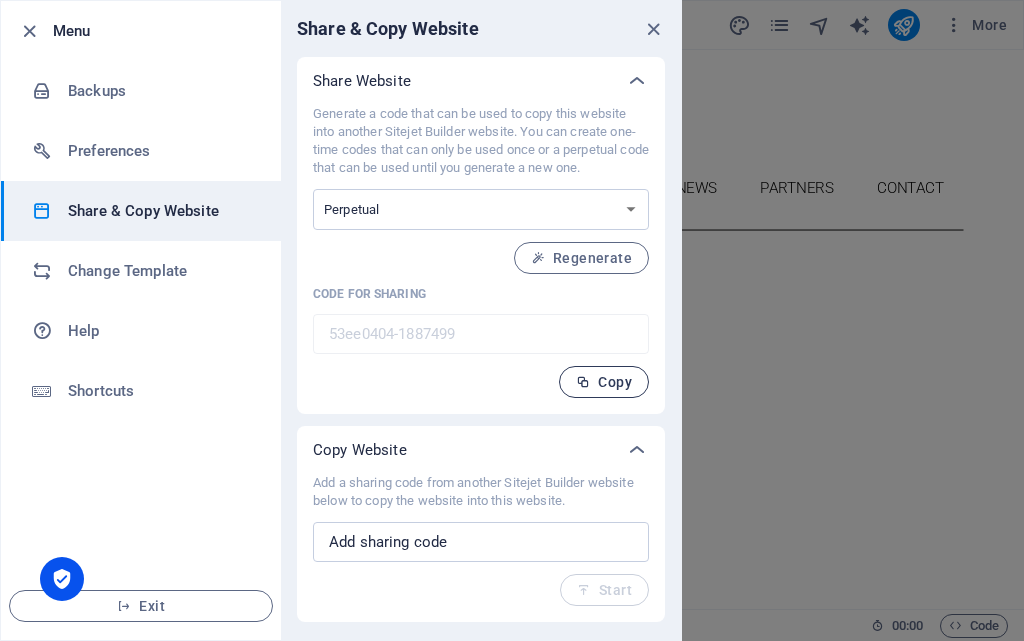 click on "Copy" at bounding box center (604, 382) 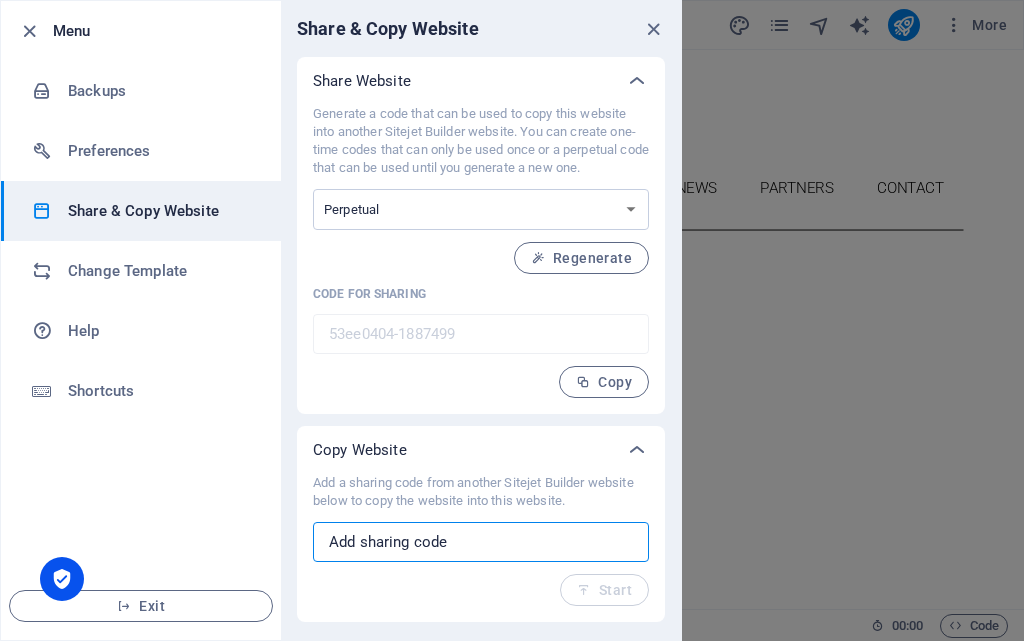 click at bounding box center [481, 542] 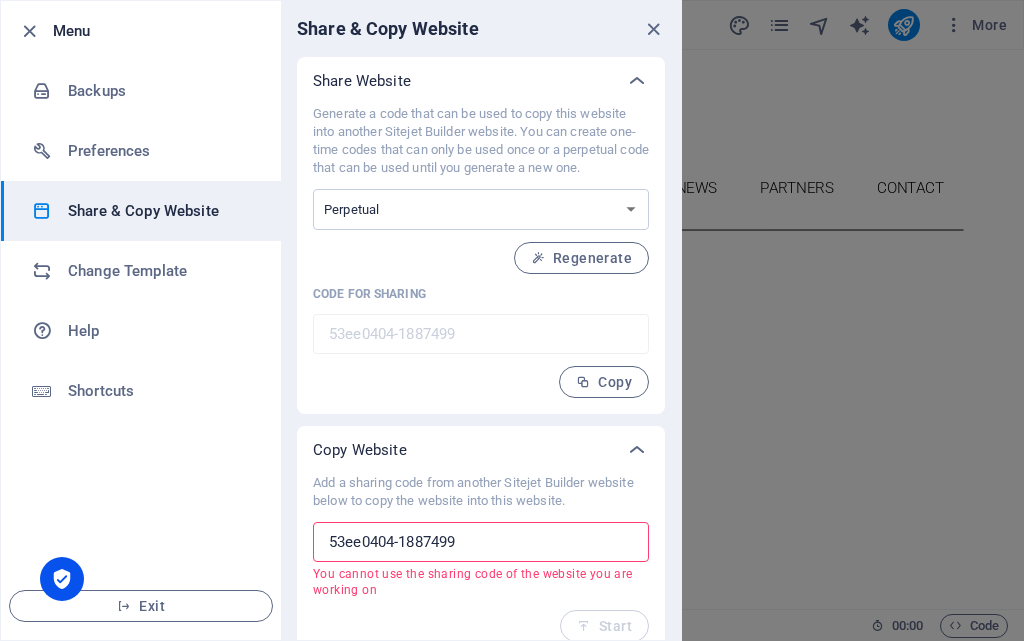 click on "53ee0404-1887499" at bounding box center (481, 542) 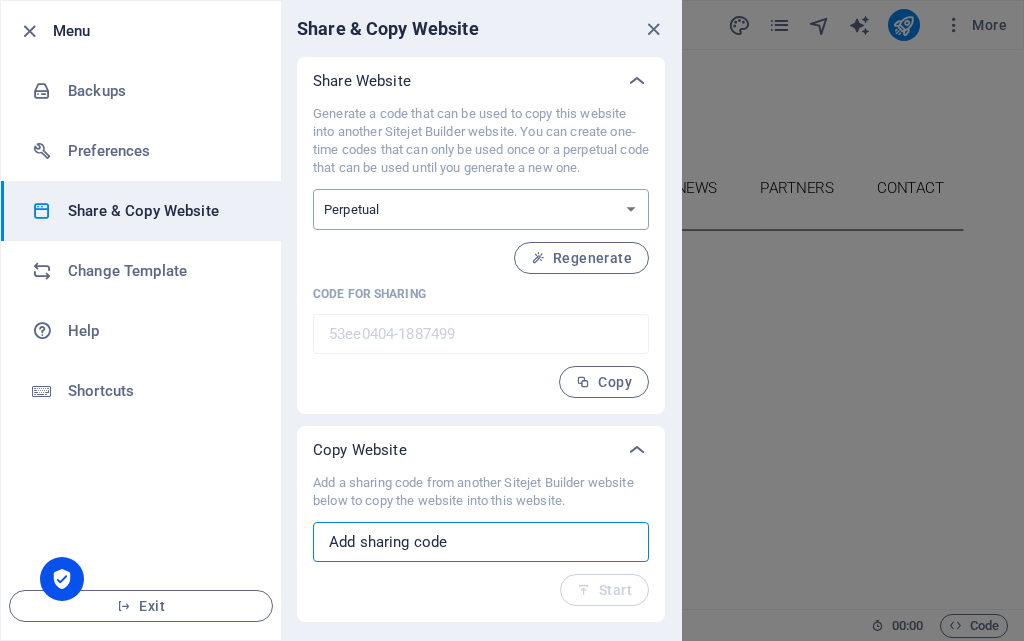 click on "One-time Perpetual" at bounding box center [481, 209] 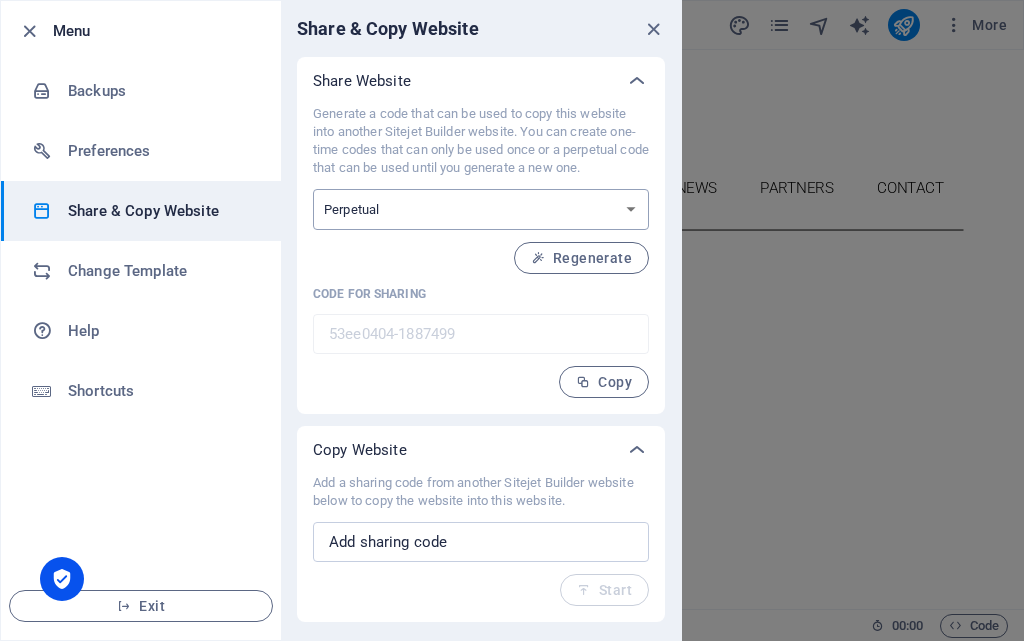 click on "One-time Perpetual" at bounding box center (481, 209) 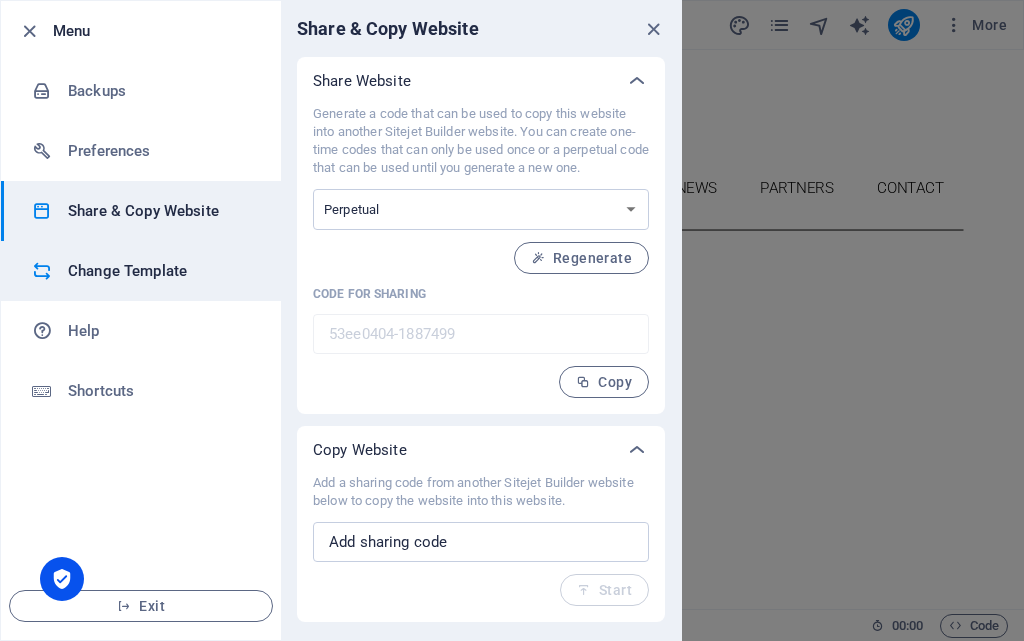click on "Change Template" at bounding box center (160, 271) 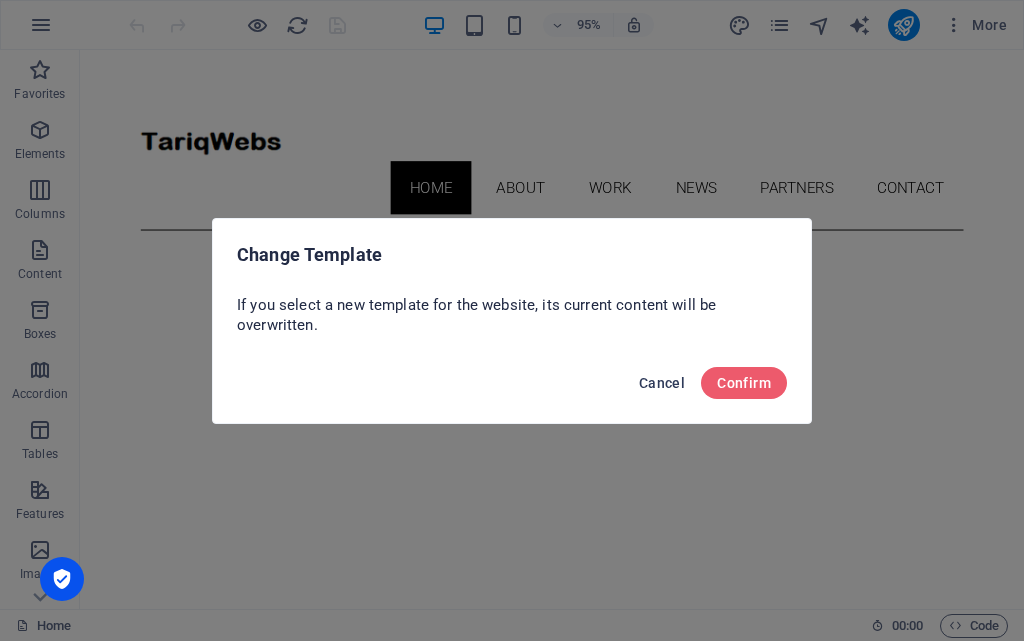 click on "Cancel" at bounding box center [662, 383] 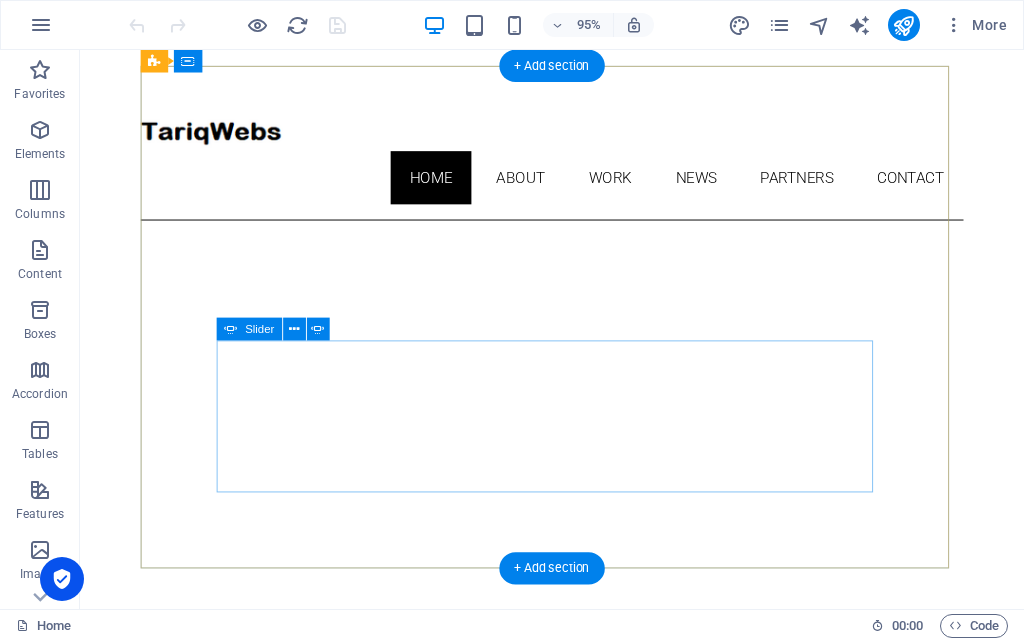 scroll, scrollTop: 0, scrollLeft: 0, axis: both 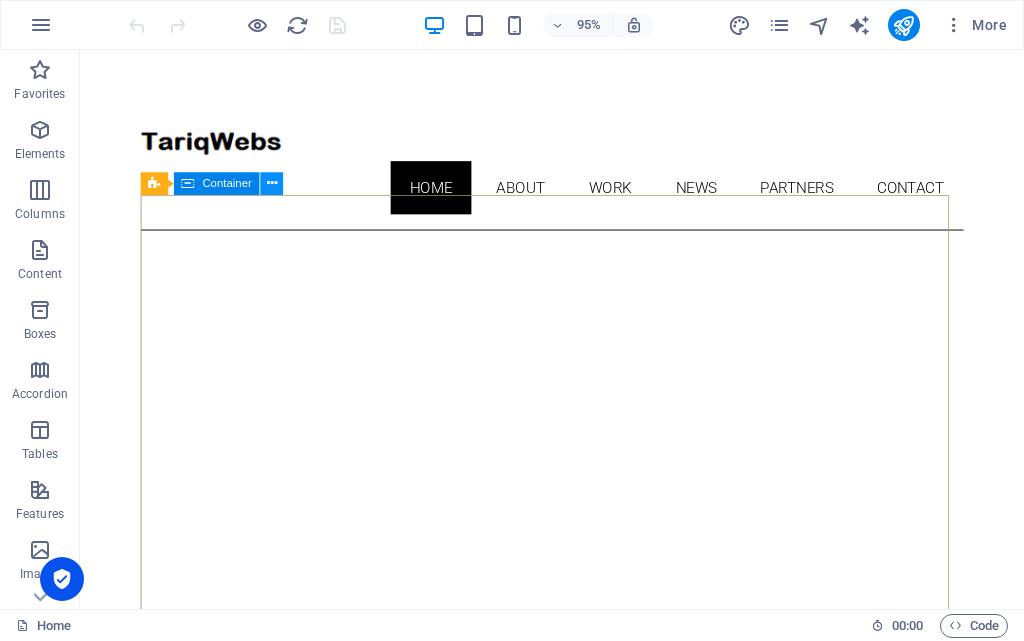 click at bounding box center [272, 184] 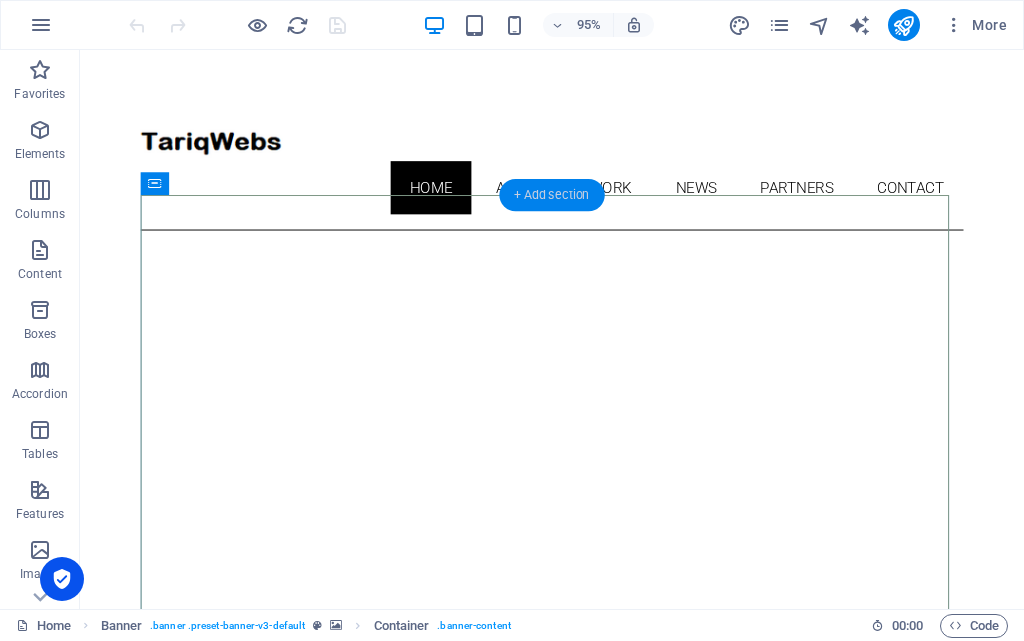 click on "+ Add section" at bounding box center [551, 195] 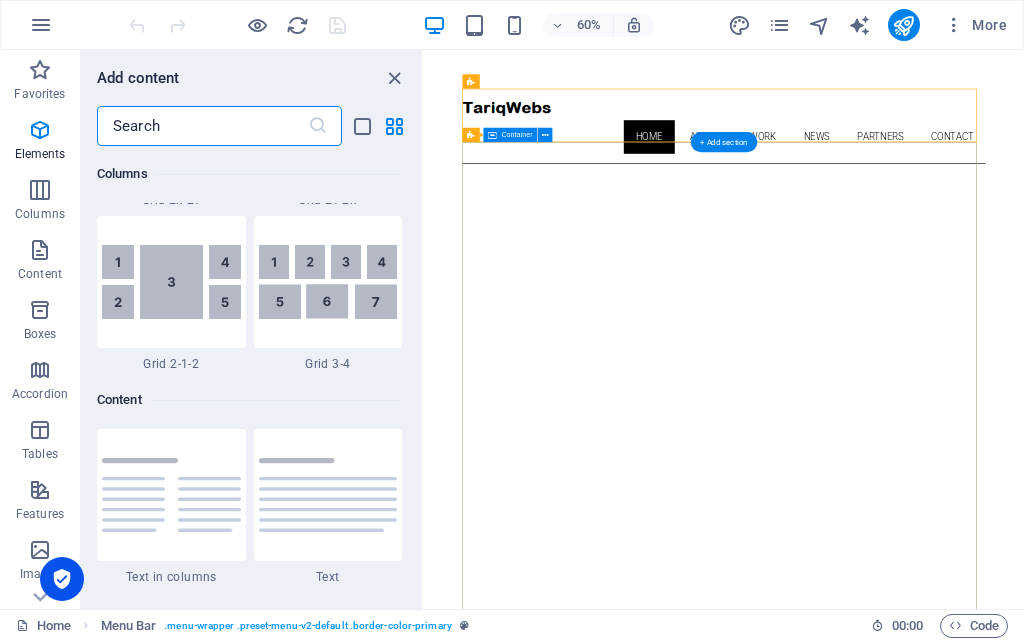 scroll, scrollTop: 3499, scrollLeft: 0, axis: vertical 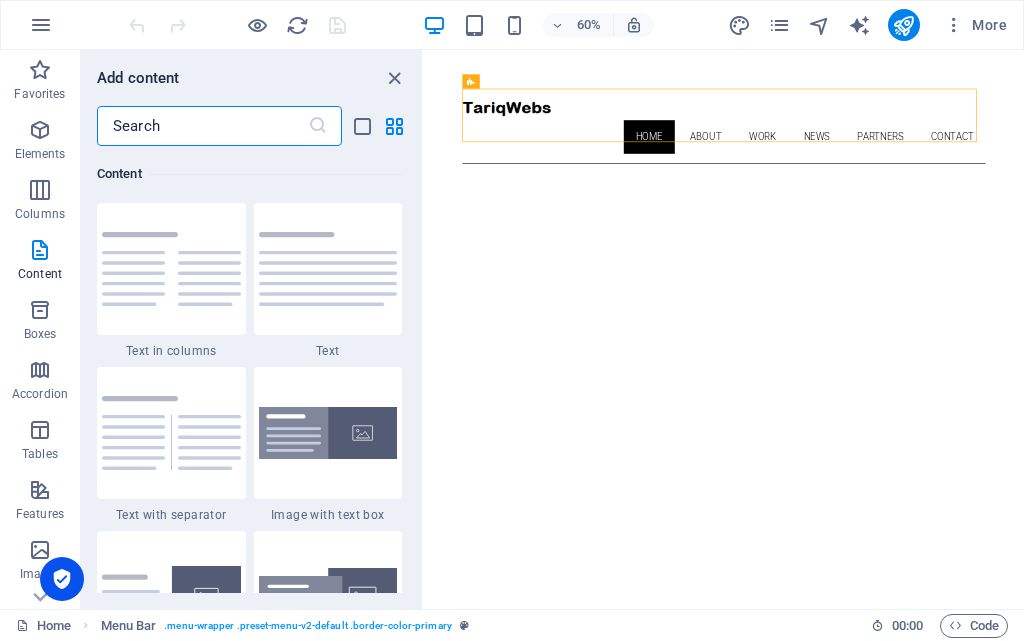 click at bounding box center (202, 126) 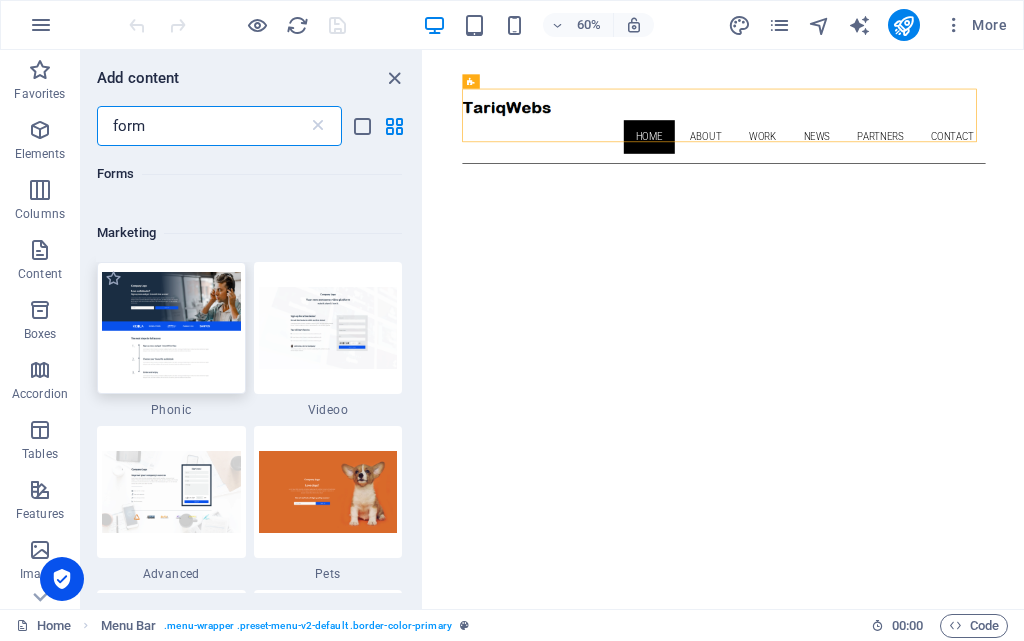 scroll, scrollTop: 1486, scrollLeft: 0, axis: vertical 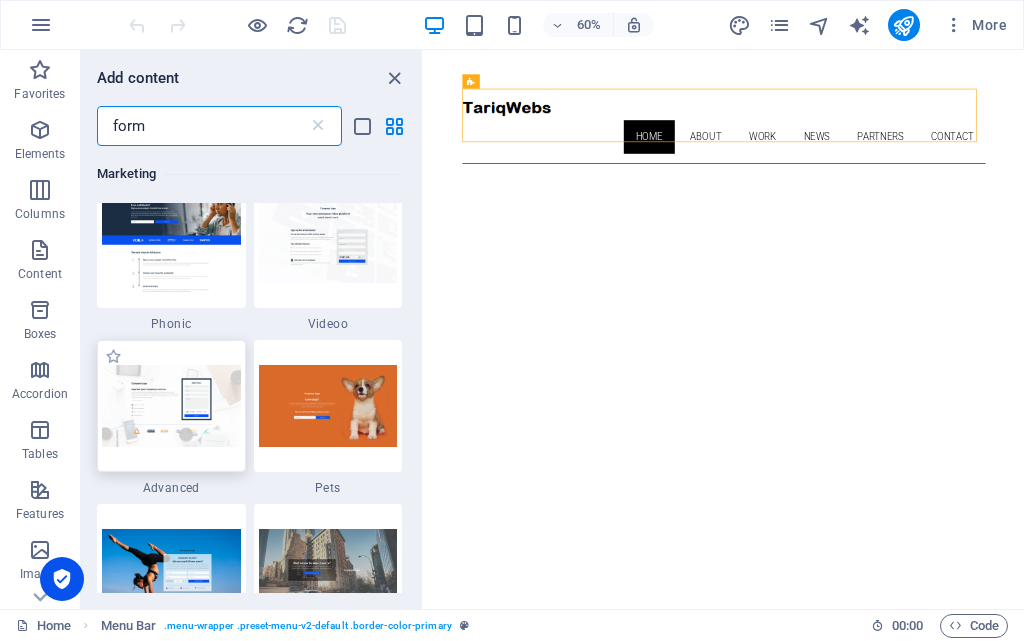 type on "form" 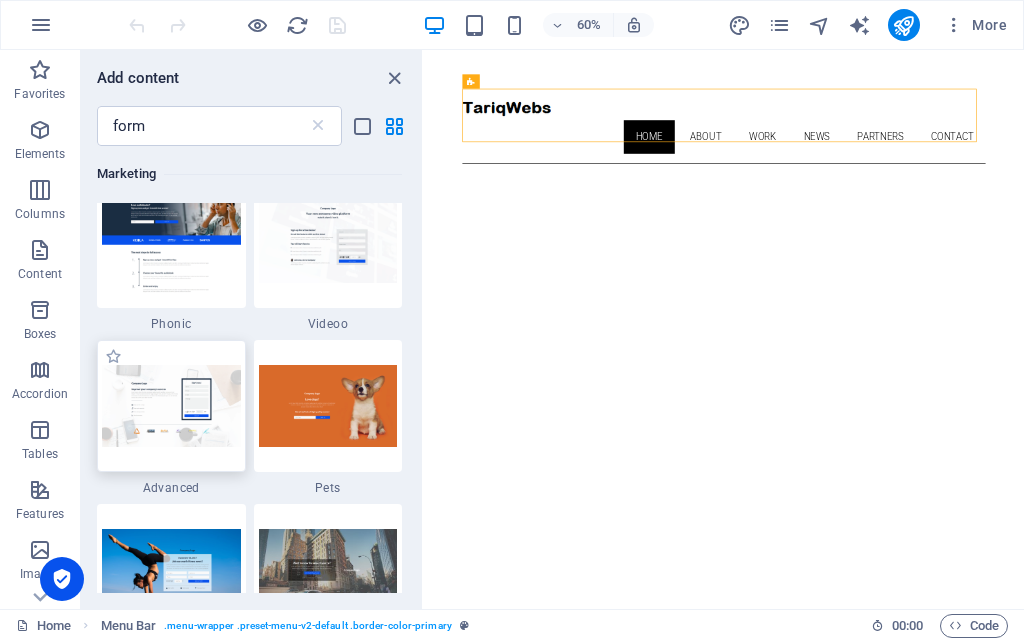 click at bounding box center (171, 405) 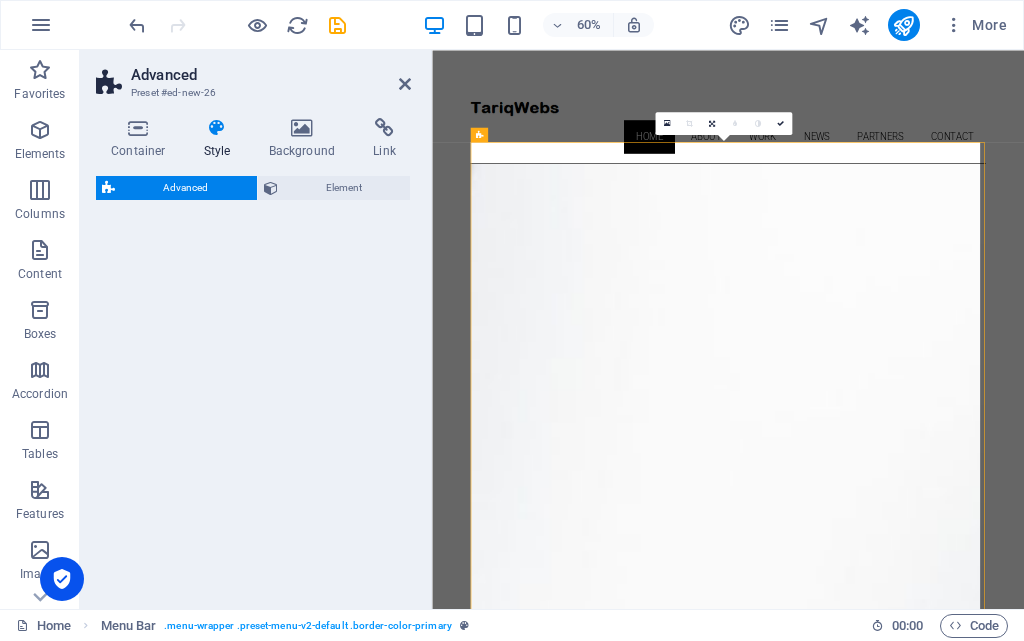 select on "%" 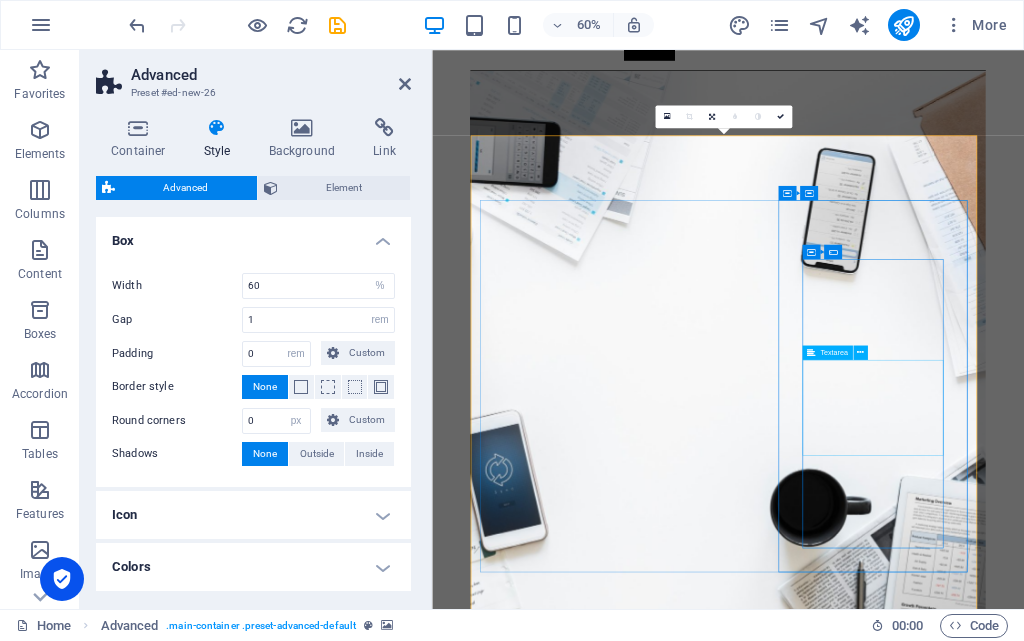 scroll, scrollTop: 0, scrollLeft: 0, axis: both 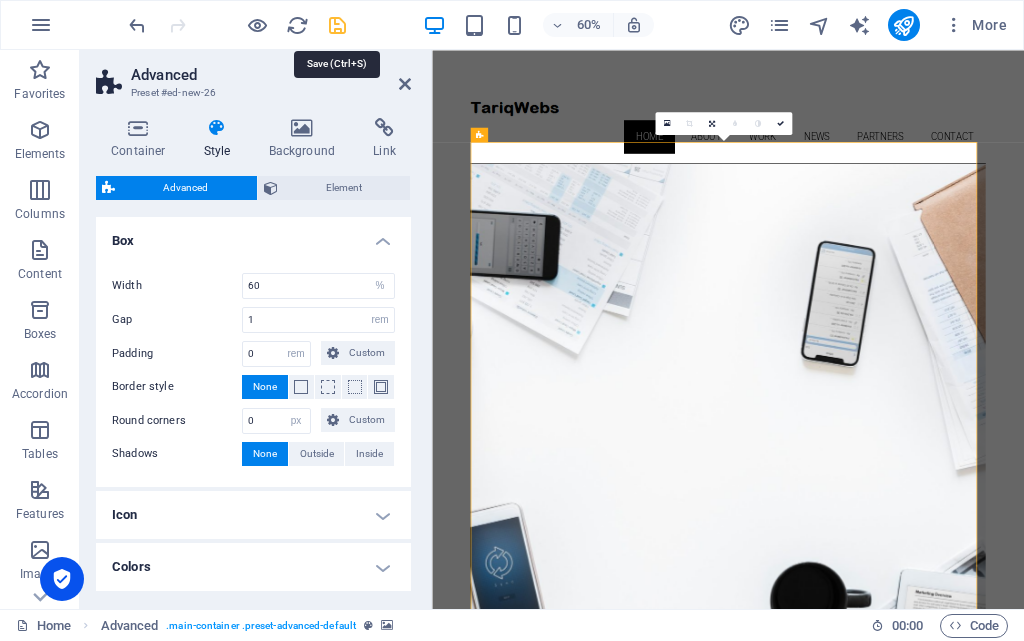 click at bounding box center [337, 25] 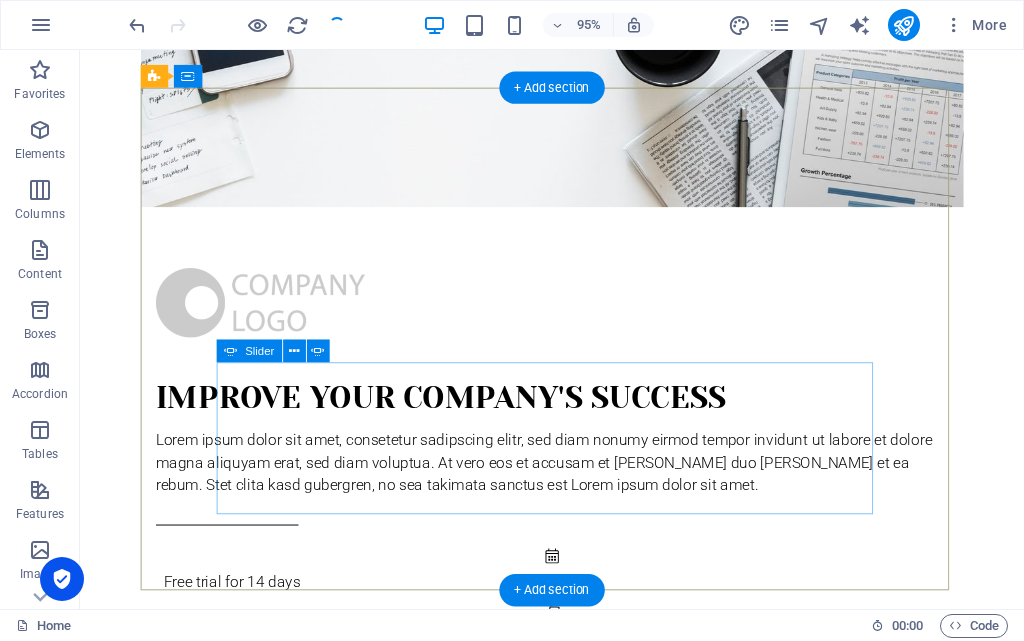 scroll, scrollTop: 800, scrollLeft: 0, axis: vertical 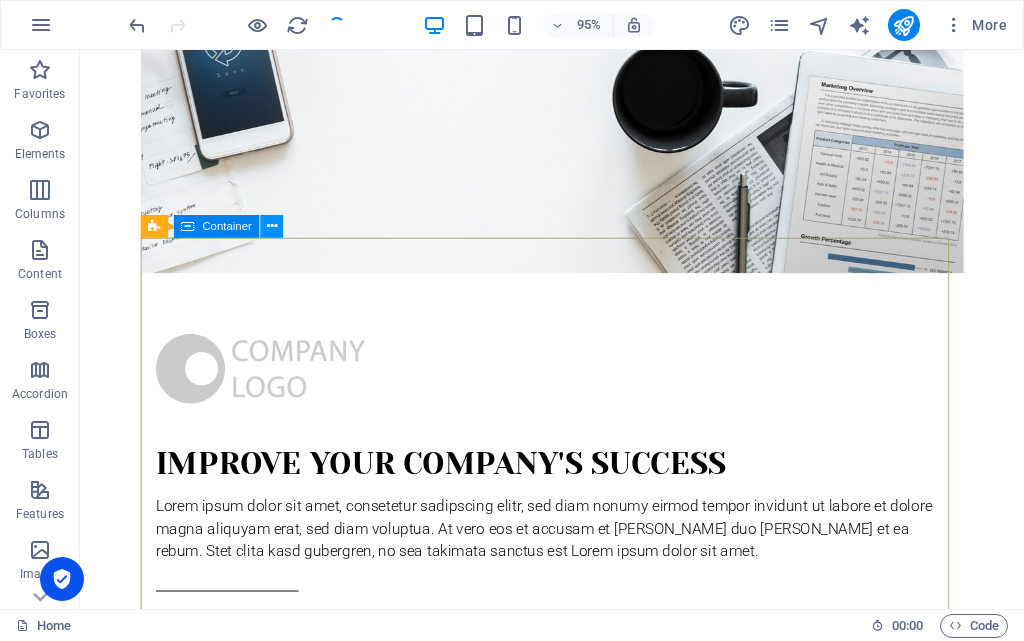 click at bounding box center [272, 227] 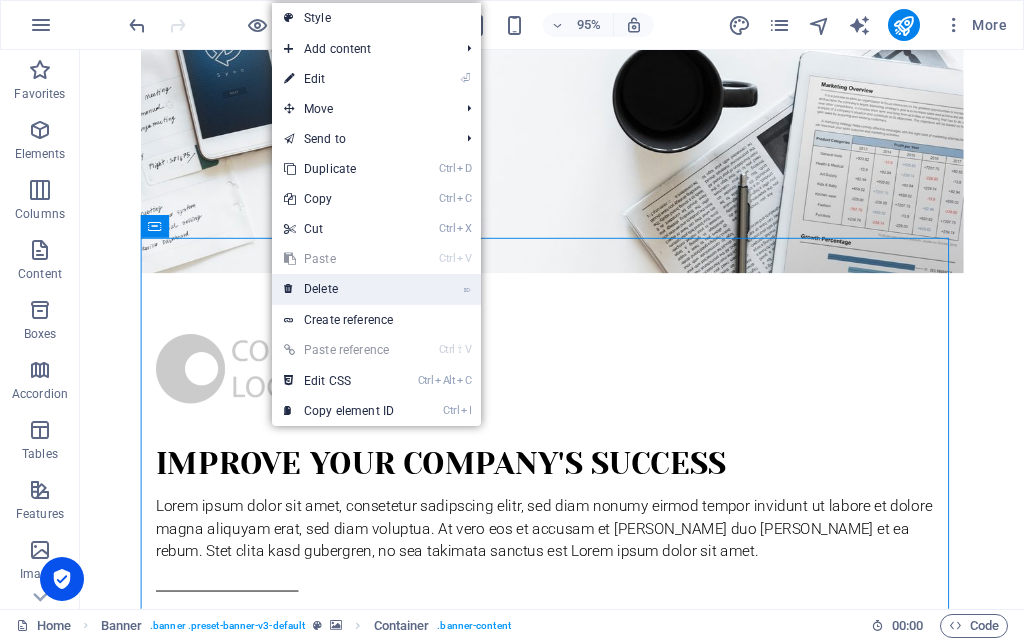 click on "⌦  Delete" at bounding box center [339, 289] 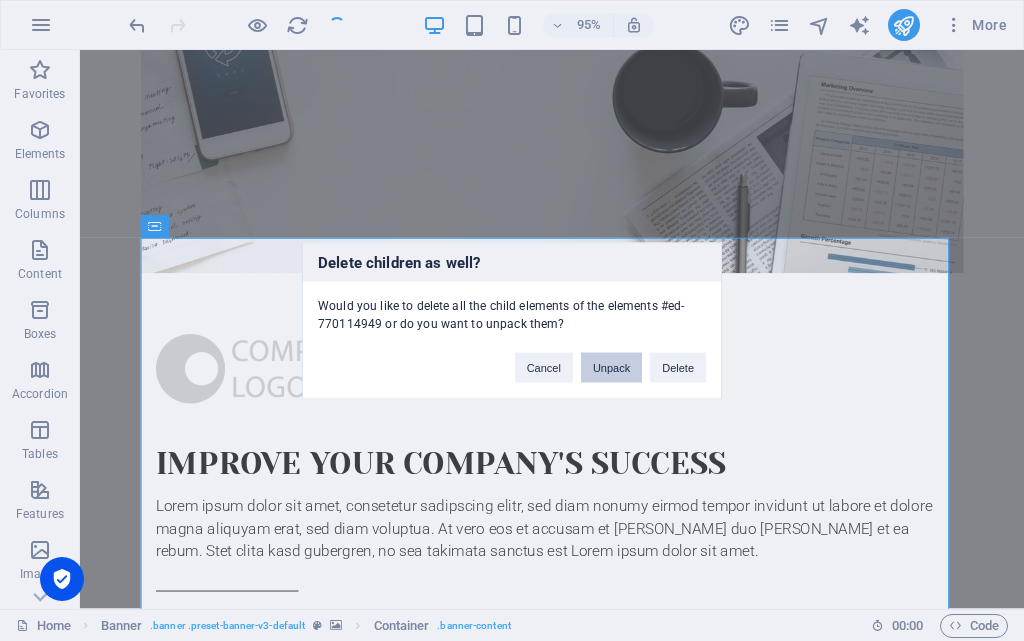 click on "Unpack" at bounding box center [611, 367] 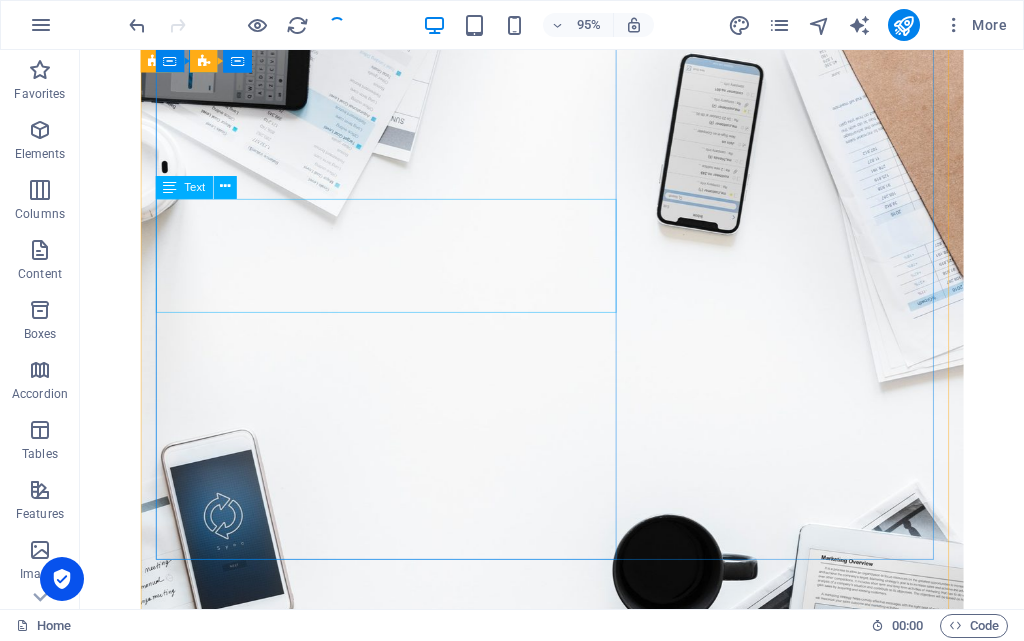 scroll, scrollTop: 700, scrollLeft: 0, axis: vertical 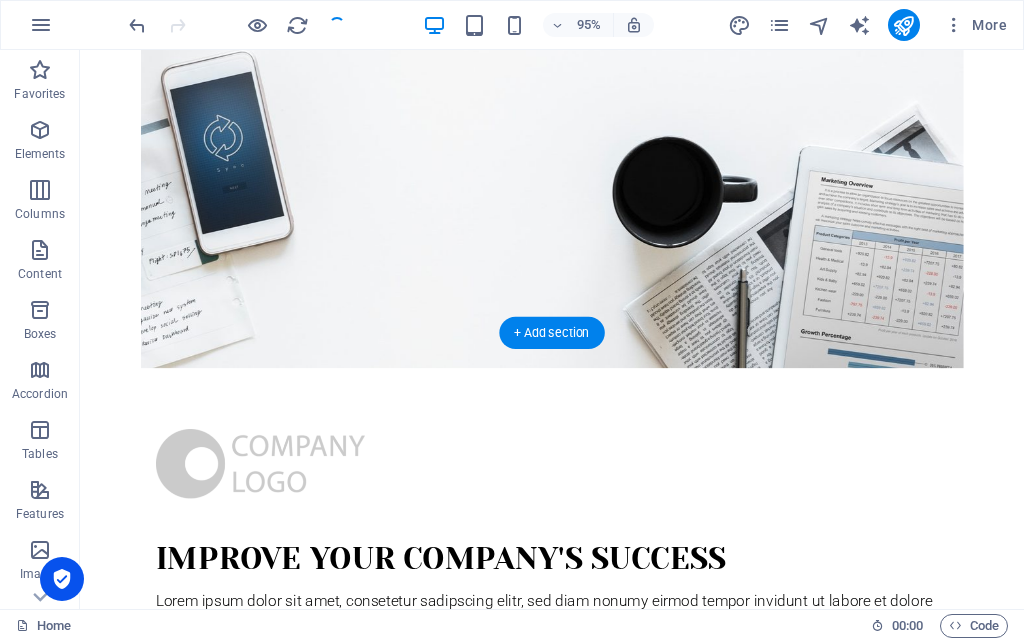 click at bounding box center [-3686, 1736] 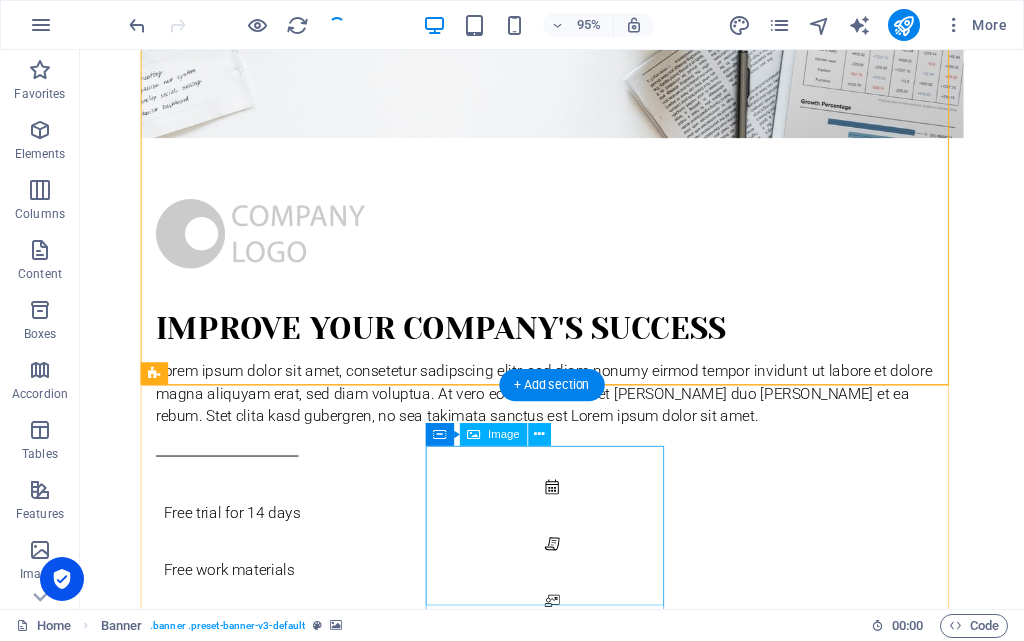 scroll, scrollTop: 900, scrollLeft: 0, axis: vertical 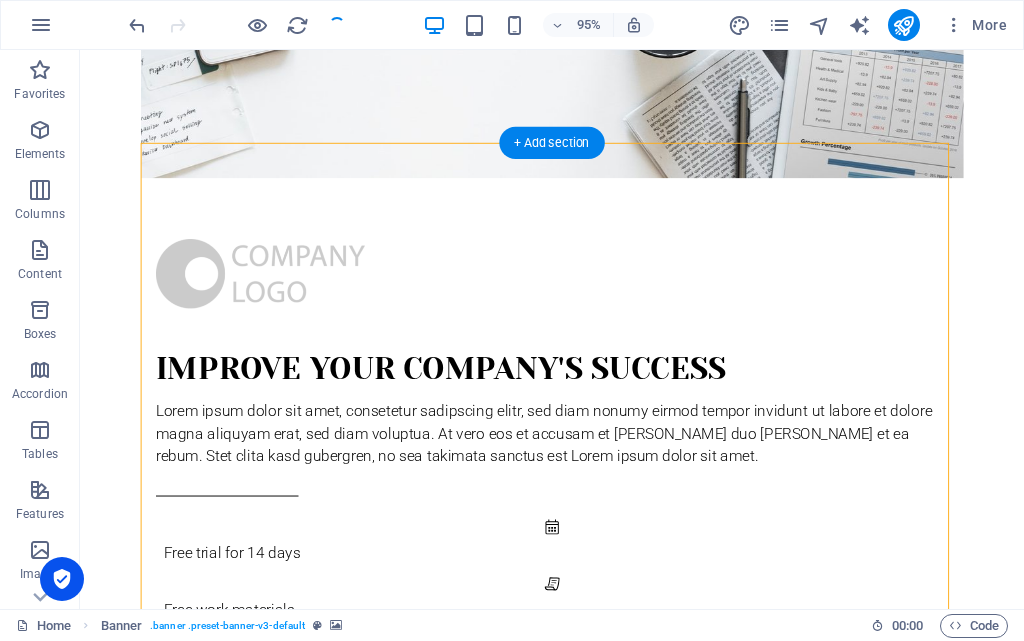 click at bounding box center (-3686, 1536) 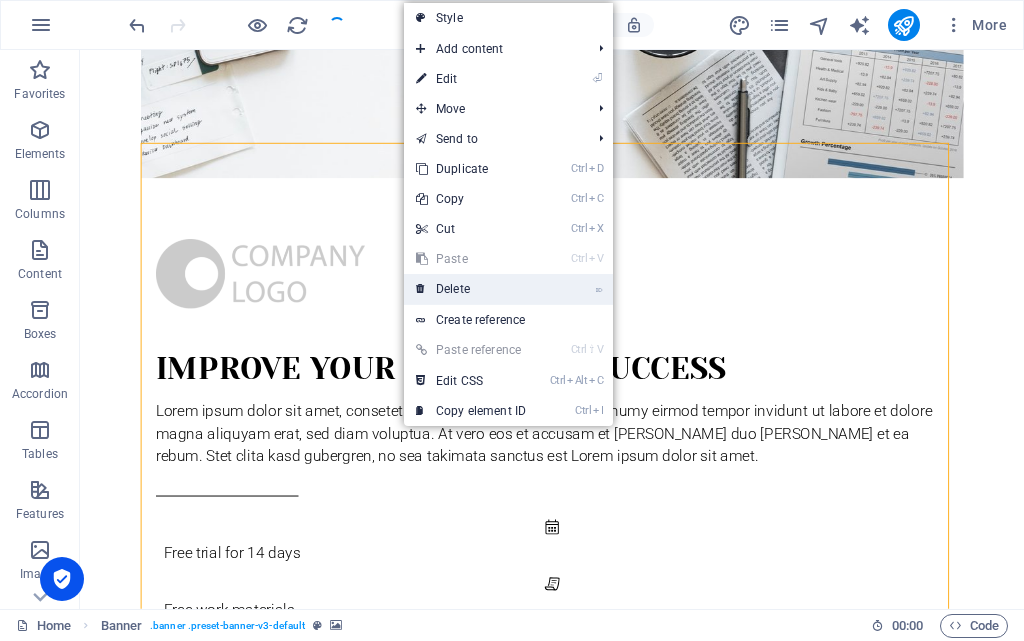 click on "⌦  Delete" at bounding box center [471, 289] 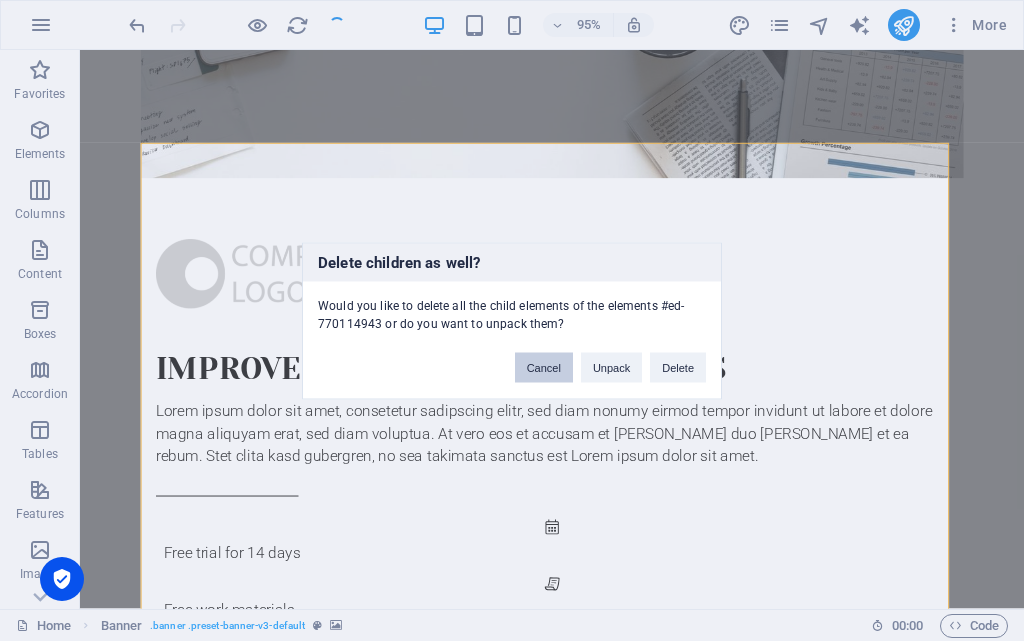 click on "Cancel" at bounding box center (544, 367) 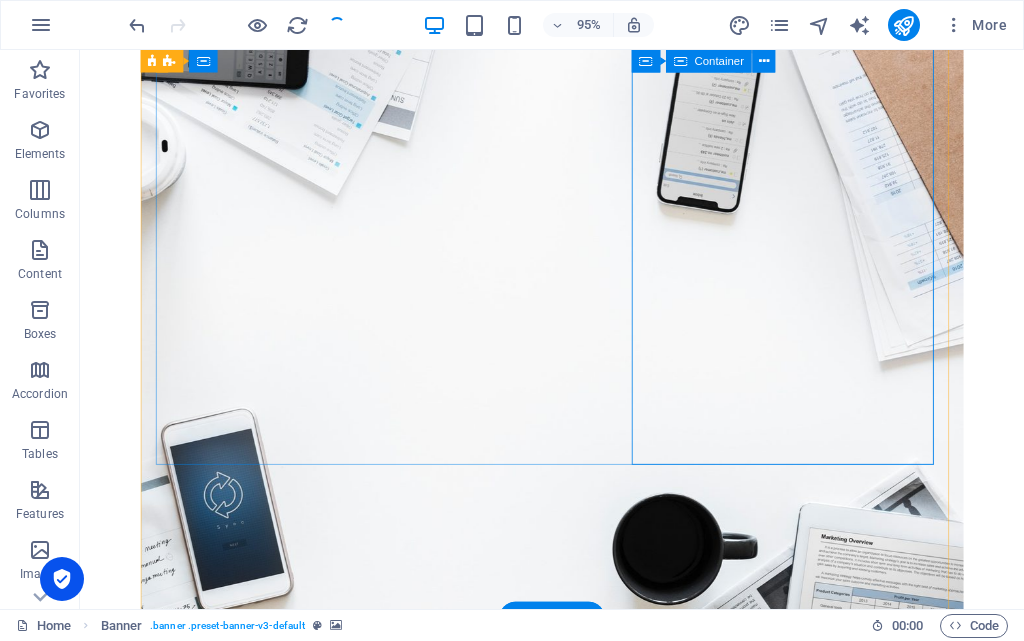 scroll, scrollTop: 0, scrollLeft: 0, axis: both 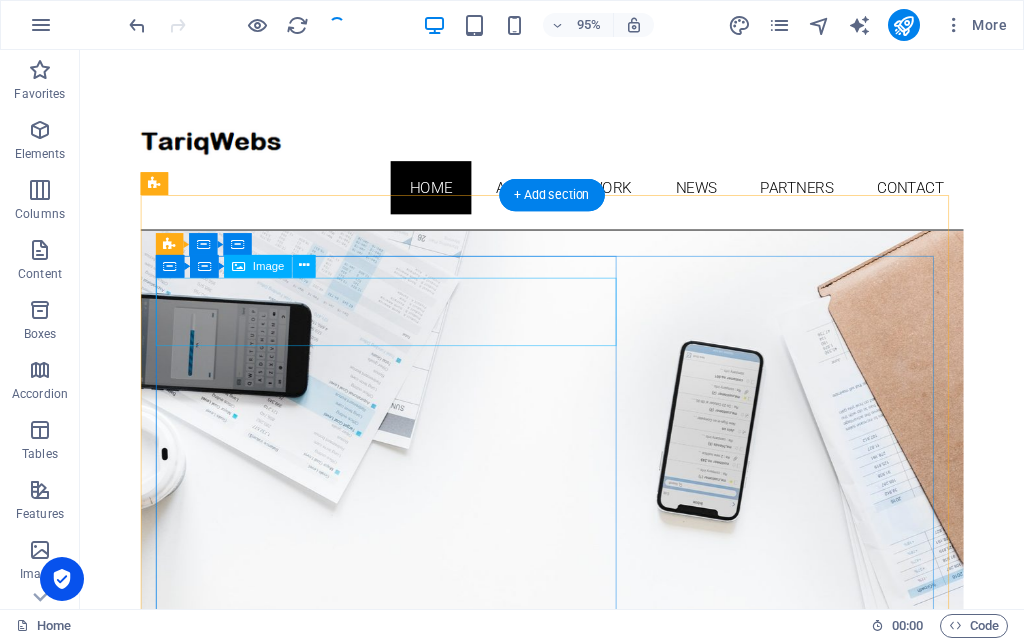 click at bounding box center [577, 1185] 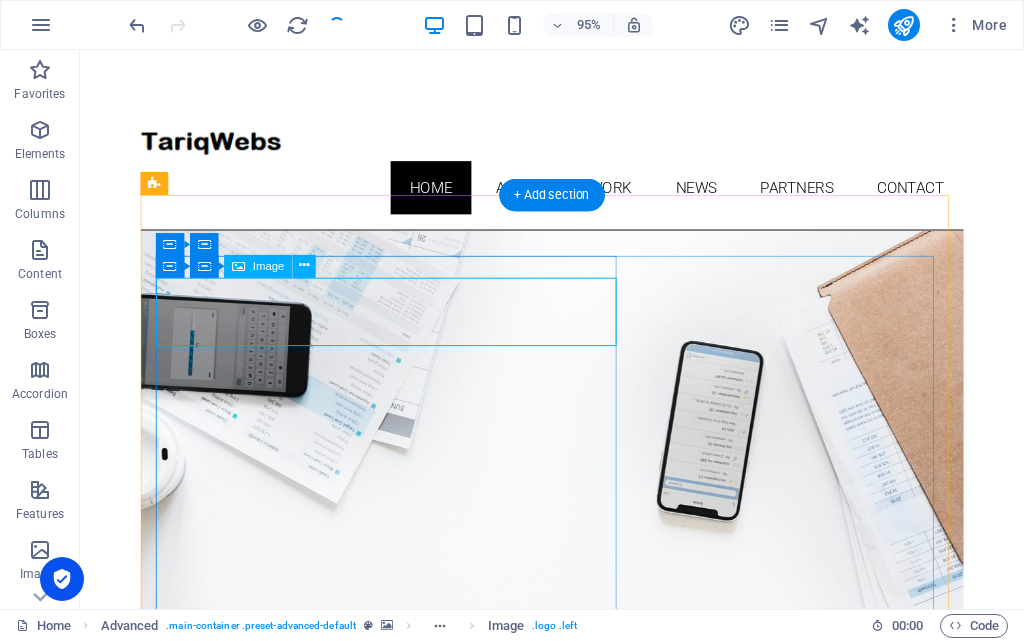 click at bounding box center [577, 1185] 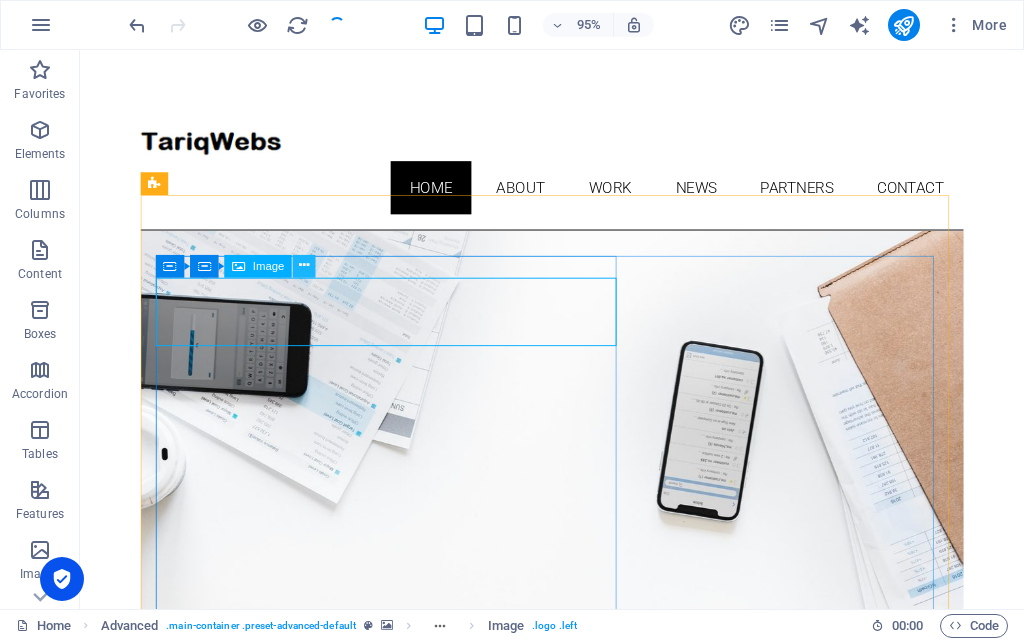click at bounding box center (304, 266) 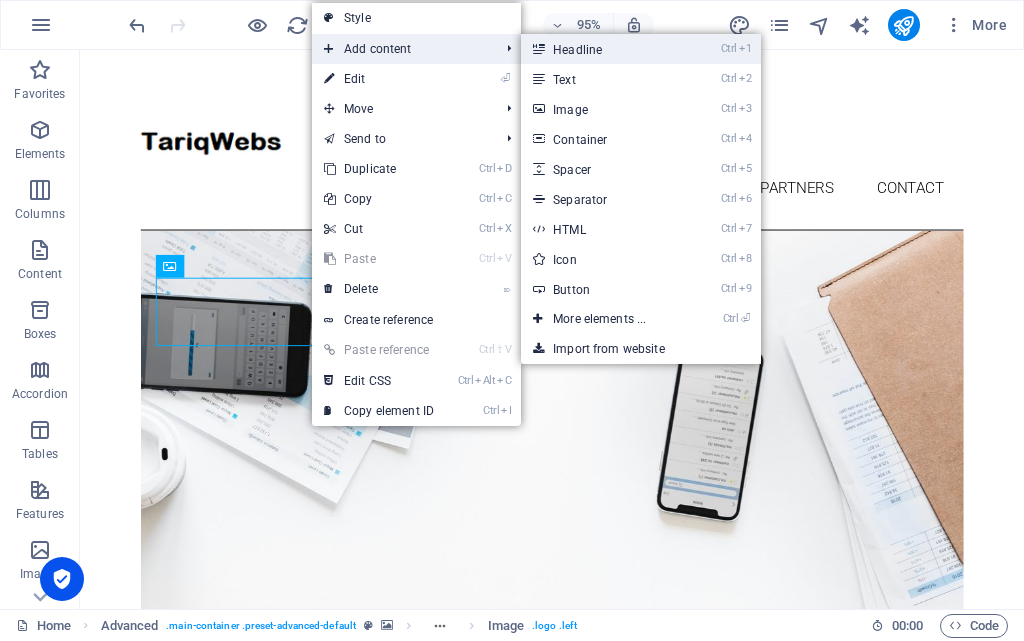 click on "Ctrl 1  Headline" at bounding box center [603, 49] 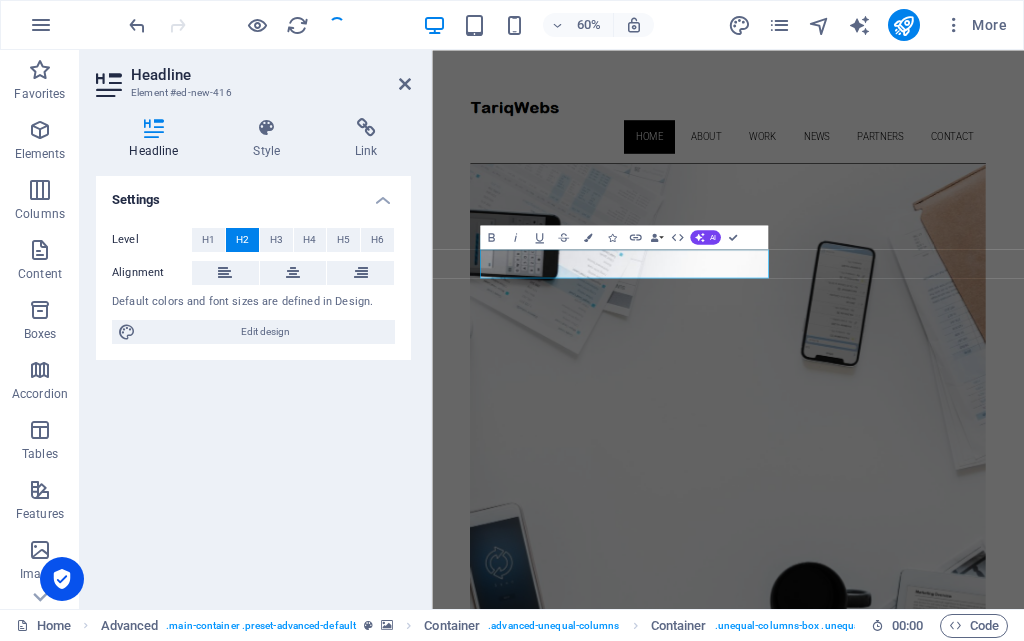 type 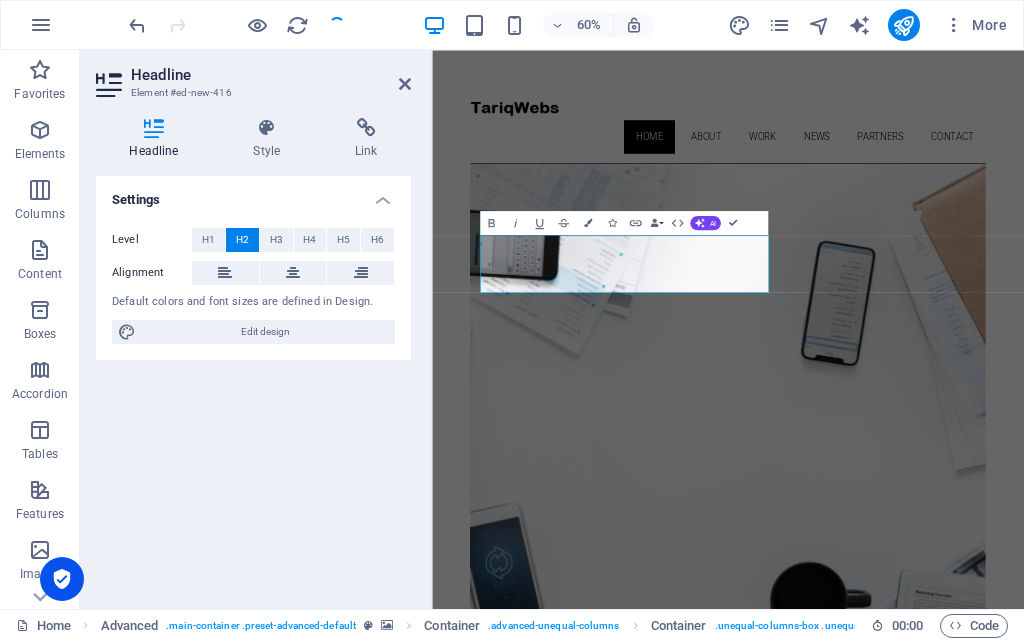 click on "Settings Level H1 H2 H3 H4 H5 H6 Alignment Default colors and font sizes are defined in Design. Edit design" at bounding box center [253, 384] 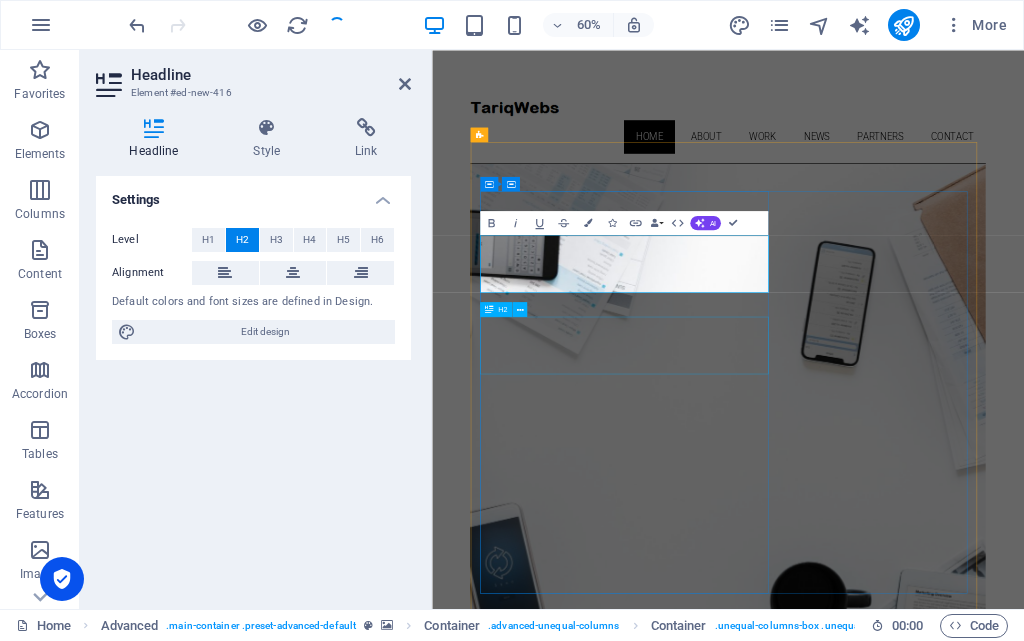 click on "Improve your company's success" at bounding box center (925, 1421) 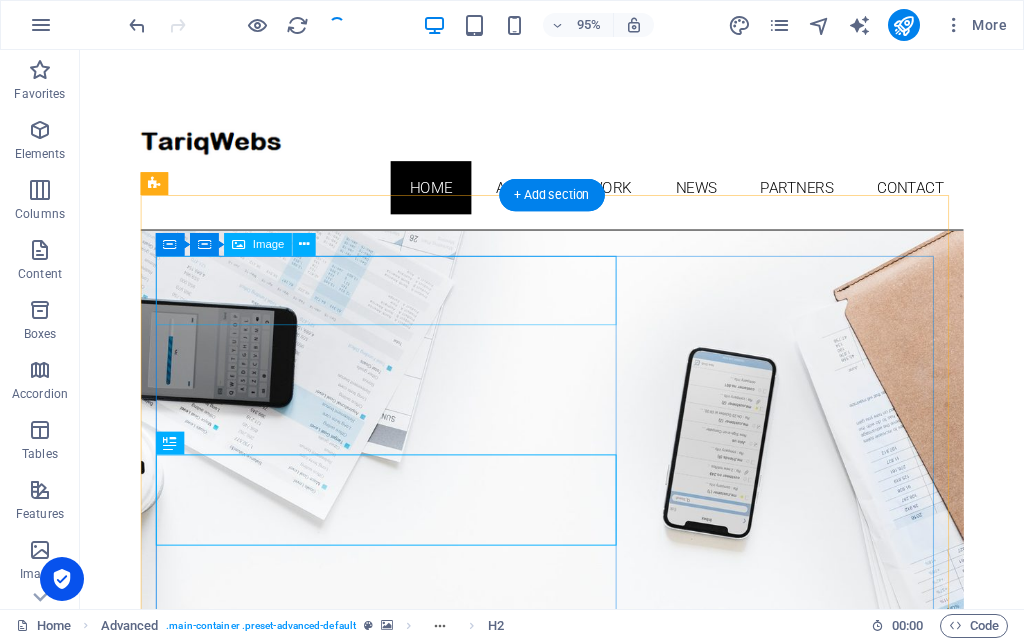 click at bounding box center [577, 1236] 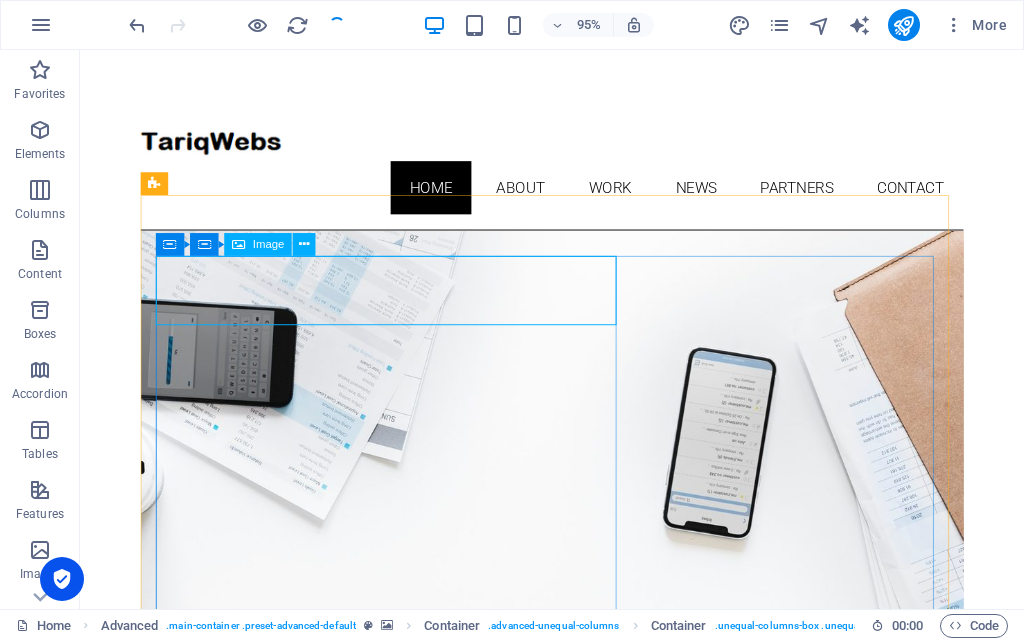 click on "Image" at bounding box center [269, 244] 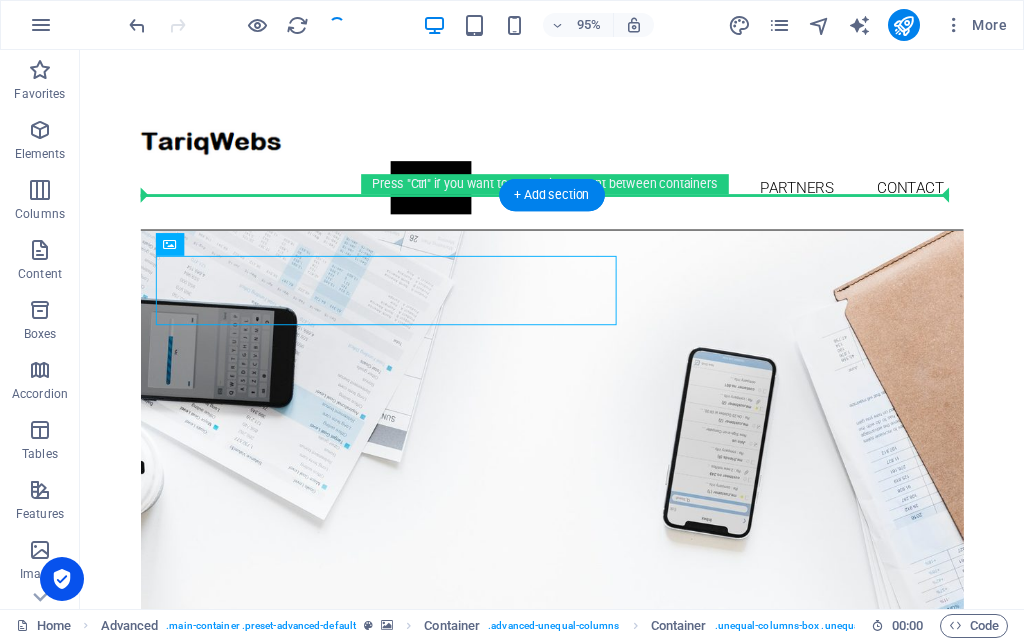 drag, startPoint x: 337, startPoint y: 296, endPoint x: 268, endPoint y: 225, distance: 99.00505 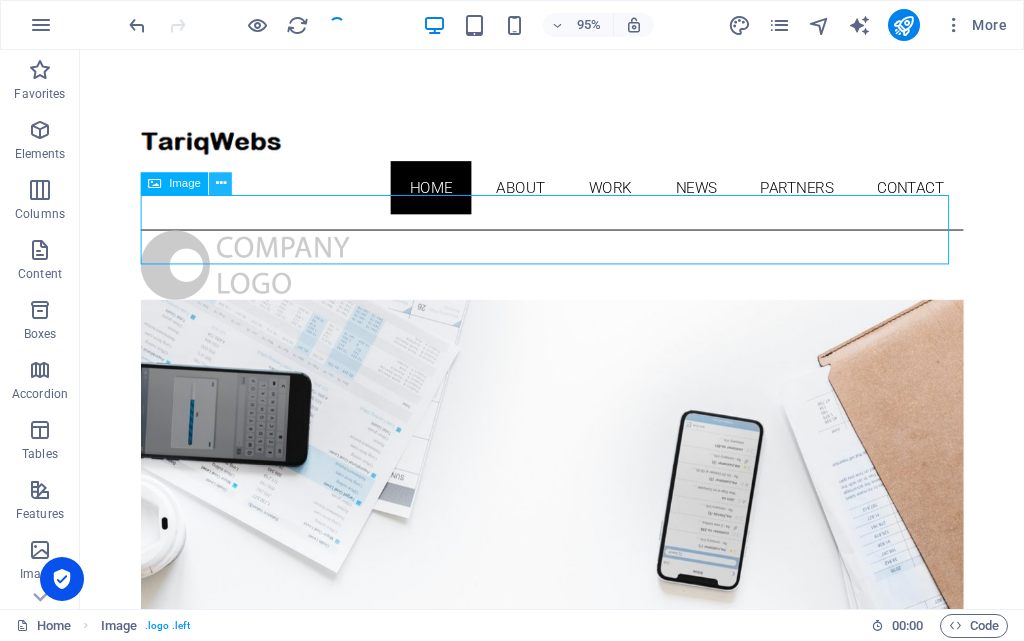 click at bounding box center (221, 184) 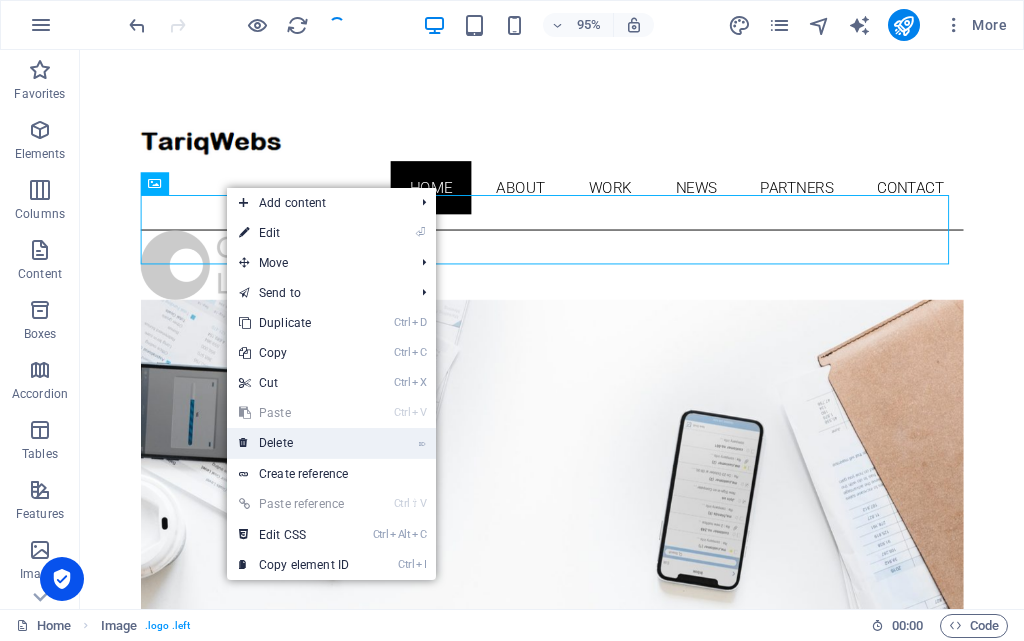 click on "⌦  Delete" at bounding box center (294, 443) 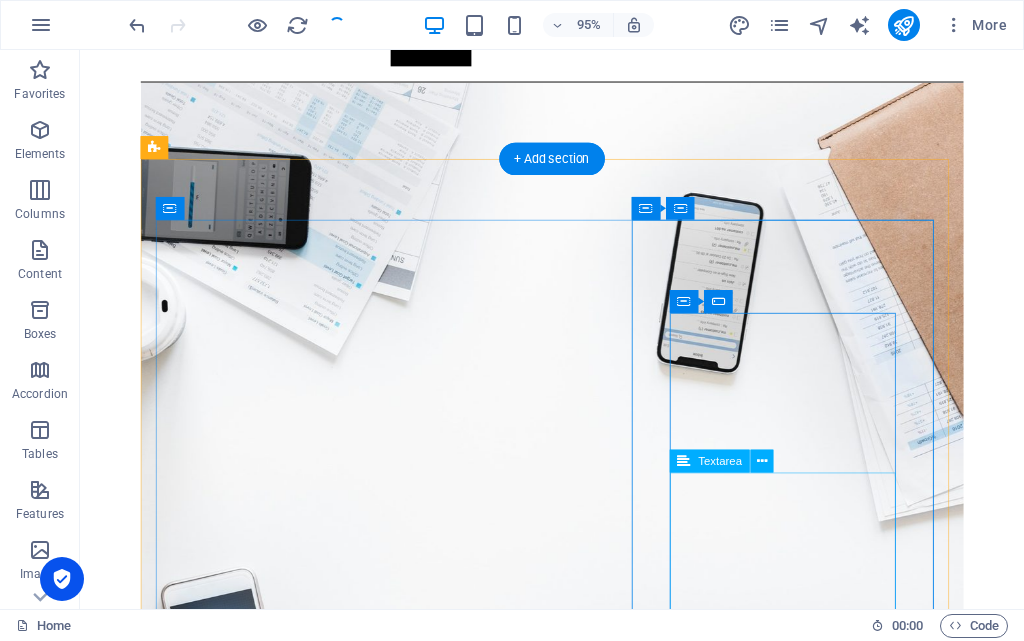 scroll, scrollTop: 200, scrollLeft: 0, axis: vertical 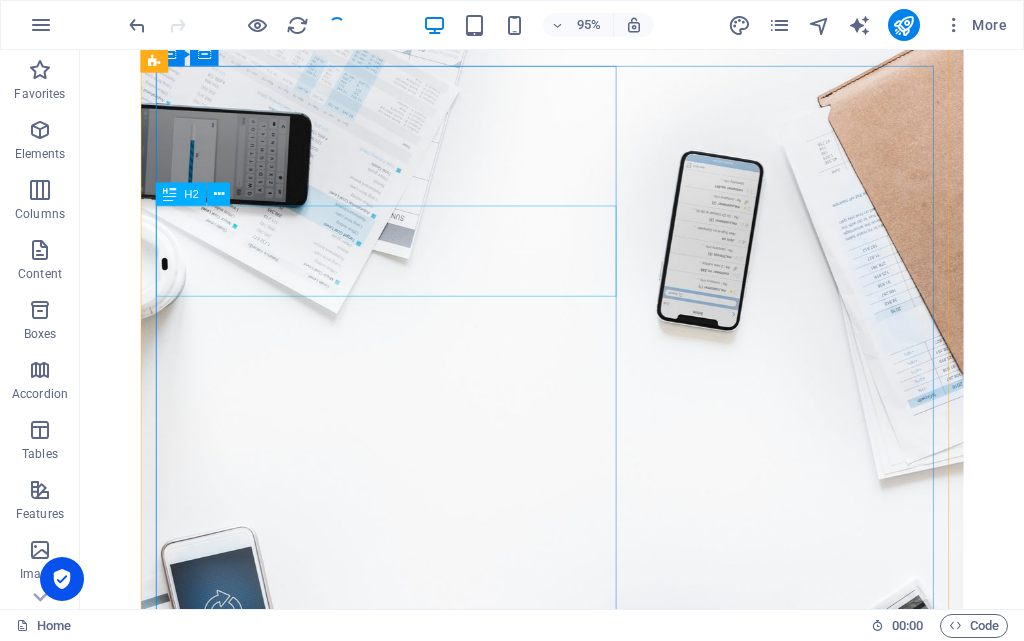 click on "Improve your company's success" at bounding box center (577, 1061) 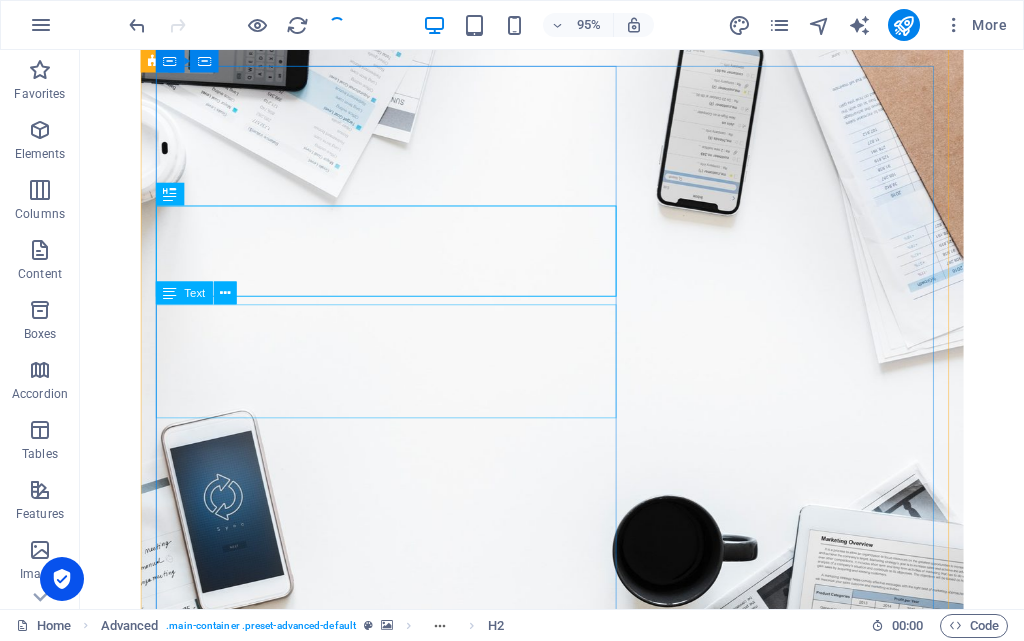 scroll, scrollTop: 200, scrollLeft: 0, axis: vertical 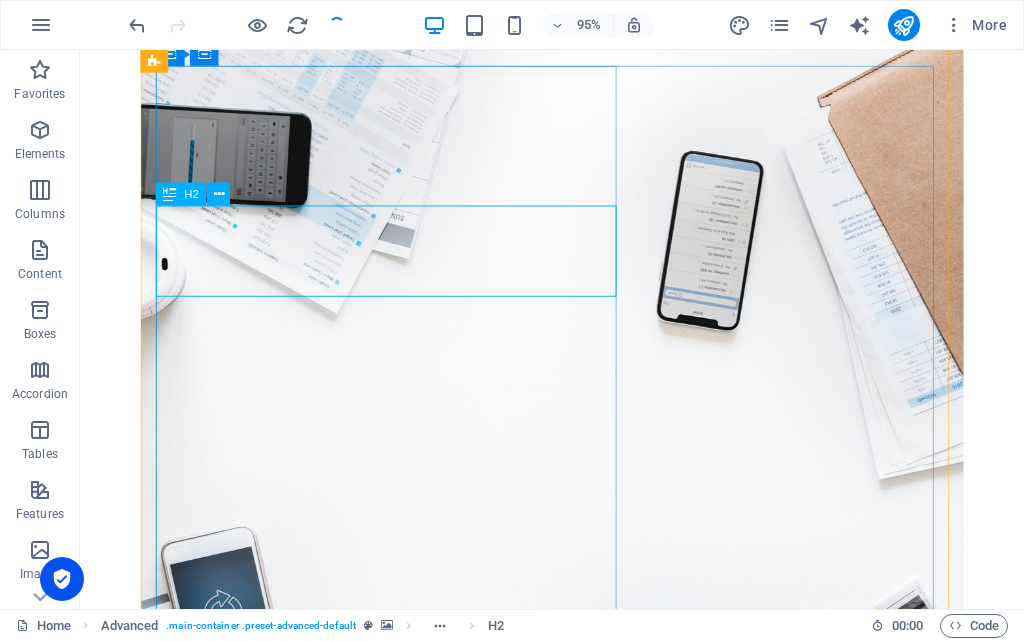 click on "Improve your company's success" at bounding box center (577, 1061) 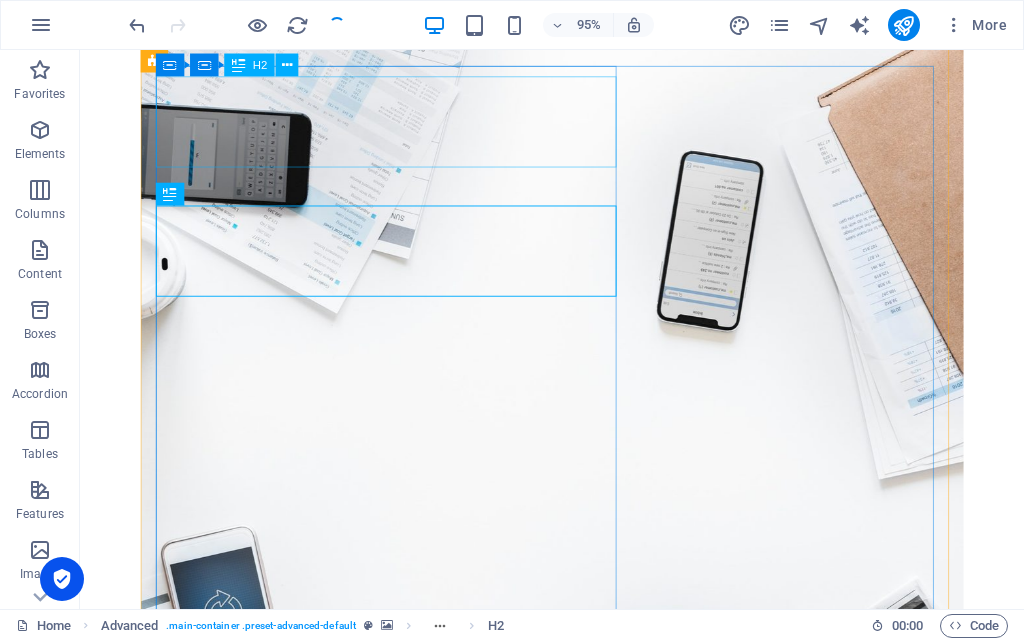click on "Pakistan's Top web developmet services" at bounding box center [577, 973] 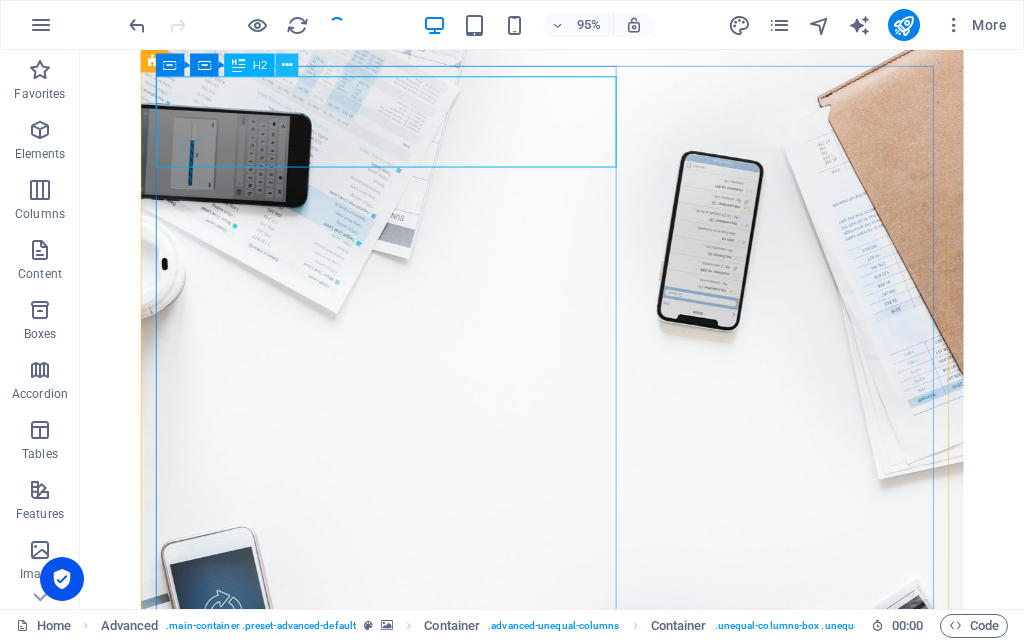 click at bounding box center (287, 65) 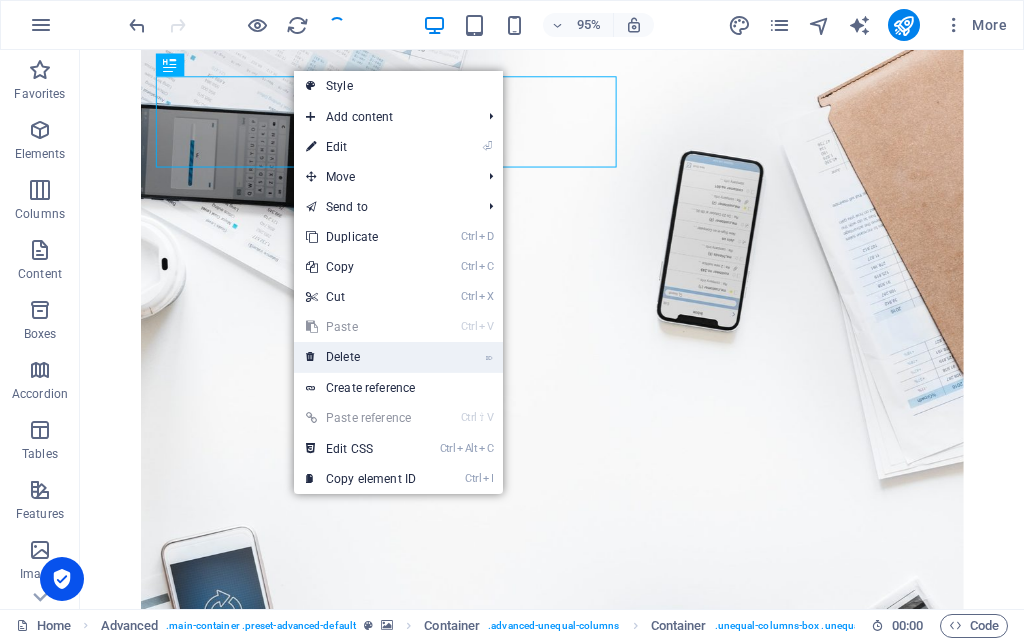 click on "⌦  Delete" at bounding box center [361, 357] 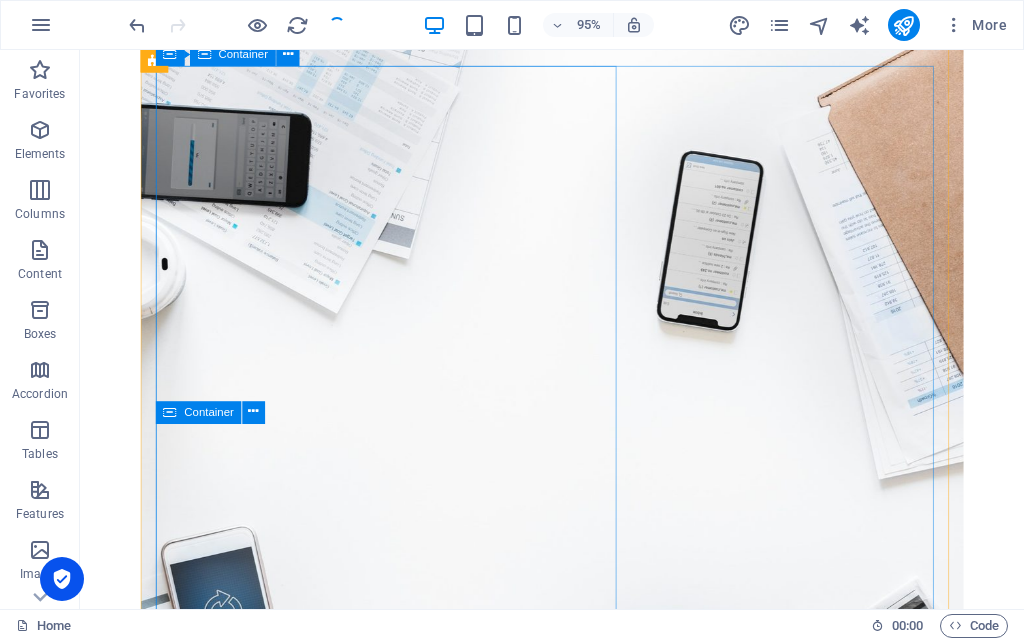 click on "Improve your company's success Lorem ipsum dolor sit amet, consetetur sadipscing elitr, sed diam nonumy eirmod tempor invidunt ut labore et dolore magna aliquyam erat, sed diam voluptua. At vero eos et accusam et justo duo dolores et ea rebum. Stet clita kasd gubergren, no sea takimata sanctus est Lorem ipsum dolor sit amet.
Free trial for 14 days Free work materials First training for free See the success" at bounding box center [577, 1178] 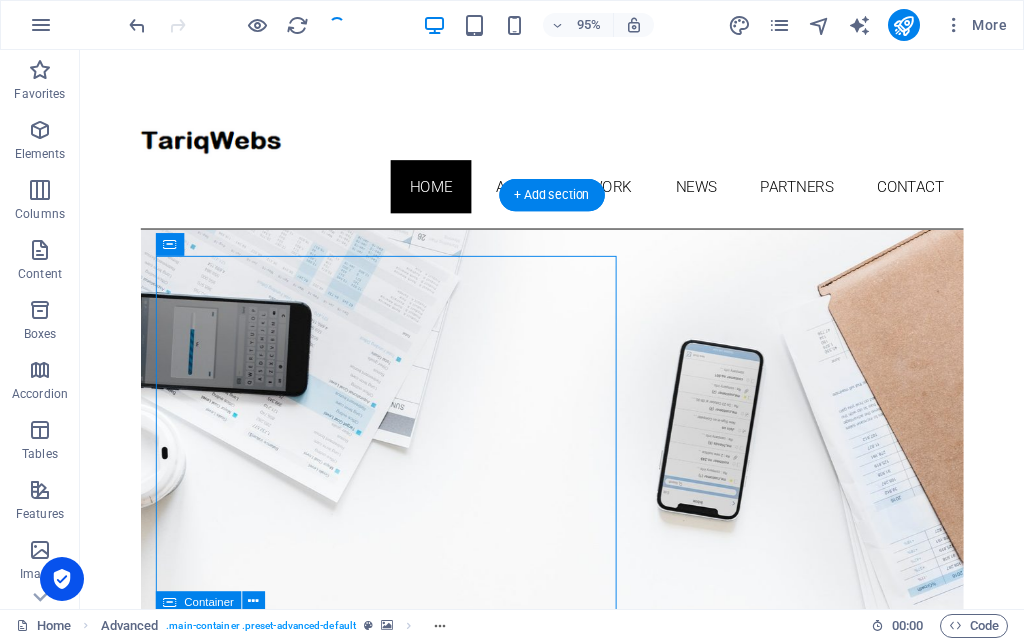 scroll, scrollTop: 0, scrollLeft: 0, axis: both 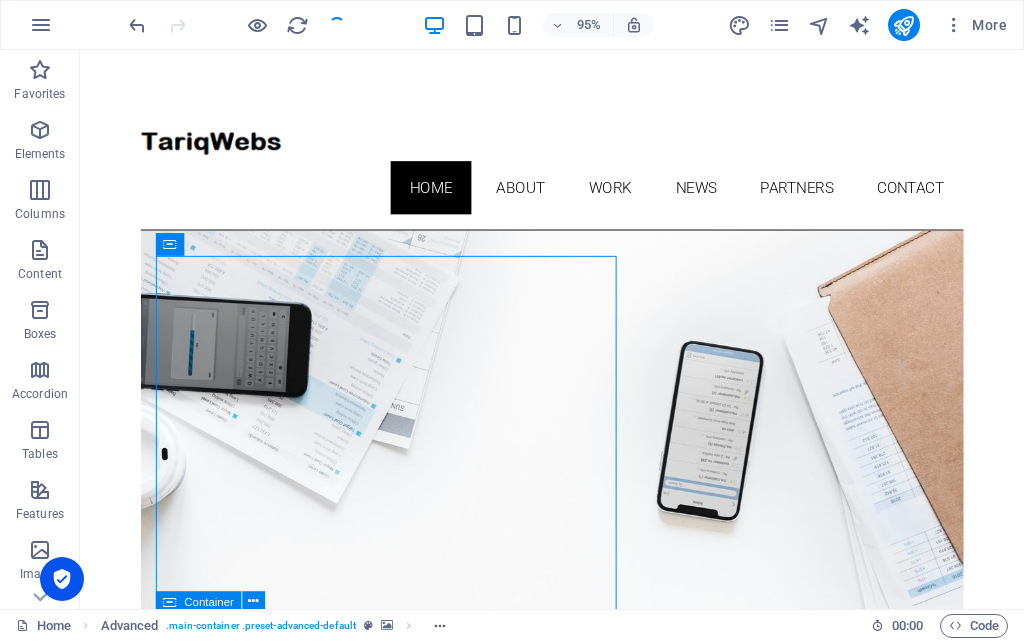click on "Skip to main content
Home About Work News Partners Contact Improve your company's success Lorem ipsum dolor sit amet, consetetur sadipscing elitr, sed diam nonumy eirmod tempor invidunt ut labore et dolore magna aliquyam erat, sed diam voluptua. At vero eos et accusam et justo duo dolores et ea rebum. Stet clita kasd gubergren, no sea takimata sanctus est Lorem ipsum dolor sit amet.
Free trial for 14 days Free work materials First training for free See the success Start now! Unreadable? Regenerate Sign up
About me My work Partners Contact About We are a team of professionals who have up to date skills and knowledge. The team delivers exceptional and state of the art work to its customers. This passionate team has helped a large number of businesses in their success and growth. see more Work see more Blog see more Phone Call me! +92 312 5334949 Social Facebook Instagram Twitter Contact TariqWebs.com@gmail.com Legal Notice Privacy" at bounding box center (577, 3438) 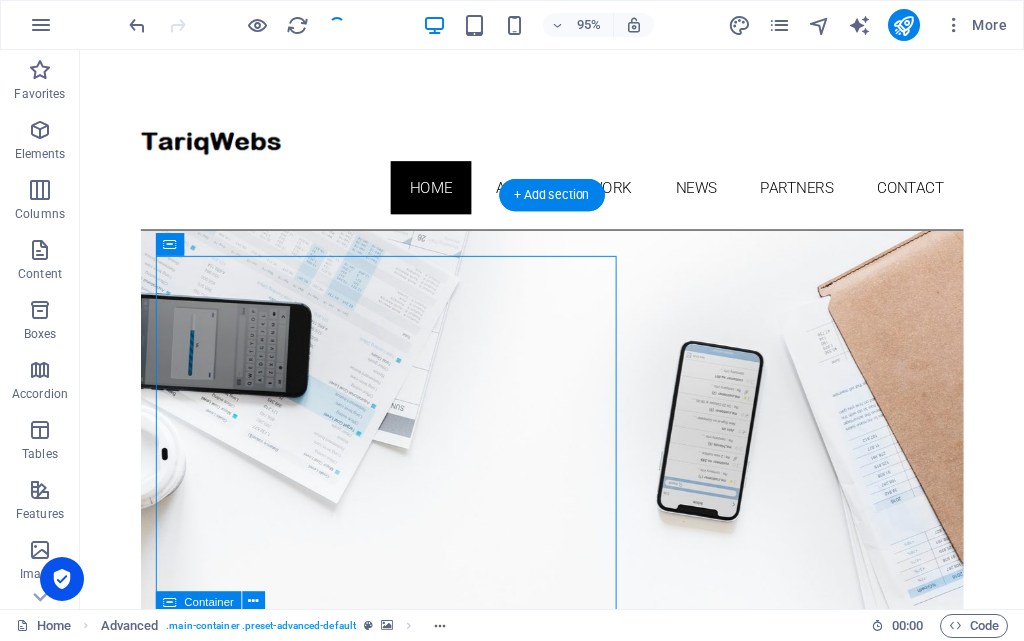 click at bounding box center [577, 662] 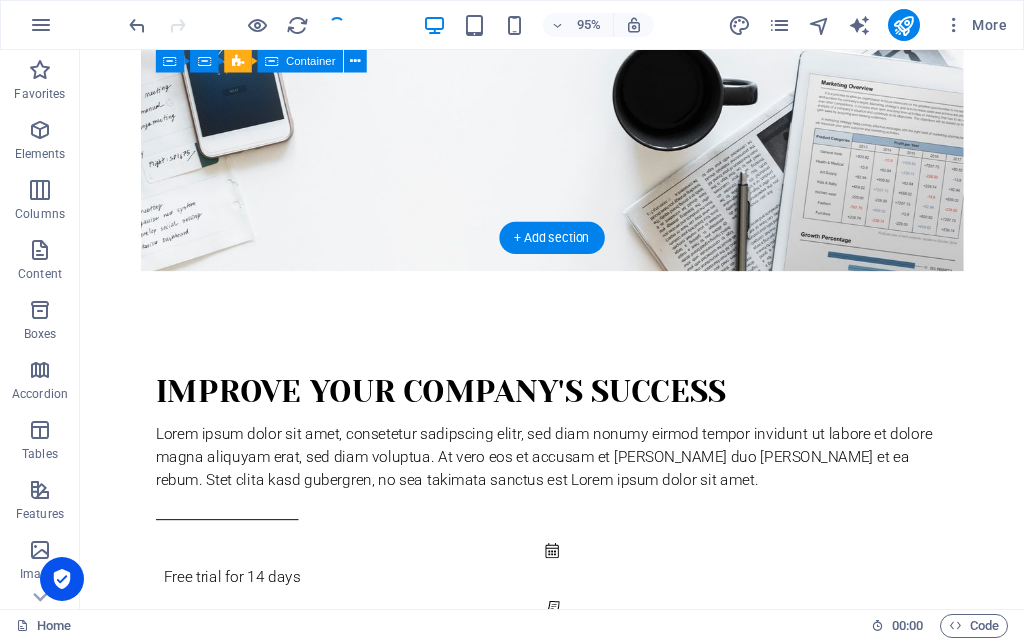 scroll, scrollTop: 800, scrollLeft: 0, axis: vertical 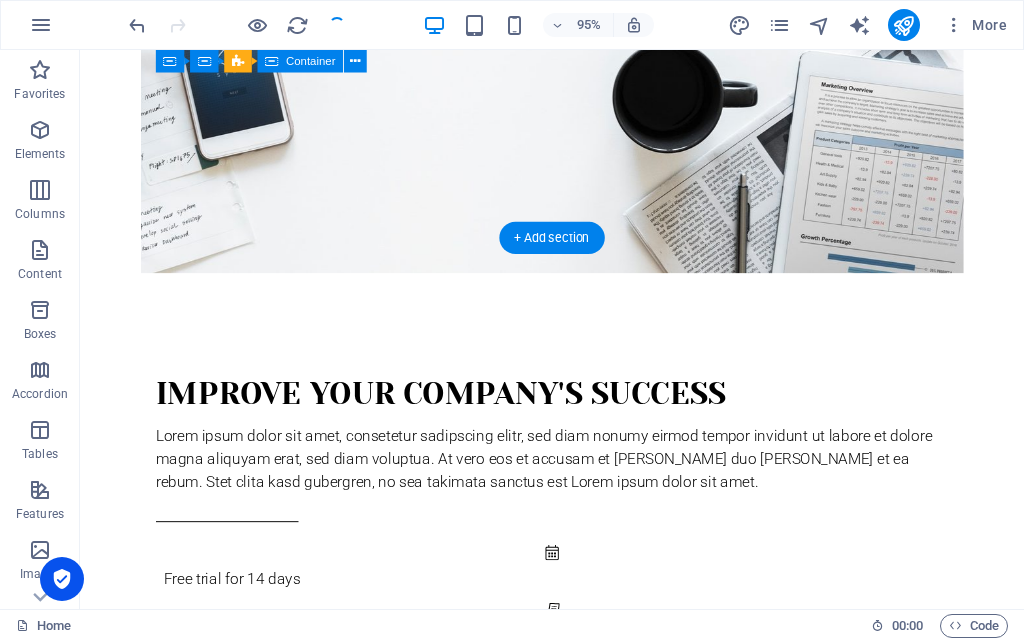 click at bounding box center (-3686, 1563) 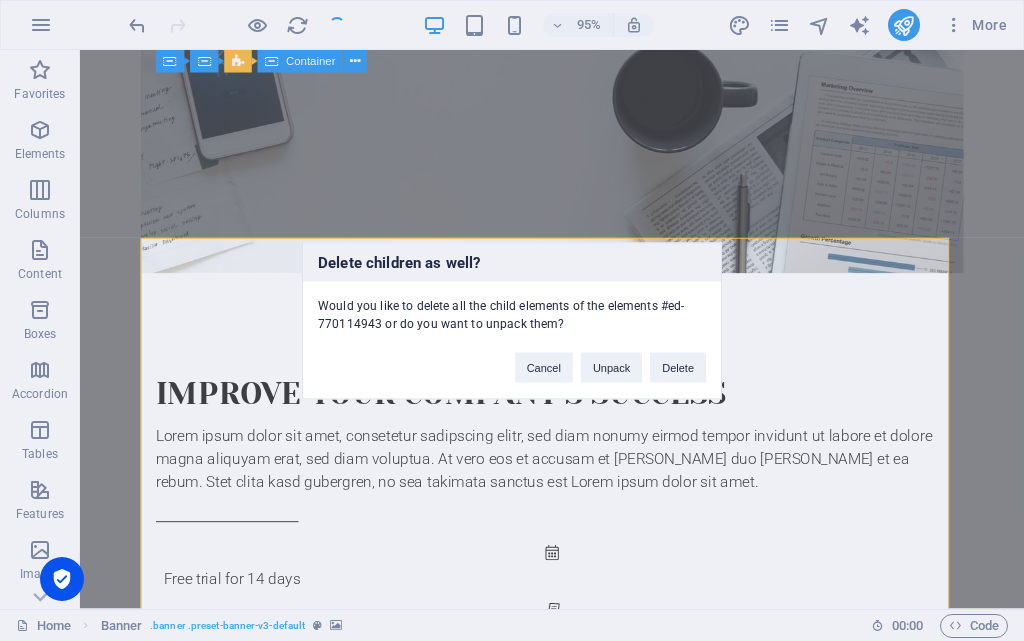 type 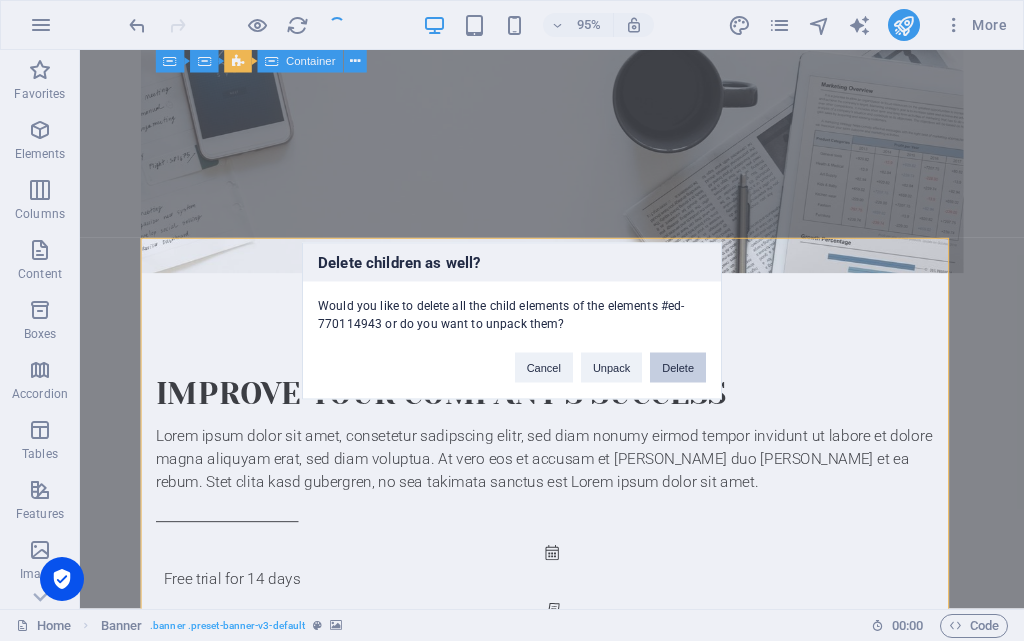 click on "Delete" at bounding box center [678, 367] 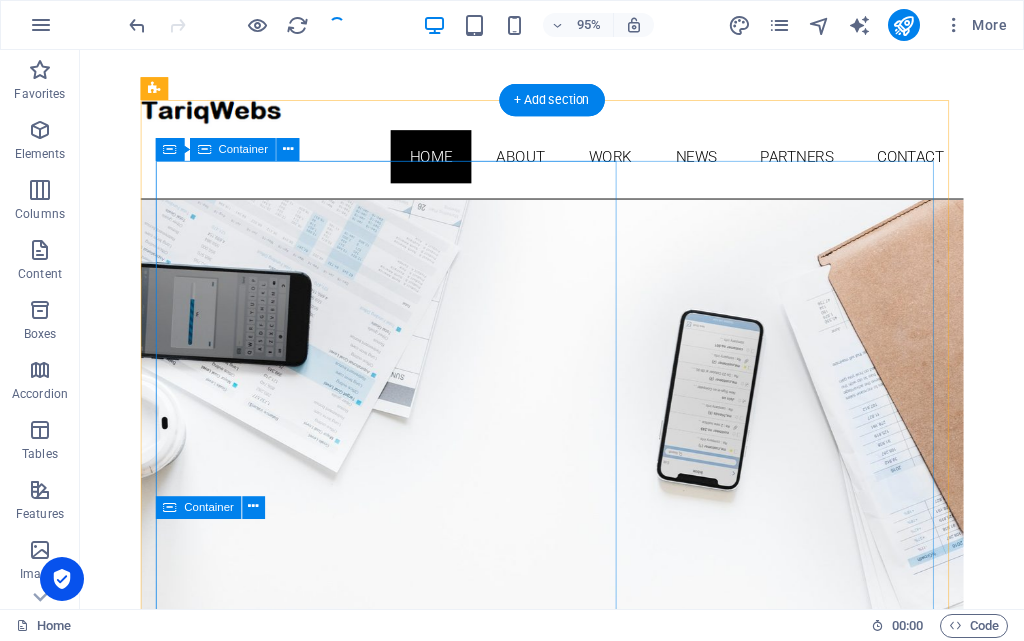 scroll, scrollTop: 0, scrollLeft: 0, axis: both 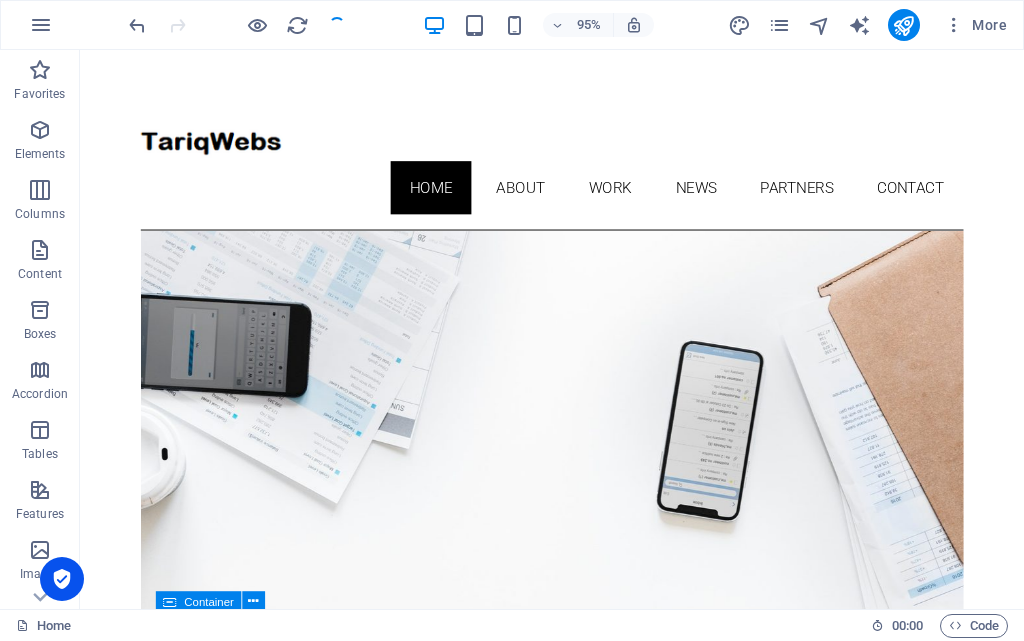 click at bounding box center (237, 25) 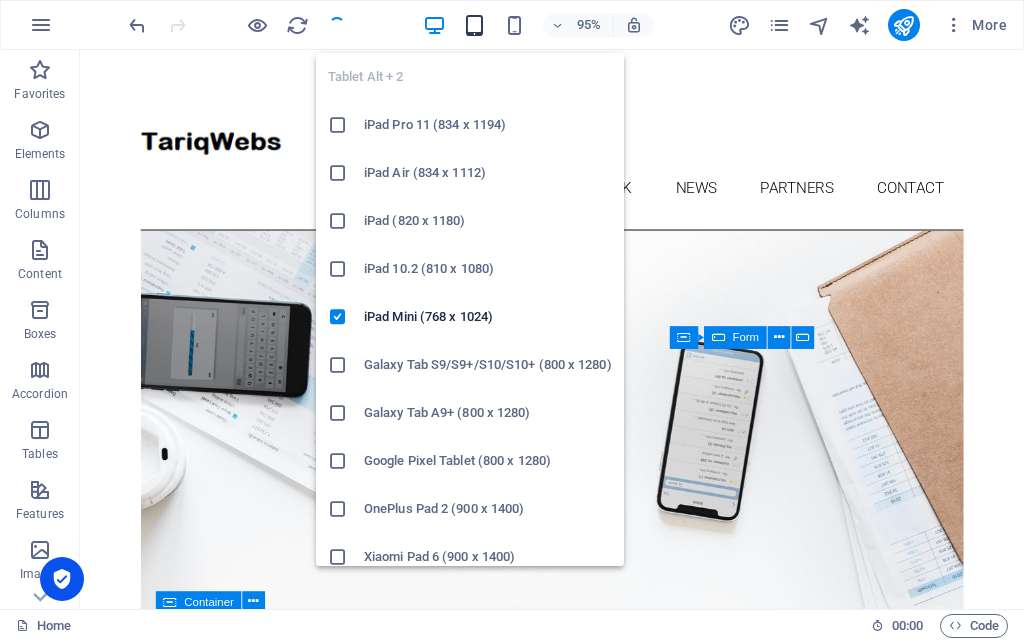 click at bounding box center (474, 25) 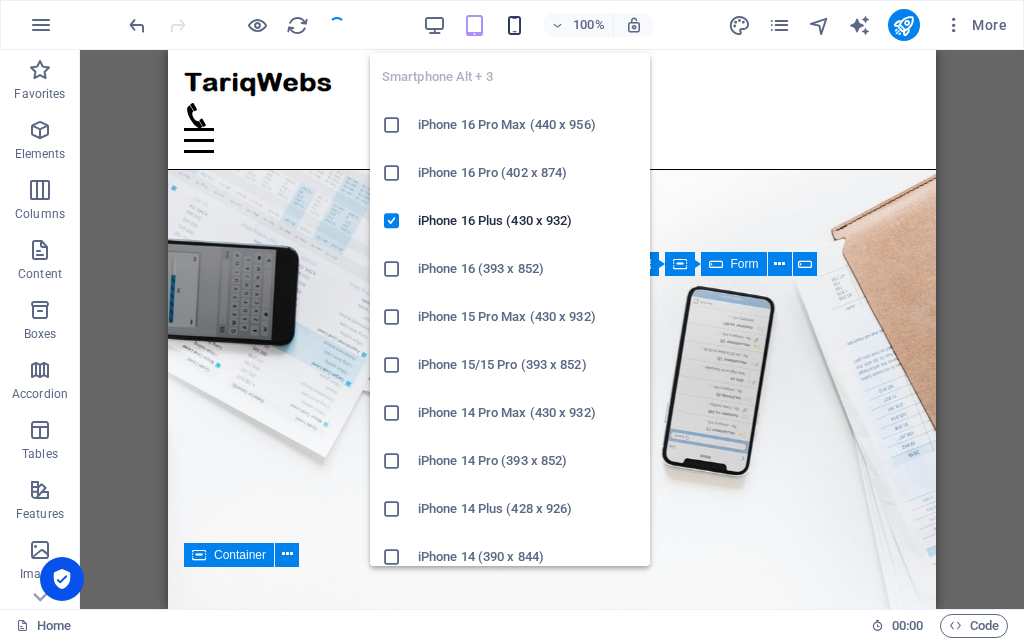 click at bounding box center [514, 25] 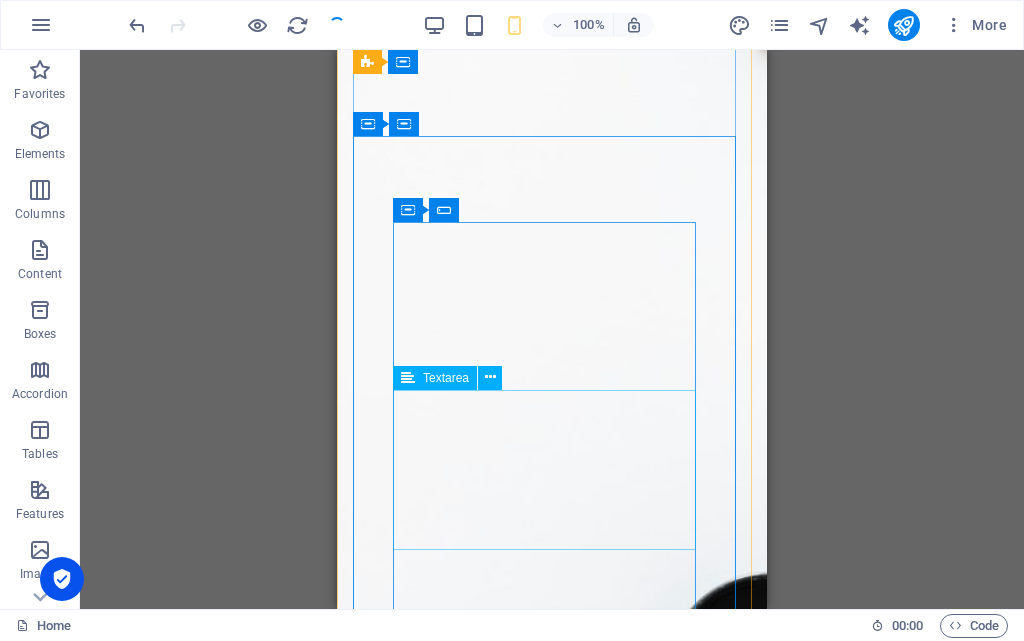 scroll, scrollTop: 700, scrollLeft: 0, axis: vertical 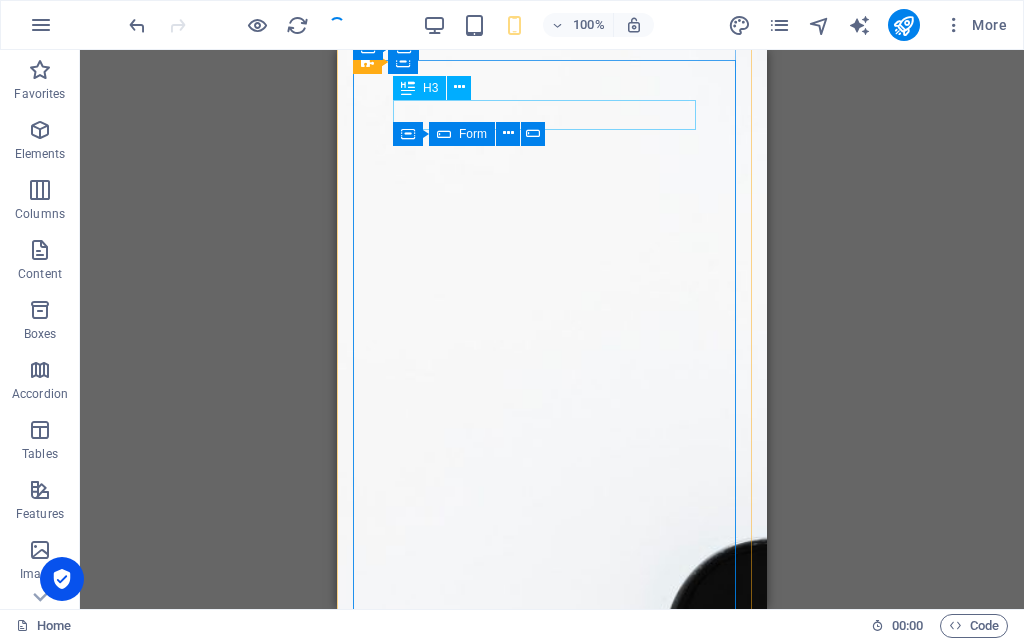 click on "Start now!" at bounding box center [552, 1671] 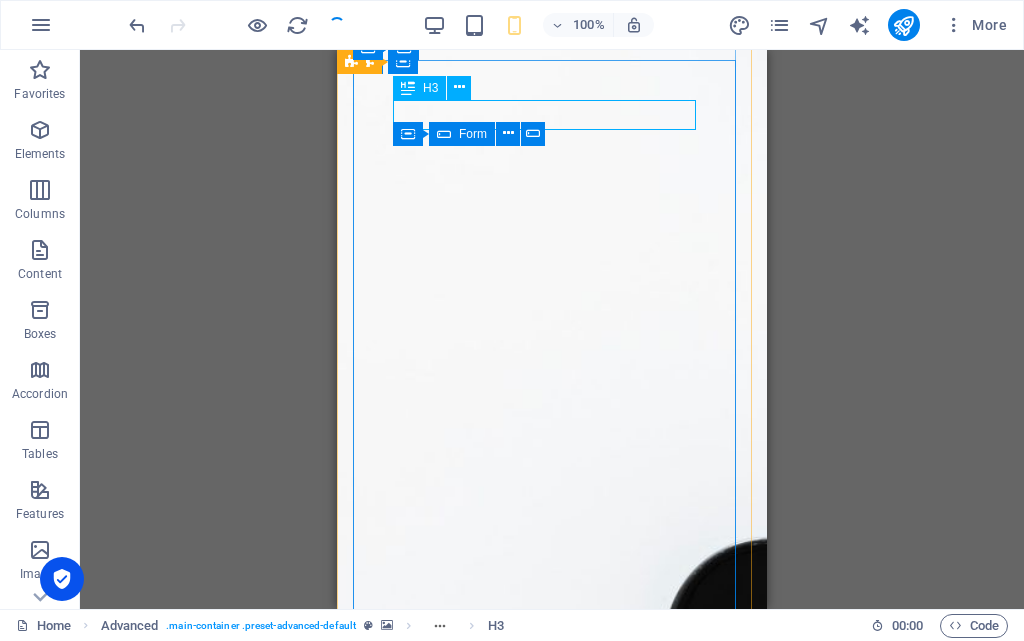 click on "Start now!" at bounding box center [552, 1671] 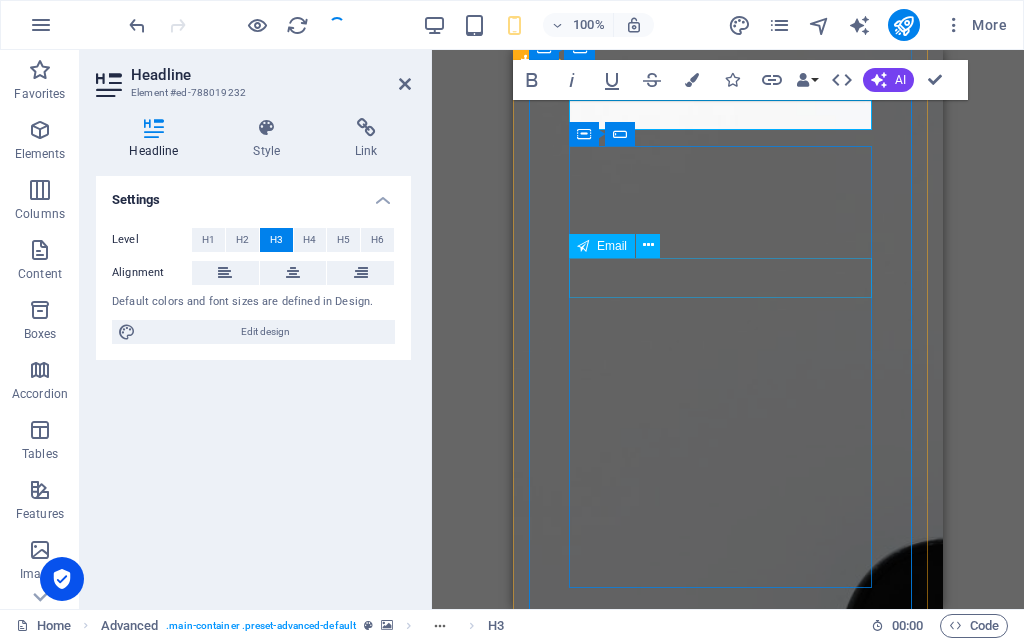 type 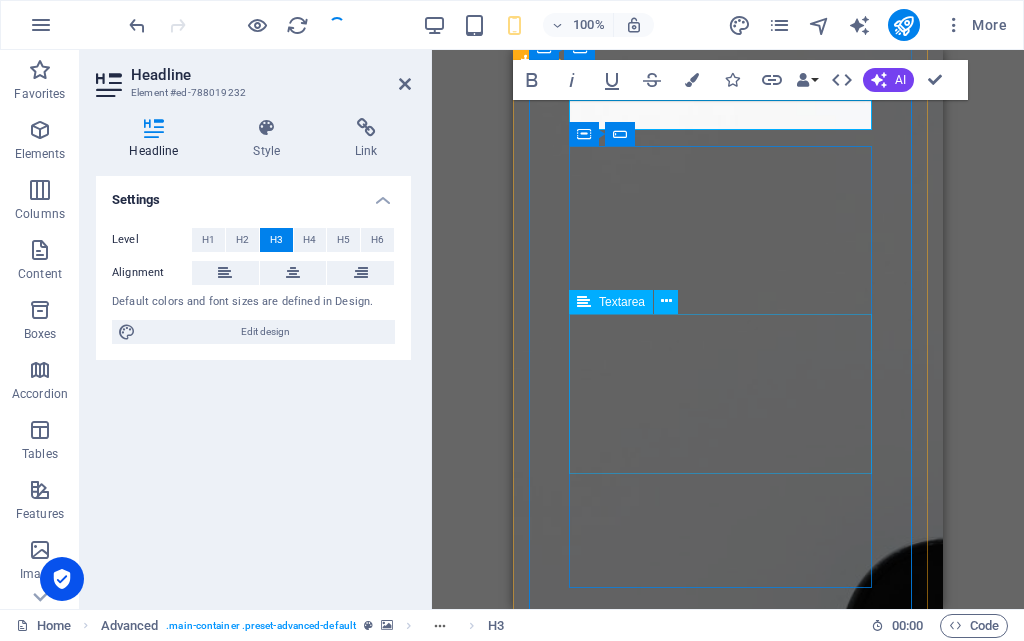 click at bounding box center (728, 1953) 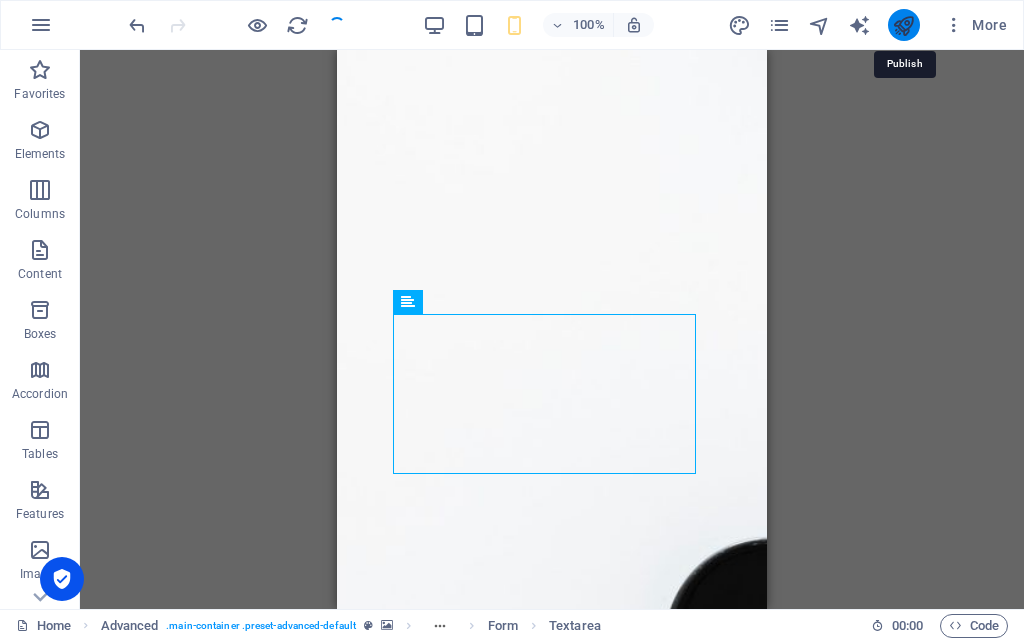 click at bounding box center [903, 25] 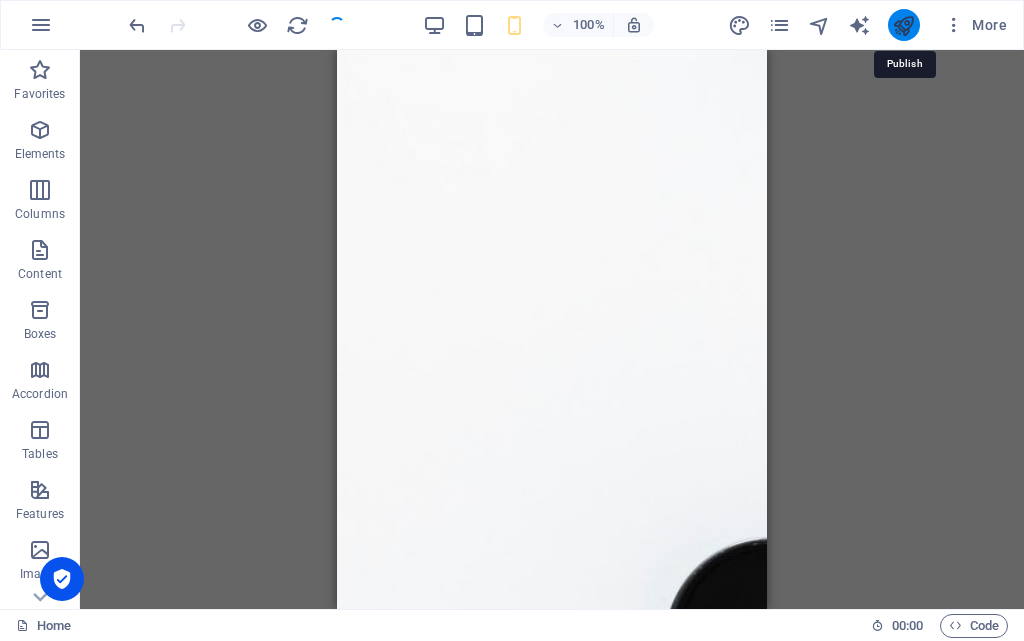 click at bounding box center (903, 25) 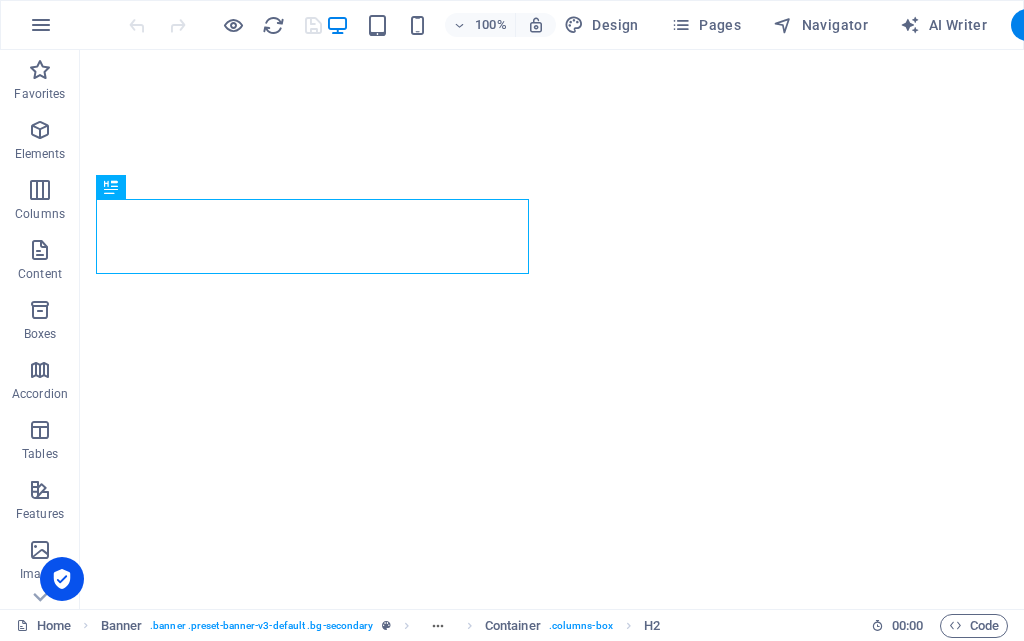 scroll, scrollTop: 0, scrollLeft: 0, axis: both 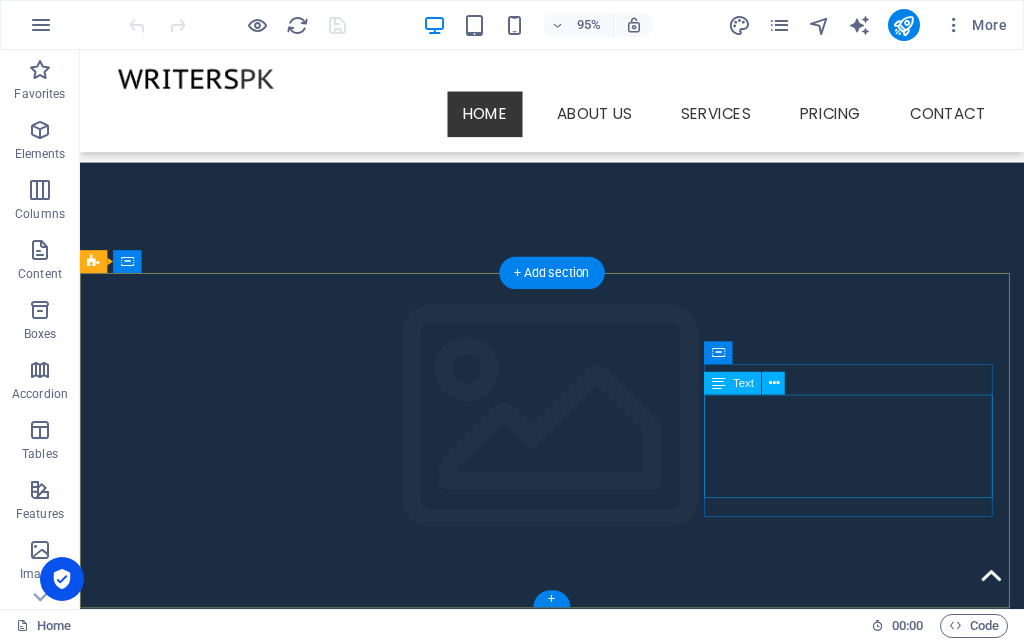 click on "Tel.:  [PHONE_NUMBER] Fax:  WhatsApp:  + [DOMAIN_NAME][EMAIL_ADDRESS][DOMAIN_NAME]" at bounding box center [248, 2035] 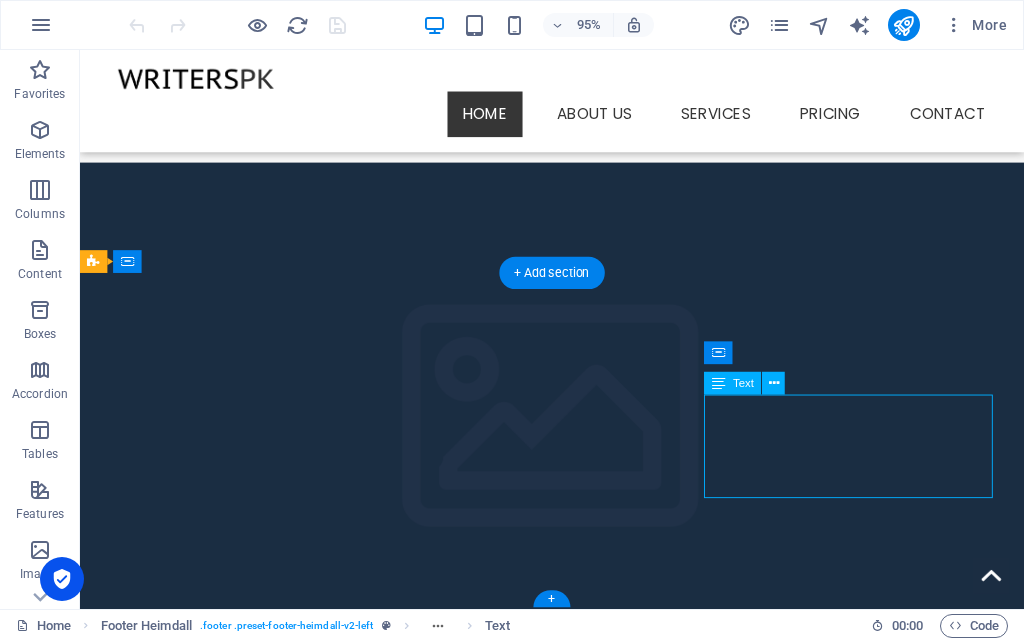 click on "Tel.:  [PHONE_NUMBER] Fax:  WhatsApp:  + [DOMAIN_NAME][EMAIL_ADDRESS][DOMAIN_NAME]" at bounding box center [248, 2035] 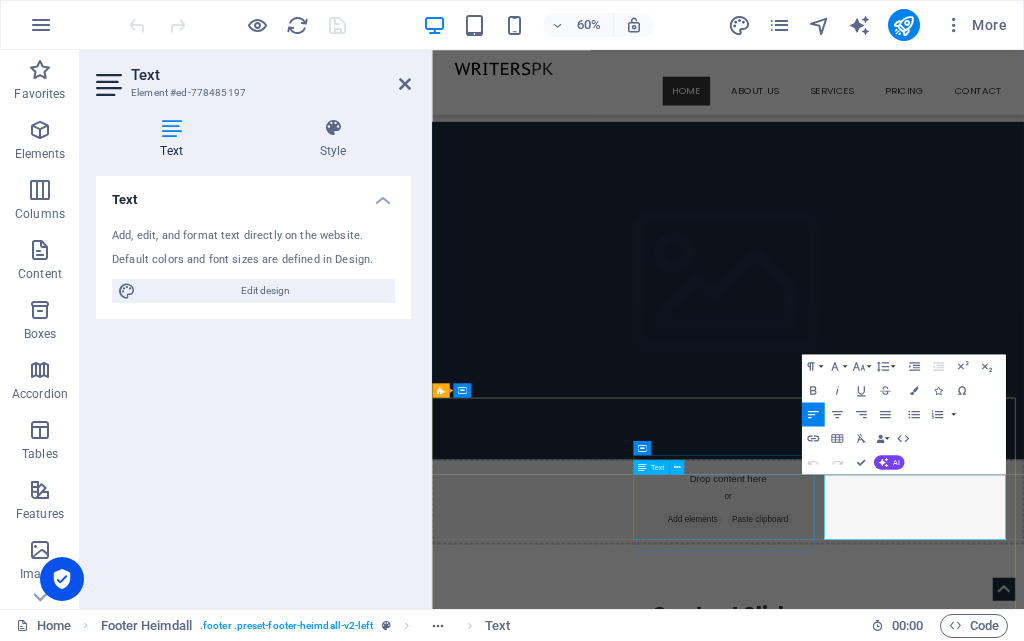scroll, scrollTop: 1764, scrollLeft: 0, axis: vertical 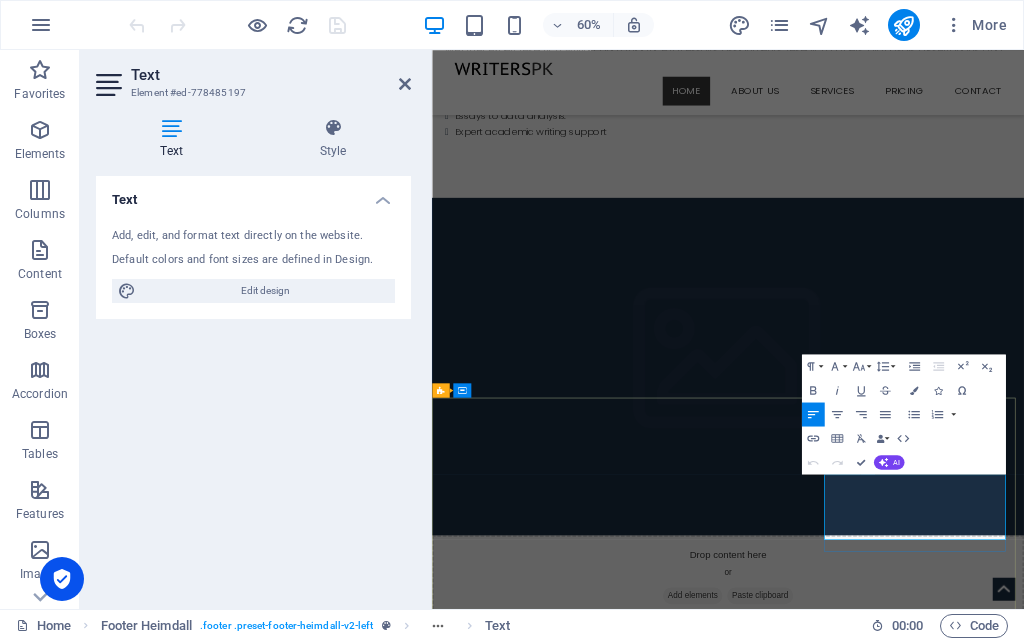 click on "WhatsApp:" at bounding box center (600, 2161) 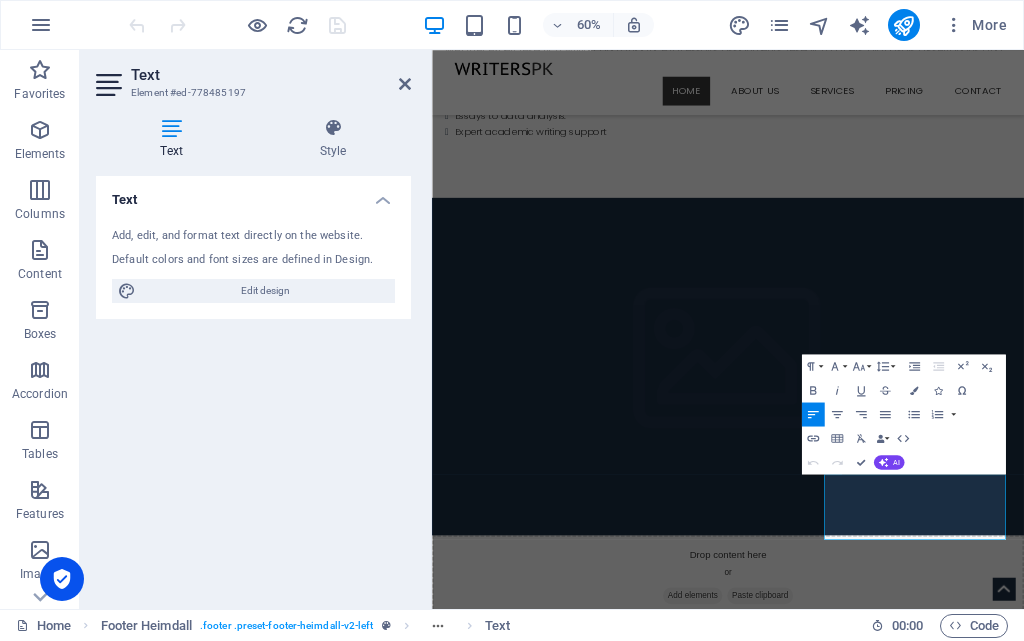 type 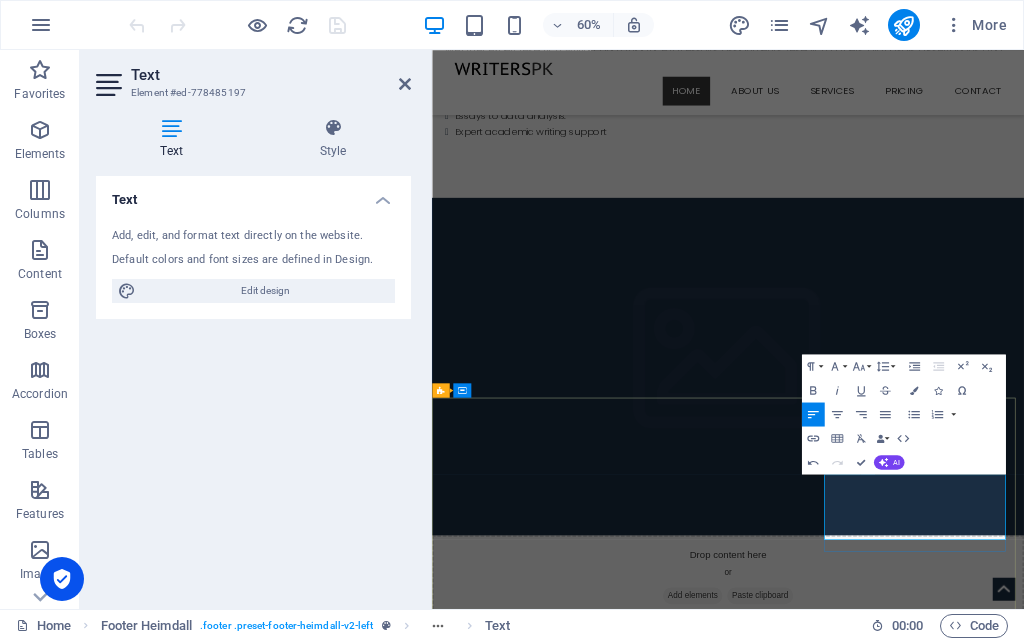 click on "+ [DOMAIN_NAME][EMAIL_ADDRESS][DOMAIN_NAME]" at bounding box center [600, 2202] 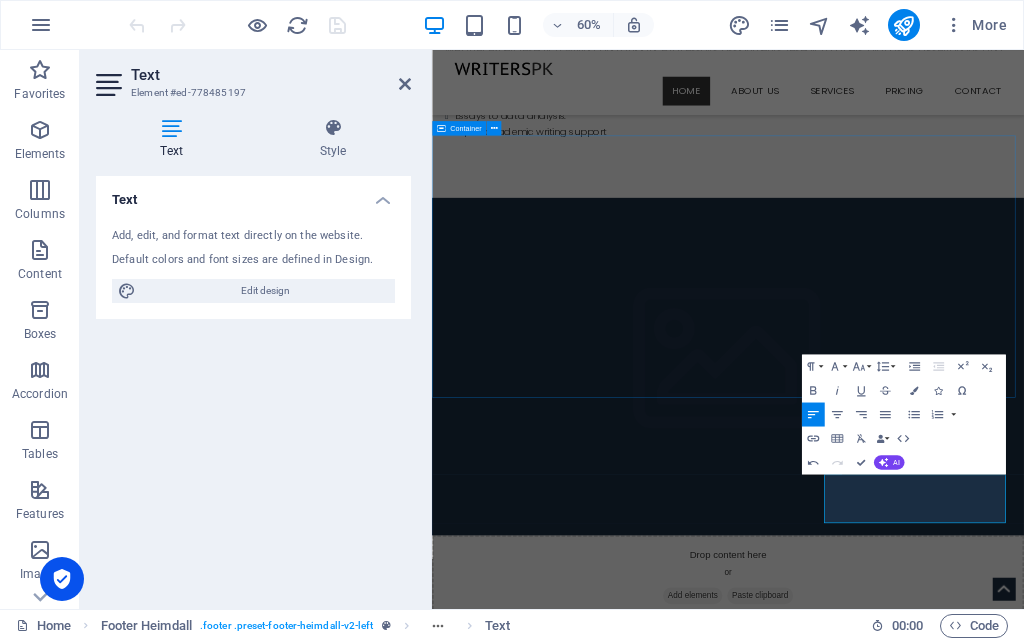 click on "Content Slider Navigating extensive literature or complex data for your thesis or dissertation? Our experts provide in-depth research writing and meticulous analysis, transforming raw information into insightful, scholarly content. We'll help you build a robust argument and present your findings with academic rigor. Data Collection & Analysis Struggling with essays, term papers, or complex assignments? We craft original, well-structured academic papers that meet your university's rigorous standards, from compelling arguments to flawless citations. Let us help you articulate your ideas with clarity and precision, ensuring you submit work you can be proud of. Academic writing Pro Need personalized guidance to master challenging concepts or refine your study techniques? Our remote tutoring sessions offer one-on-one support tailored to your specific needs. From understanding difficult theories to enhancing your research methodologies, we empower you to confidently excel in your academic journey." at bounding box center (925, 1258) 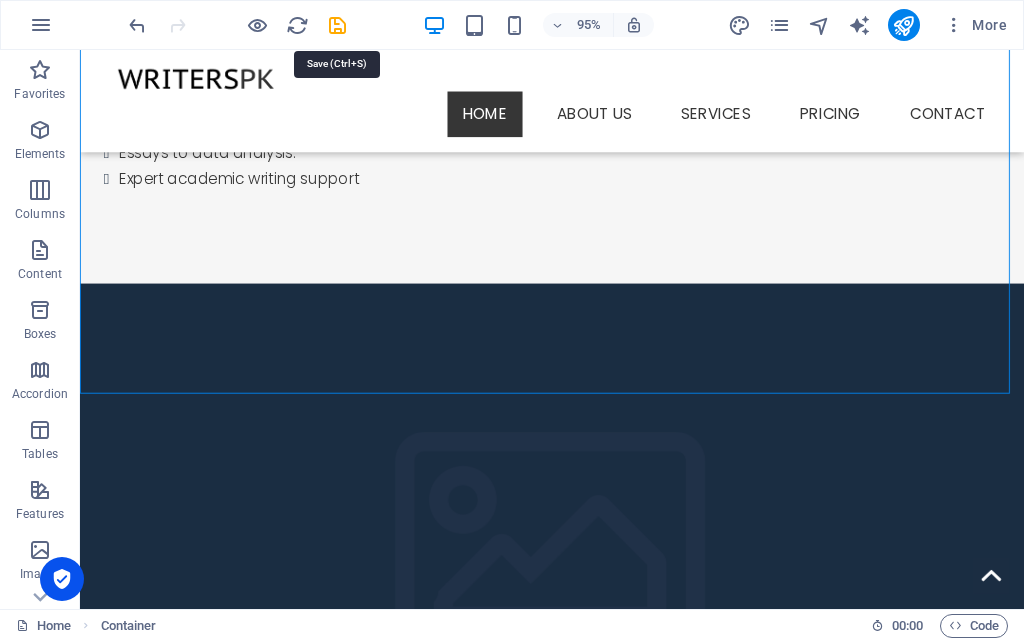 click at bounding box center (337, 25) 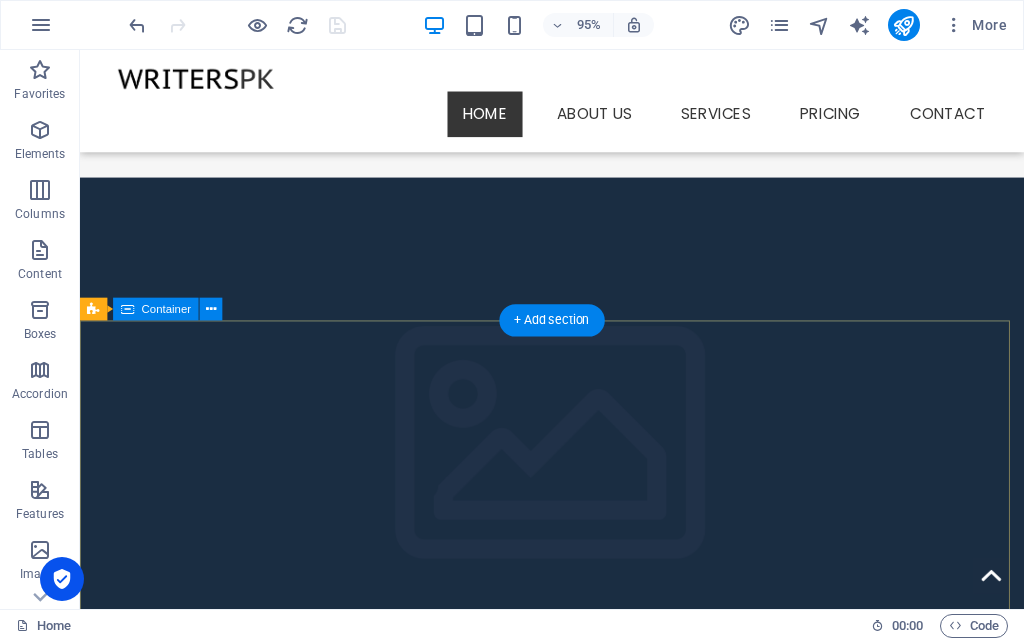 scroll, scrollTop: 1891, scrollLeft: 0, axis: vertical 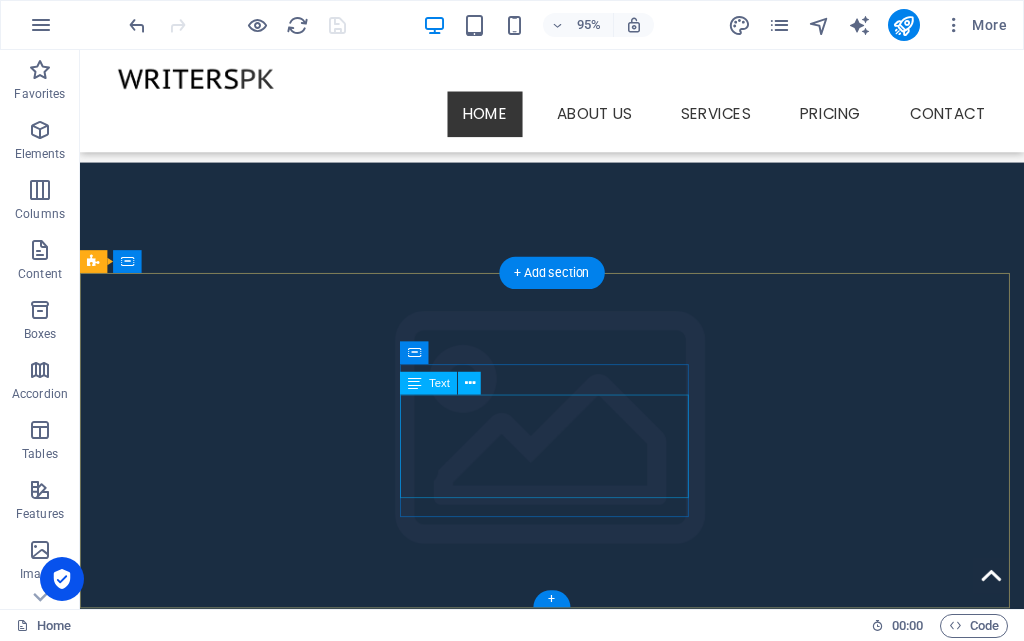 click on "[DOMAIN_NAME] [STREET_ADDRESS] Legal Notice  |  Privacy" at bounding box center [248, 1848] 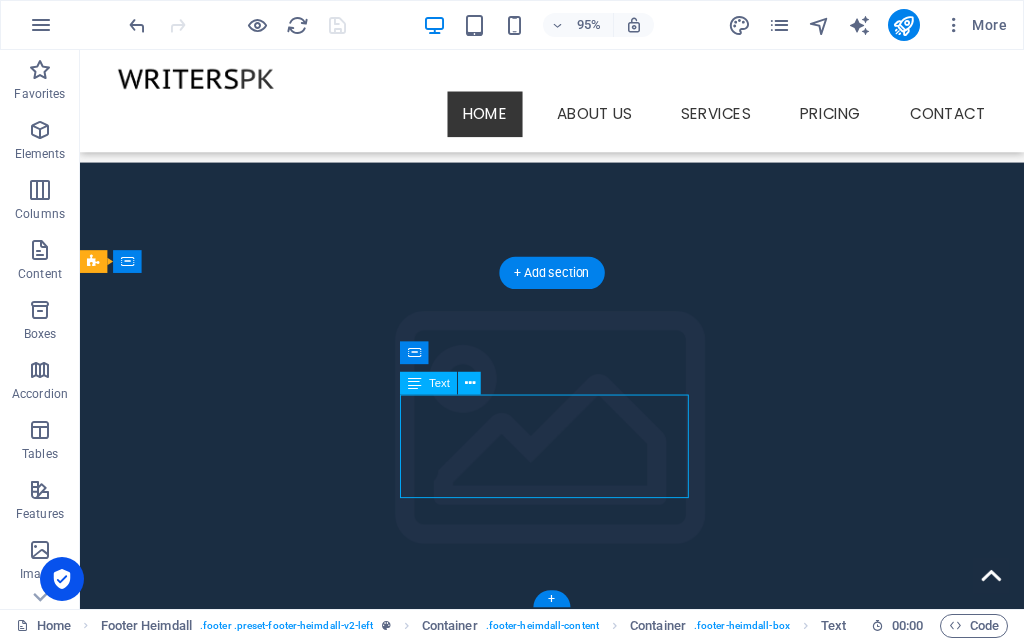 click on "[DOMAIN_NAME] [STREET_ADDRESS] Legal Notice  |  Privacy" at bounding box center (248, 1848) 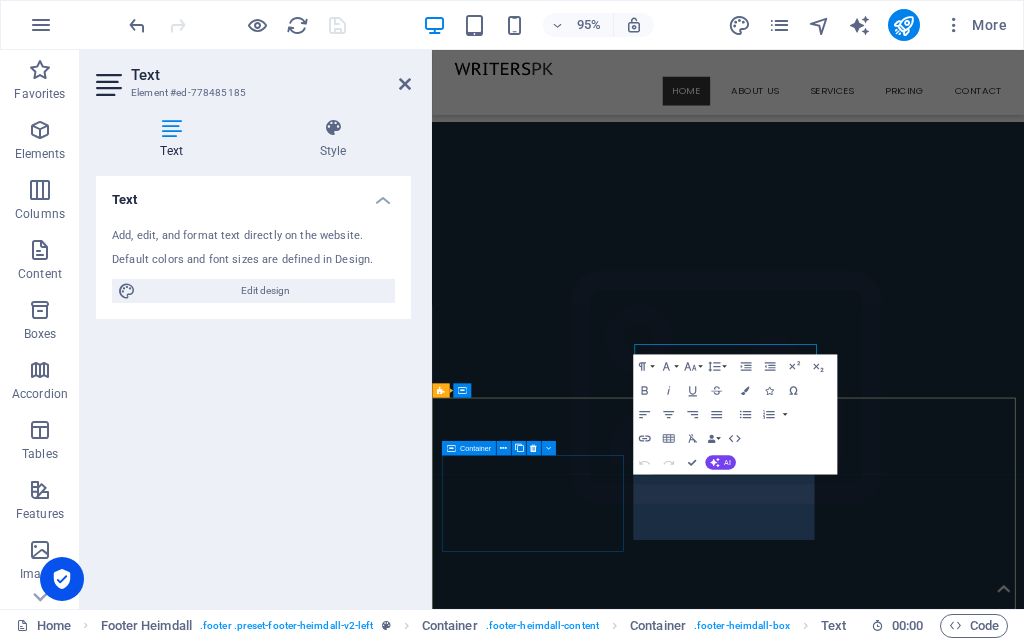 scroll, scrollTop: 1764, scrollLeft: 0, axis: vertical 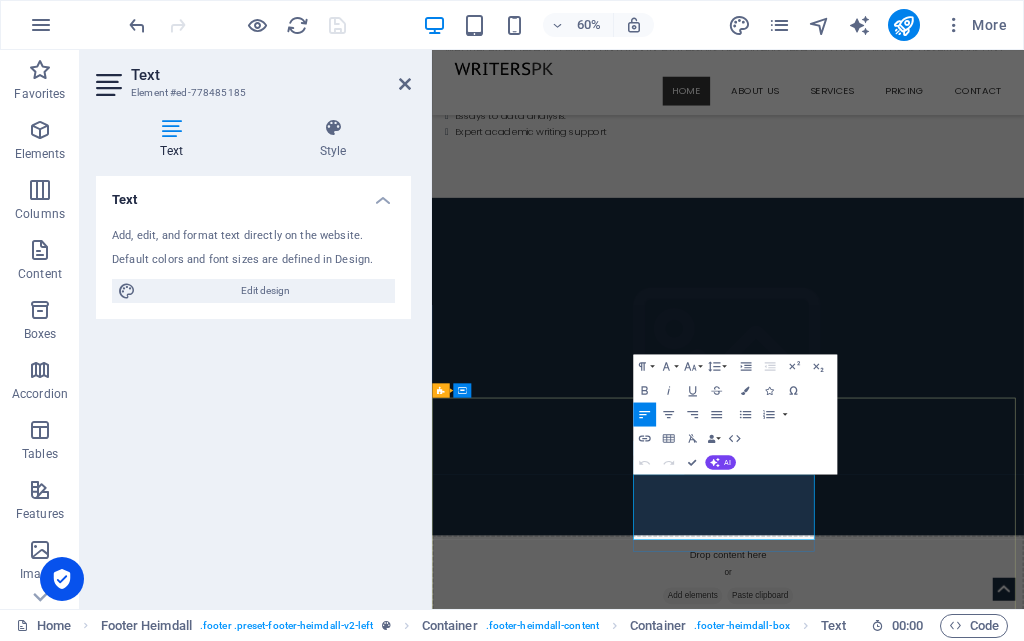 click on "UAE   32765" at bounding box center (600, 1988) 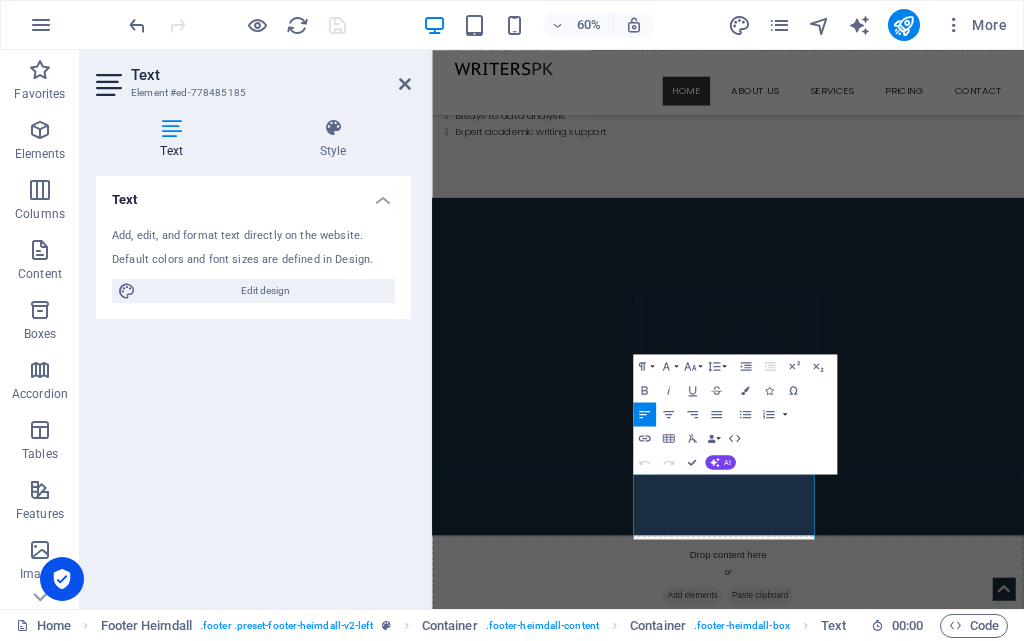 type 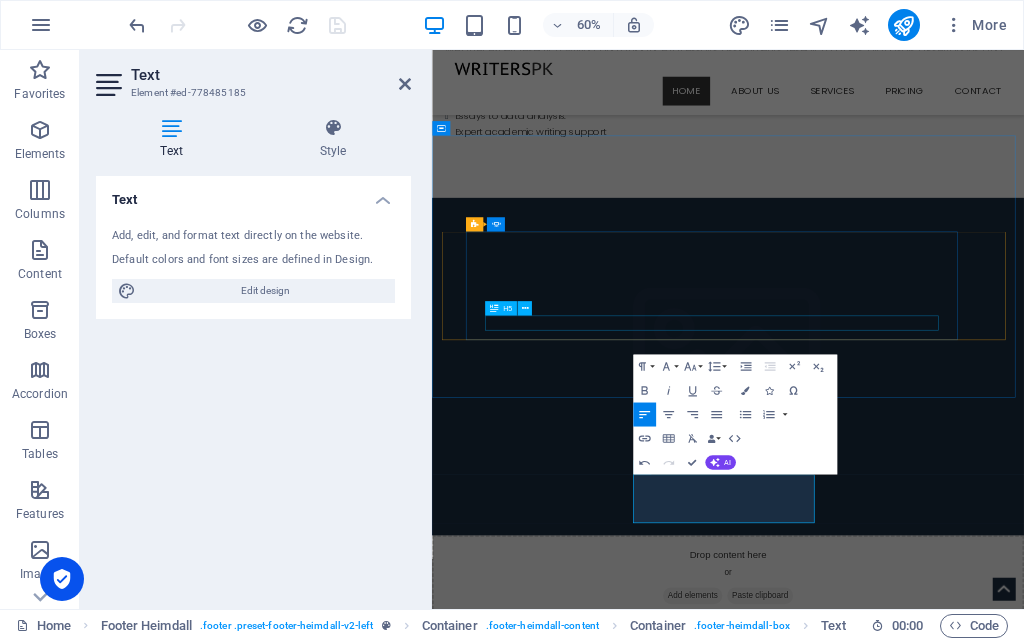 click on "Data Collection & Analysis" at bounding box center [-1572, 1894] 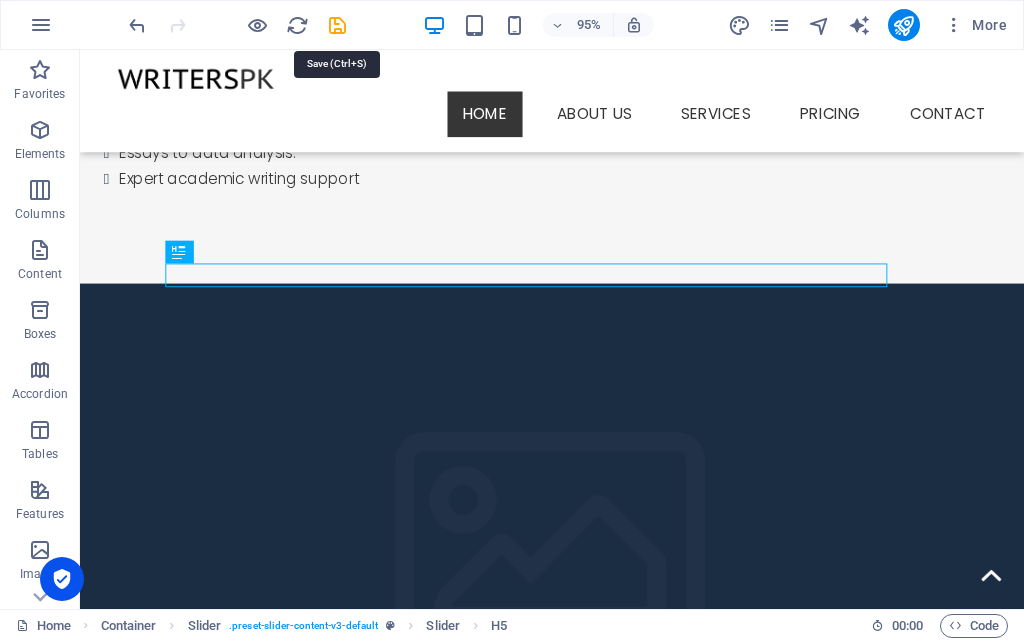 click at bounding box center (337, 25) 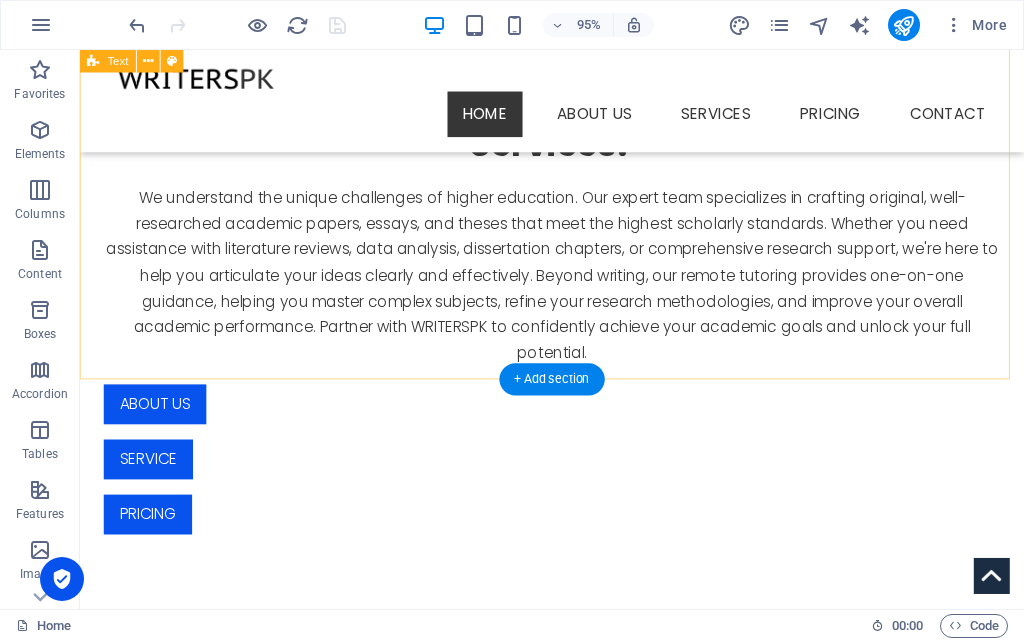scroll, scrollTop: 964, scrollLeft: 0, axis: vertical 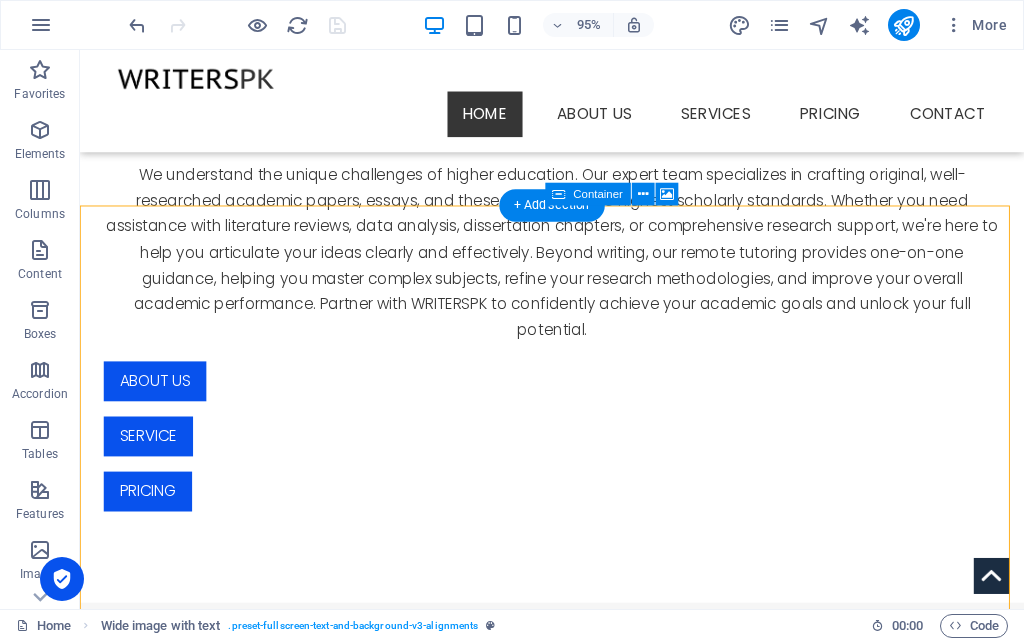 drag, startPoint x: 752, startPoint y: 306, endPoint x: 666, endPoint y: 298, distance: 86.37129 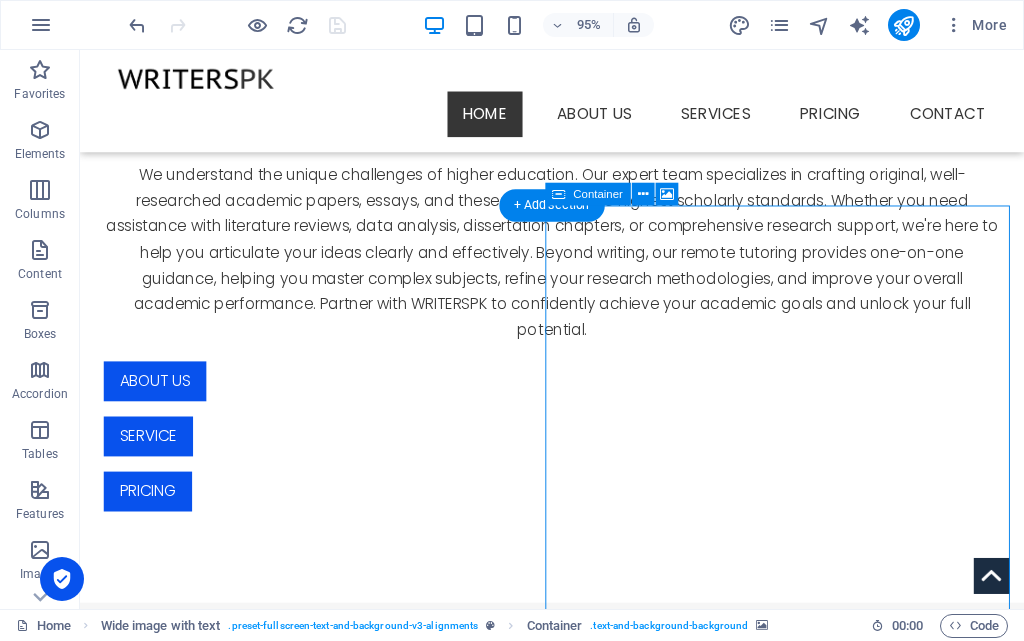 click on "Drop content here or  Add elements  Paste clipboard" at bounding box center [577, 1729] 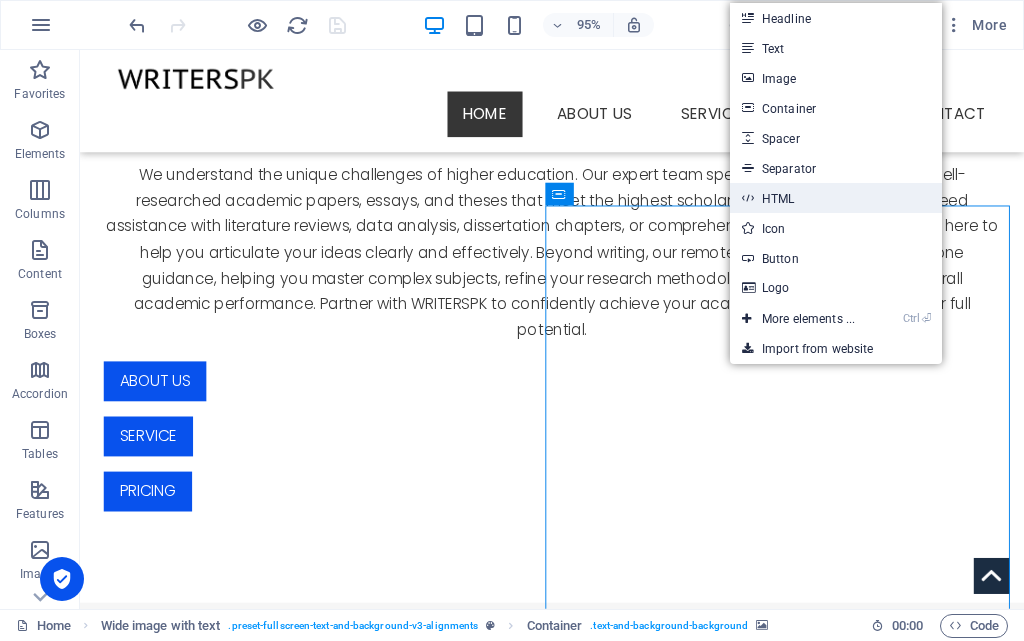 click on "HTML" at bounding box center [836, 198] 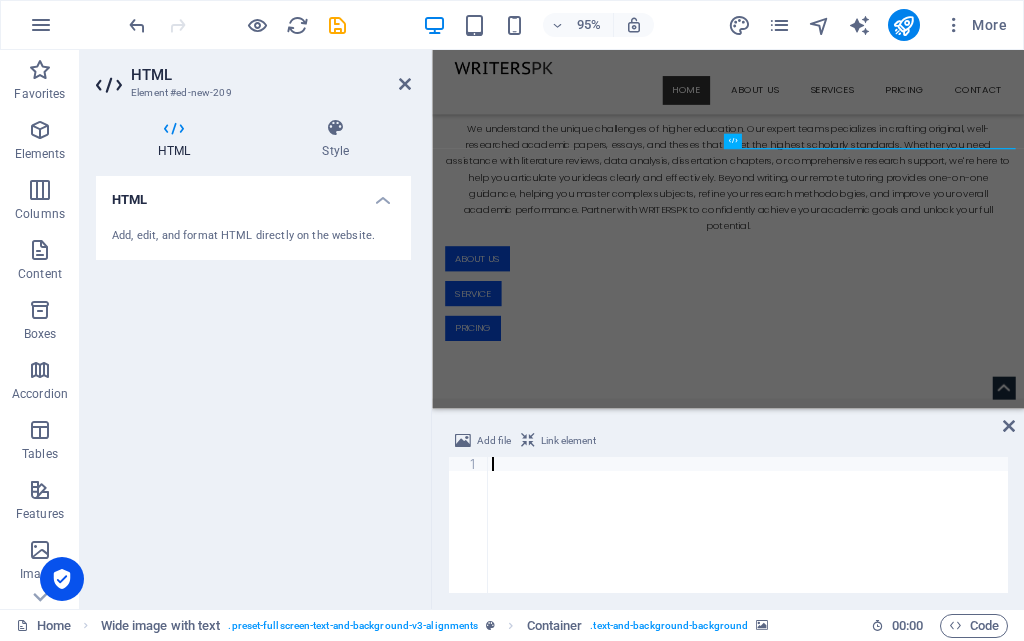 scroll, scrollTop: 963, scrollLeft: 0, axis: vertical 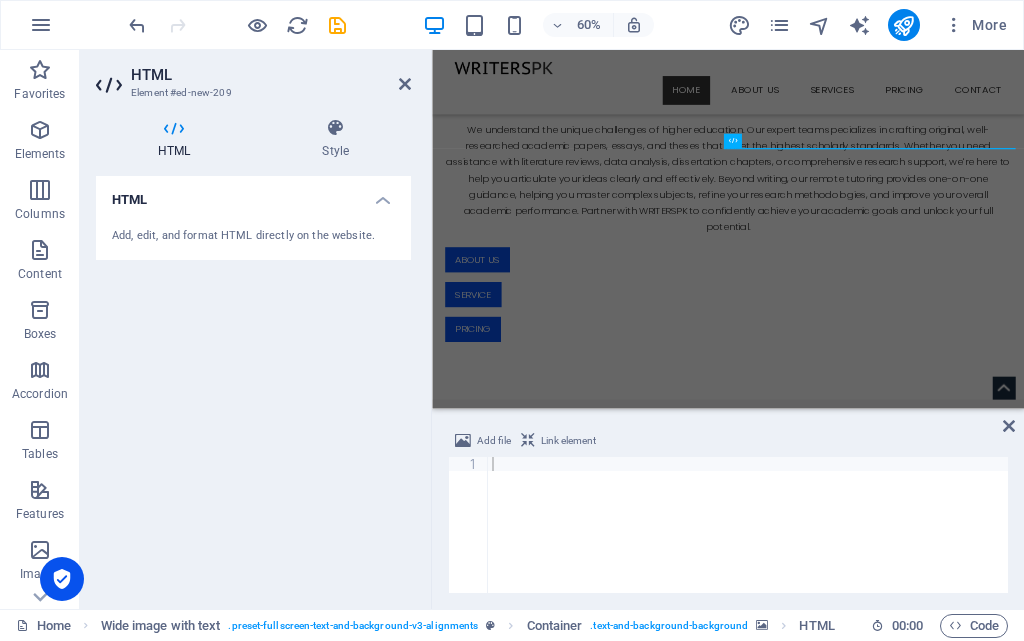 click on "Link element" at bounding box center [568, 441] 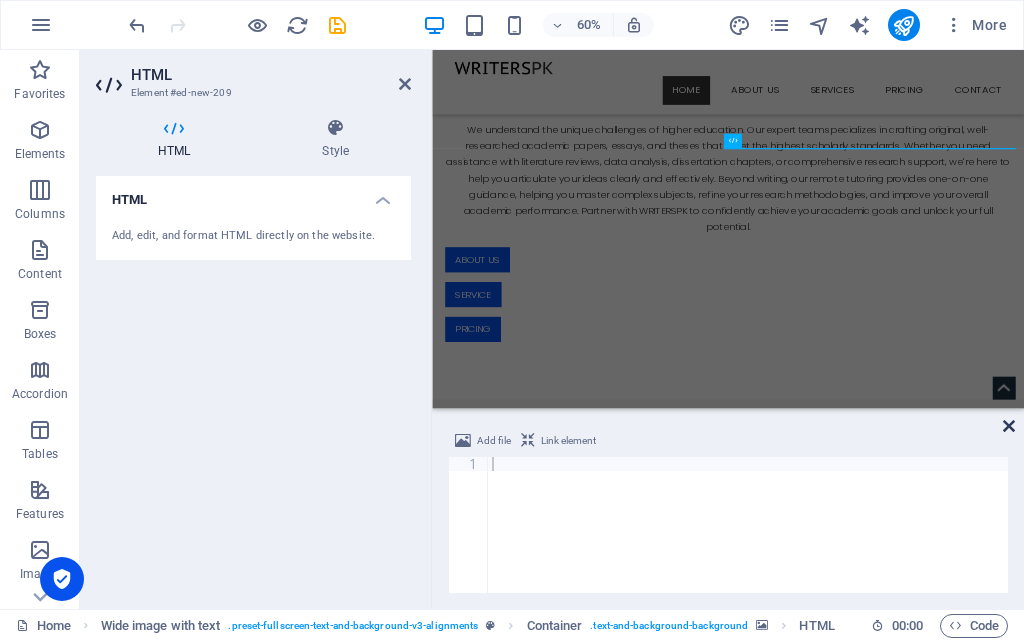 click at bounding box center (1009, 426) 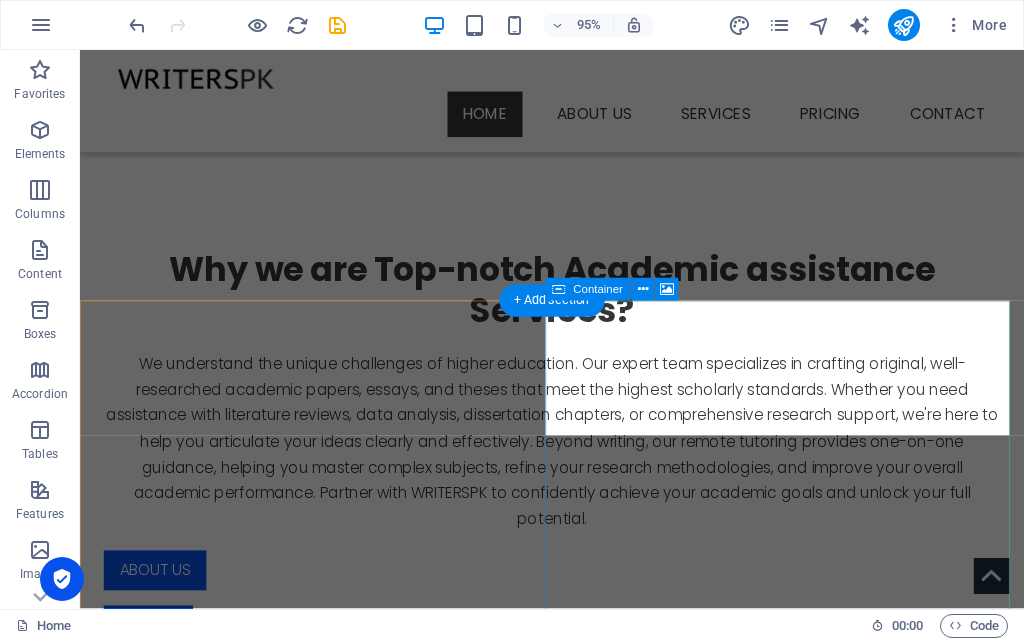 scroll, scrollTop: 764, scrollLeft: 0, axis: vertical 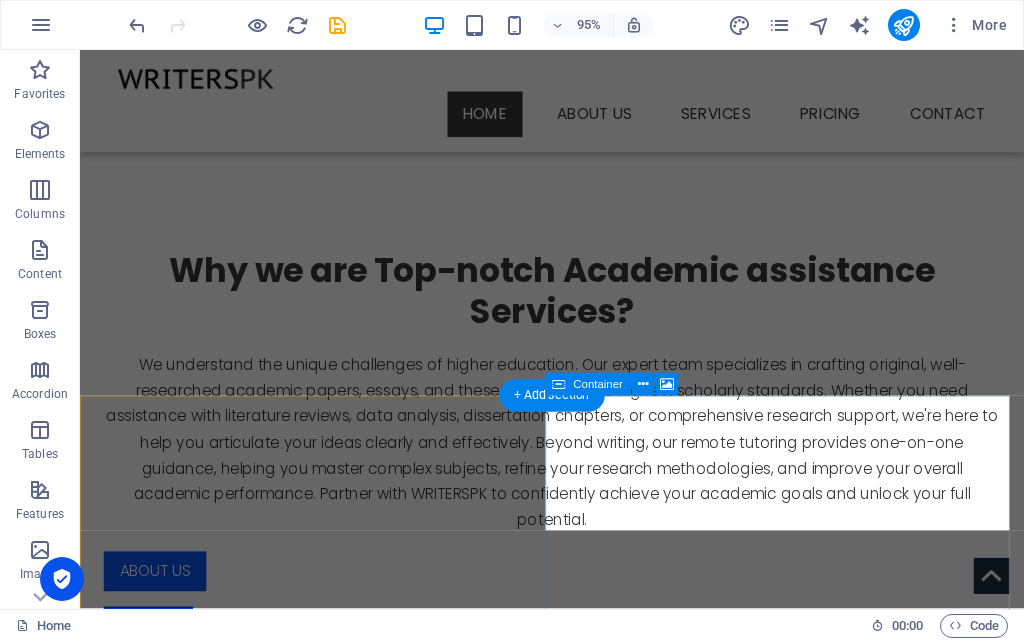 click on "Add elements" at bounding box center (518, 1959) 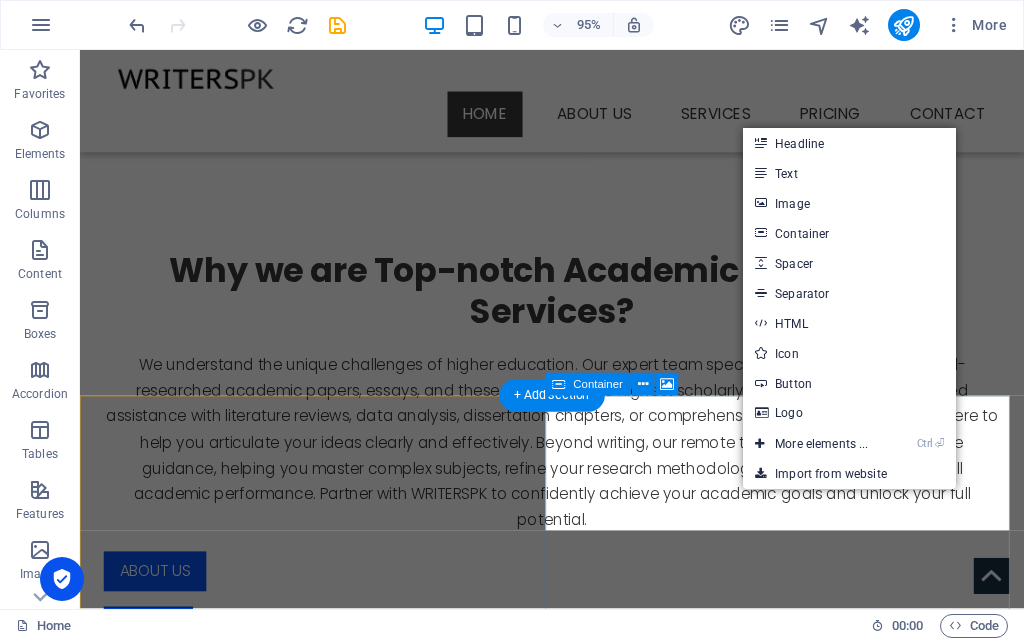 click on "Add elements" at bounding box center (518, 1959) 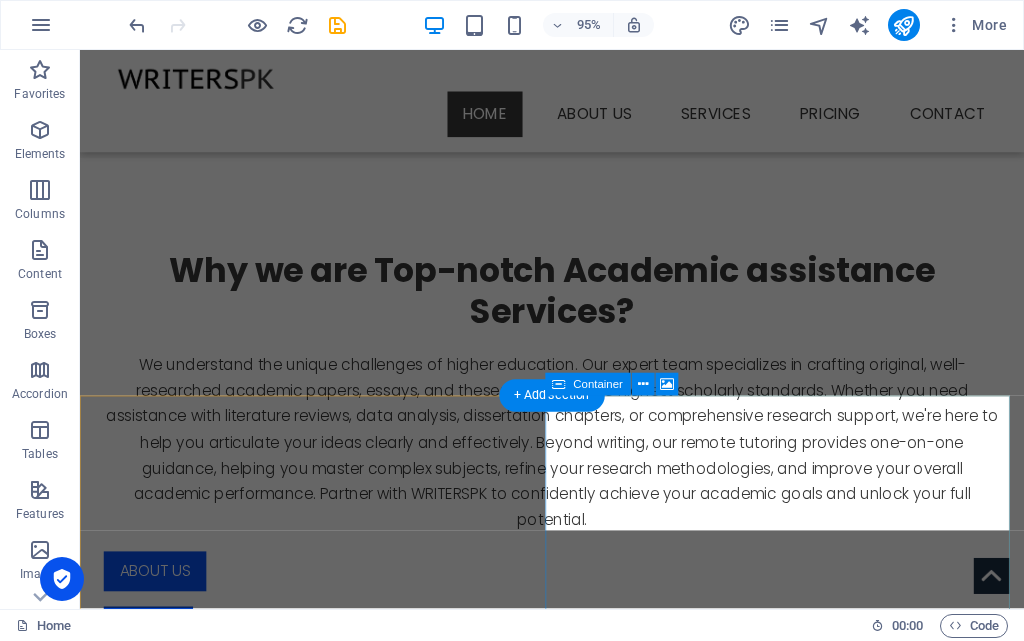 click on "Add elements" at bounding box center (518, 1959) 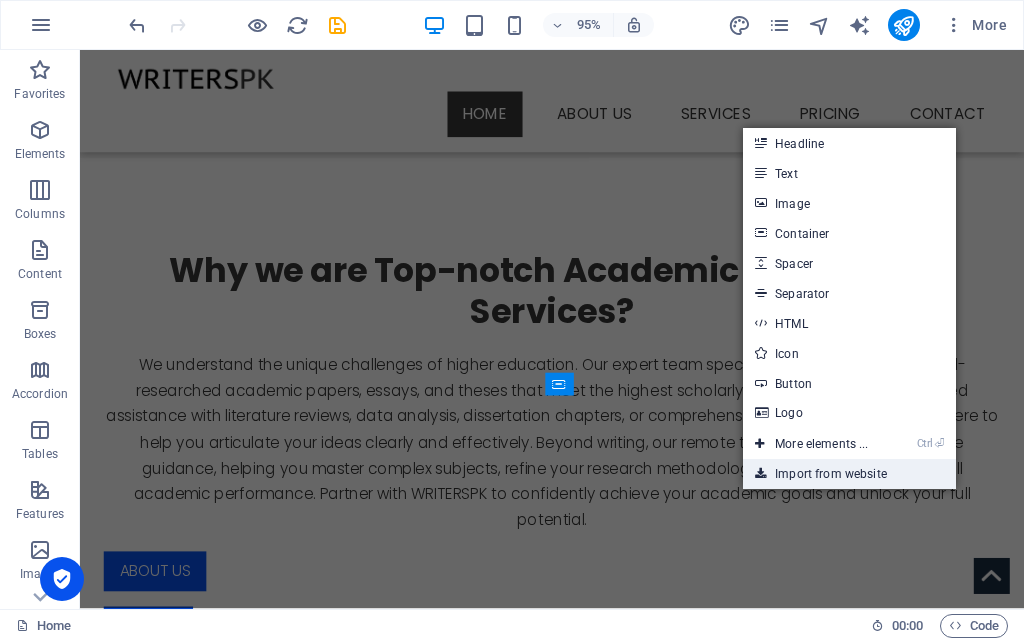 click on "Import from website" at bounding box center [849, 474] 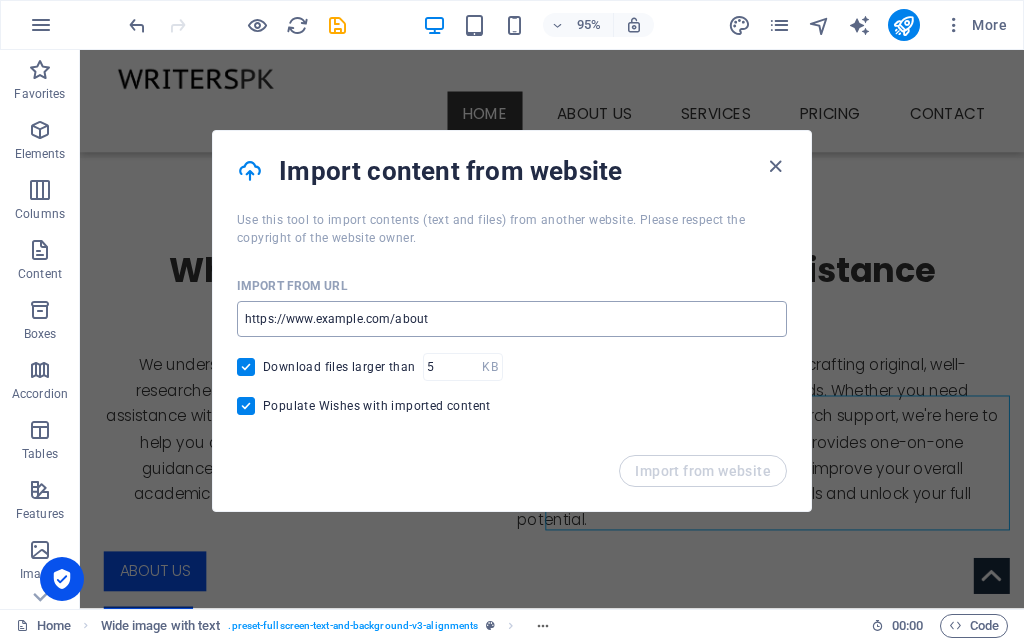 click at bounding box center [512, 319] 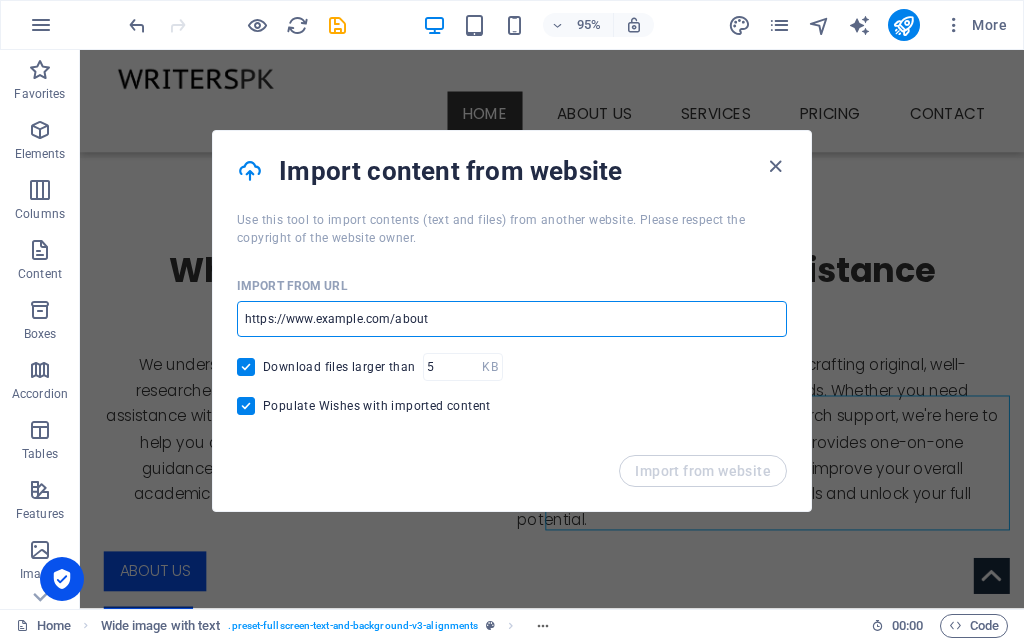 type on "[URL][DOMAIN_NAME]" 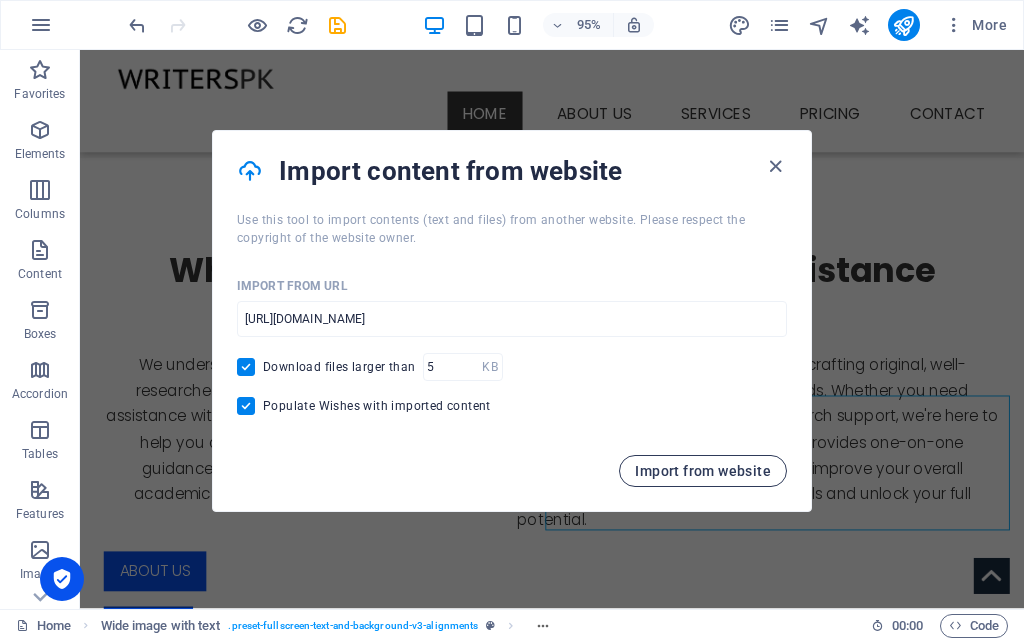 click on "Import from website" at bounding box center [703, 471] 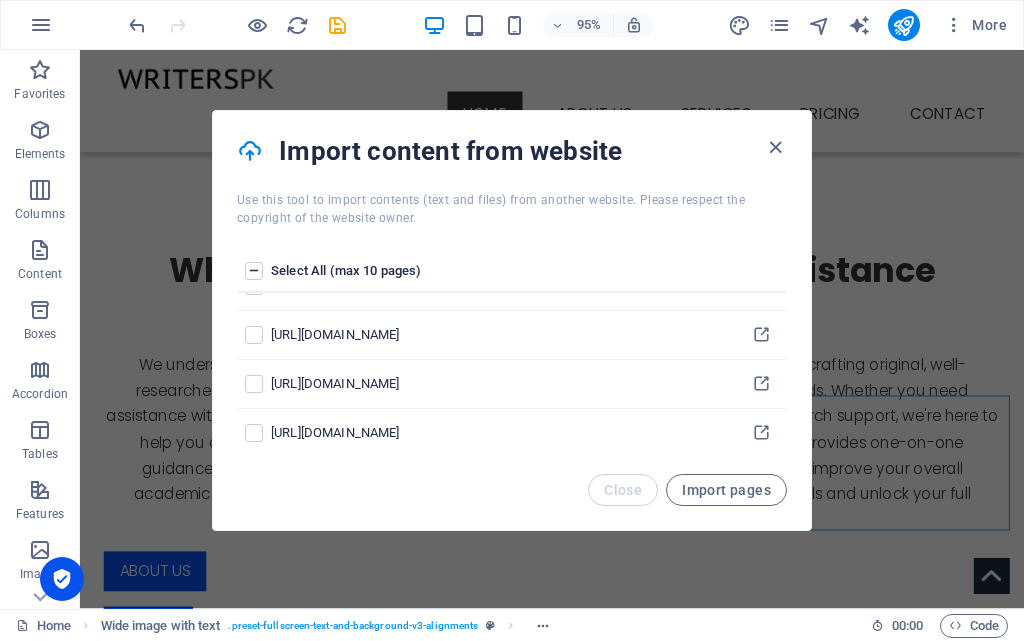scroll, scrollTop: 1509, scrollLeft: 0, axis: vertical 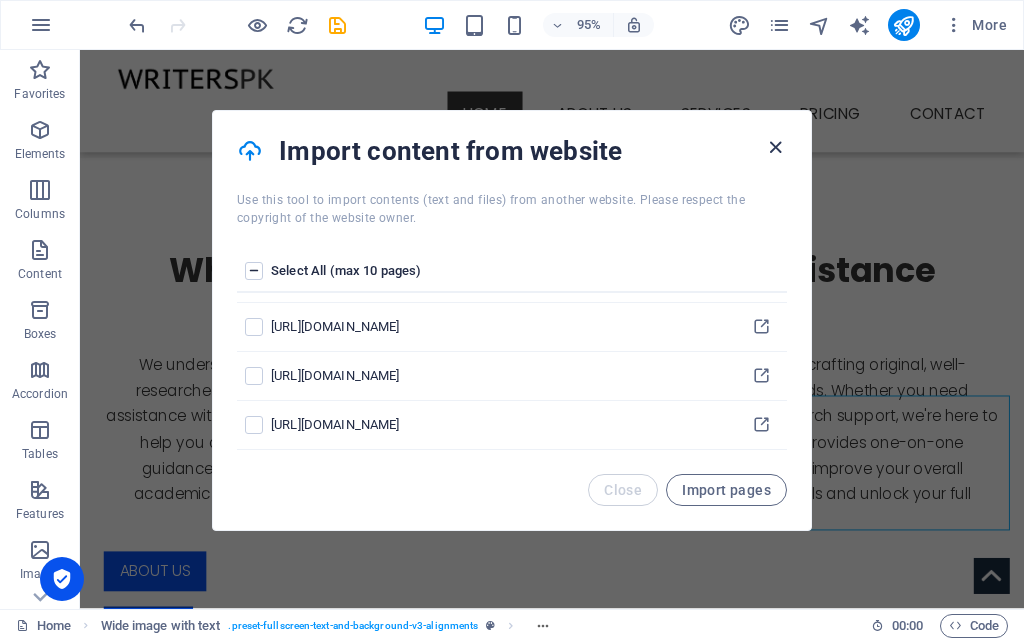 click at bounding box center (775, 147) 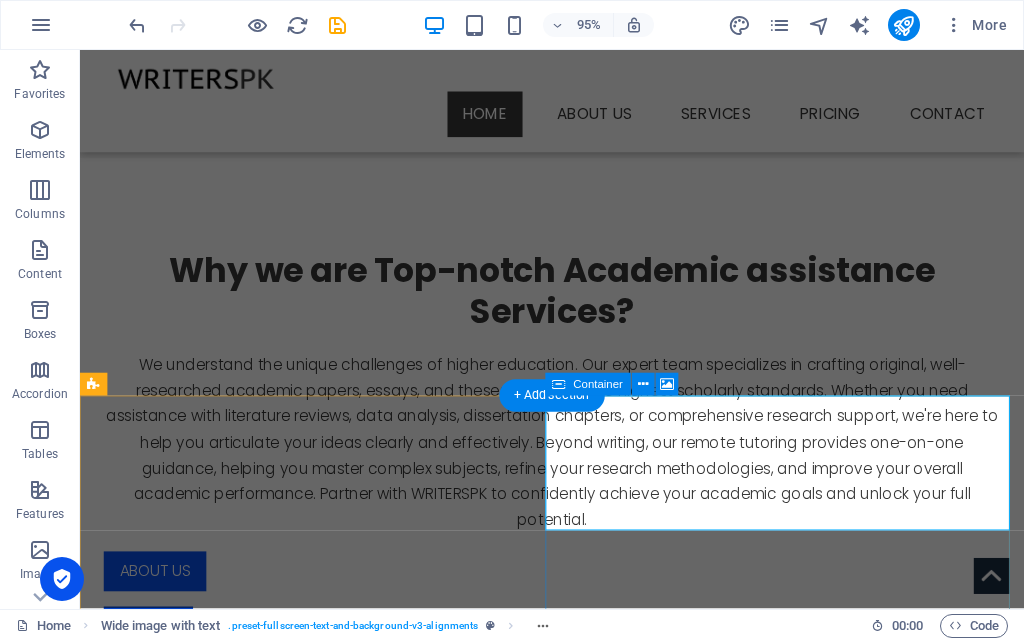 click on "Add elements" at bounding box center [518, 1959] 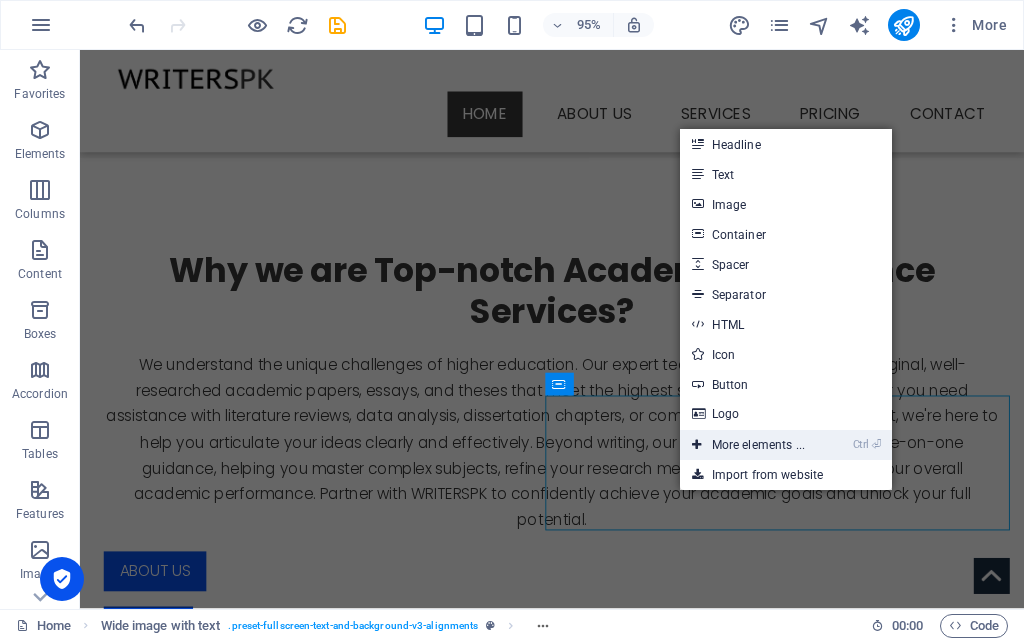 click on "Ctrl ⏎  More elements ..." at bounding box center [748, 445] 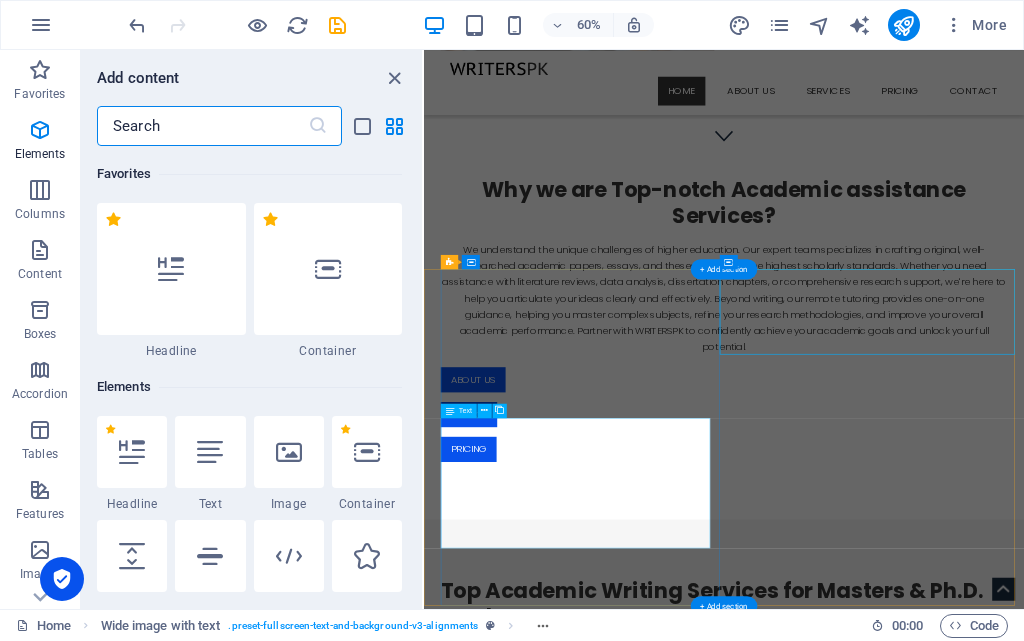 scroll, scrollTop: 980, scrollLeft: 0, axis: vertical 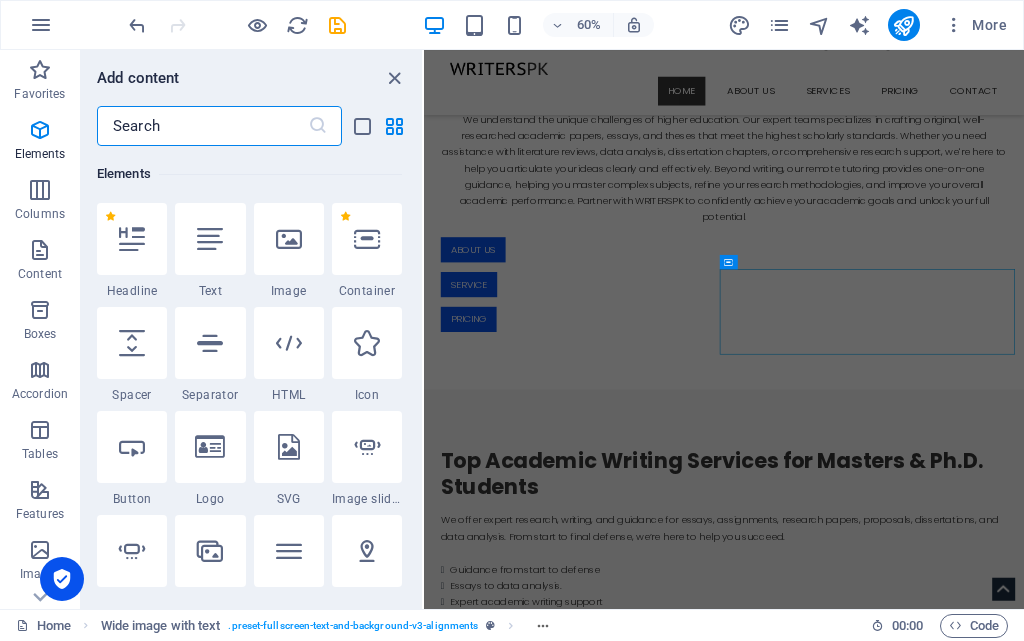click at bounding box center (202, 126) 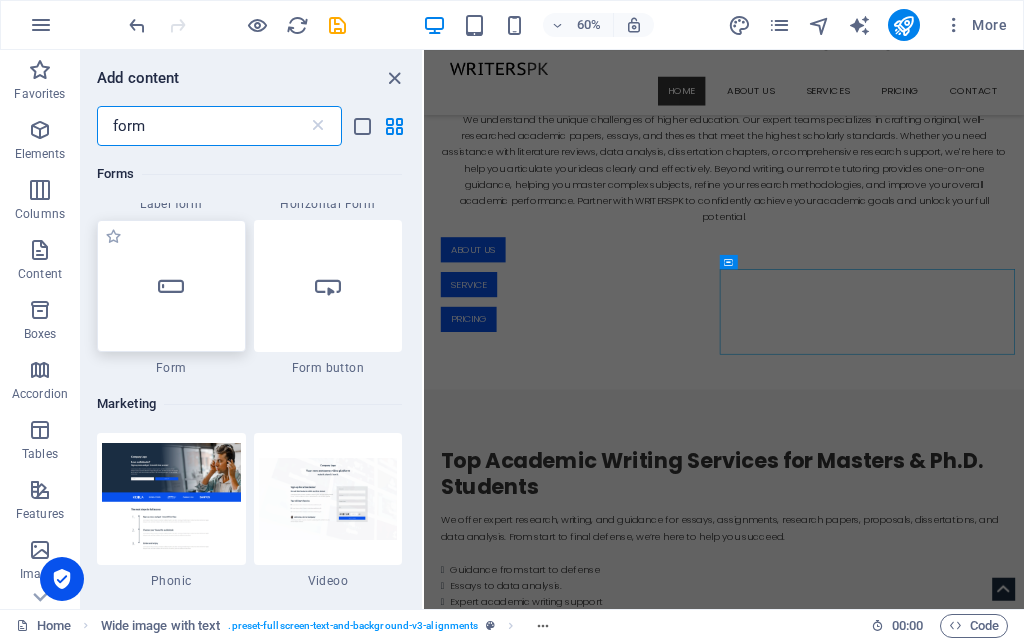 scroll, scrollTop: 1200, scrollLeft: 0, axis: vertical 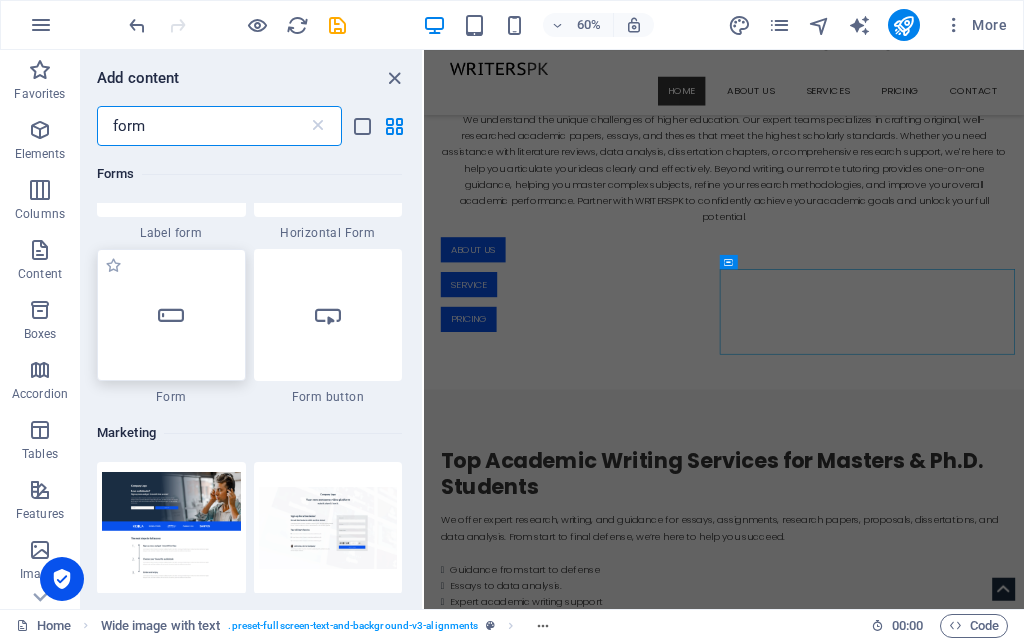 type on "form" 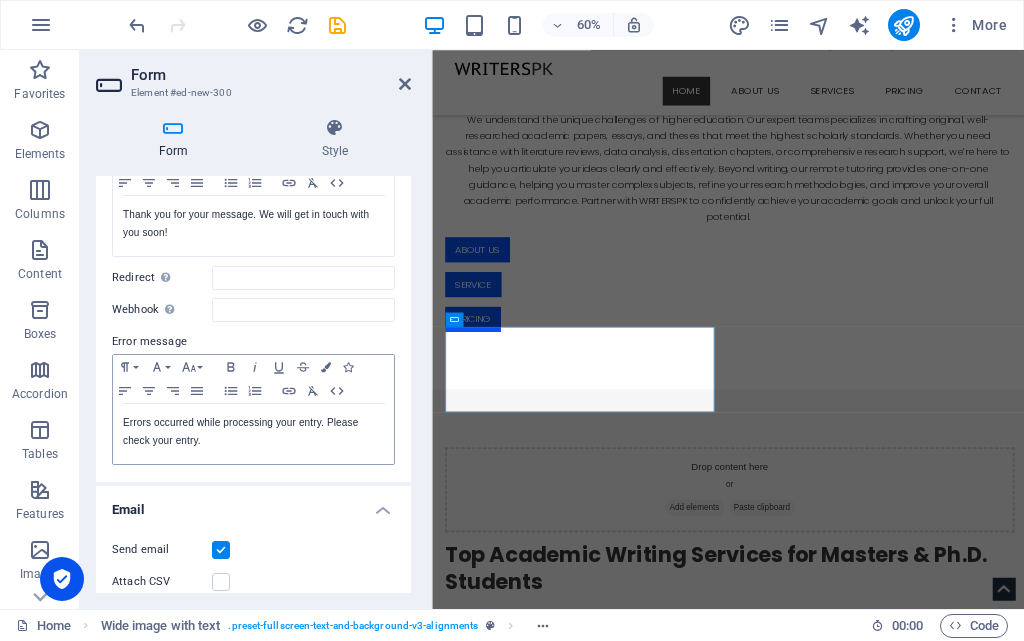 scroll, scrollTop: 0, scrollLeft: 0, axis: both 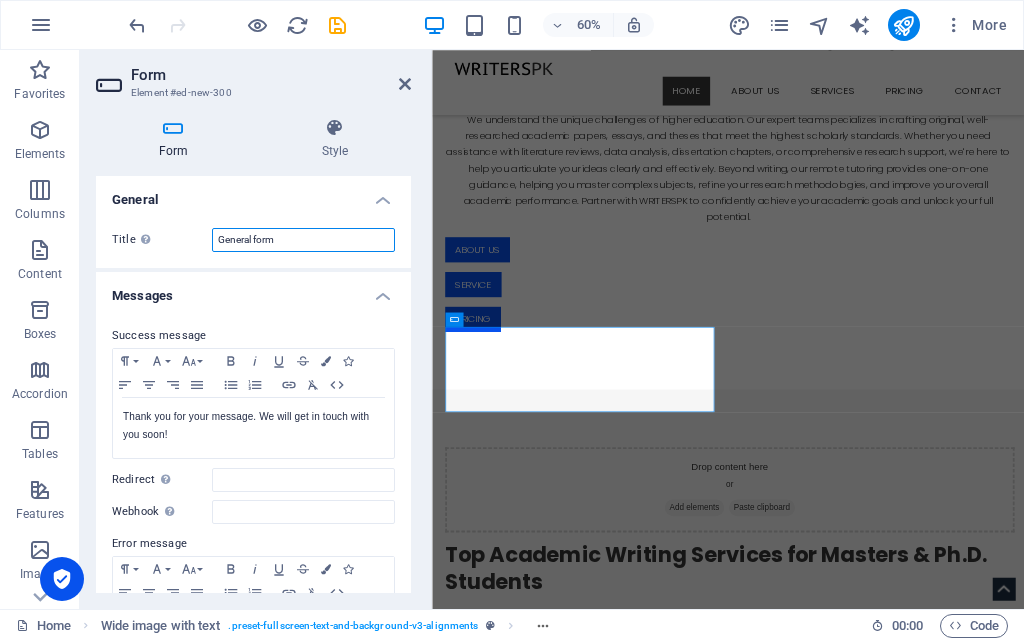 click on "General form" at bounding box center (303, 240) 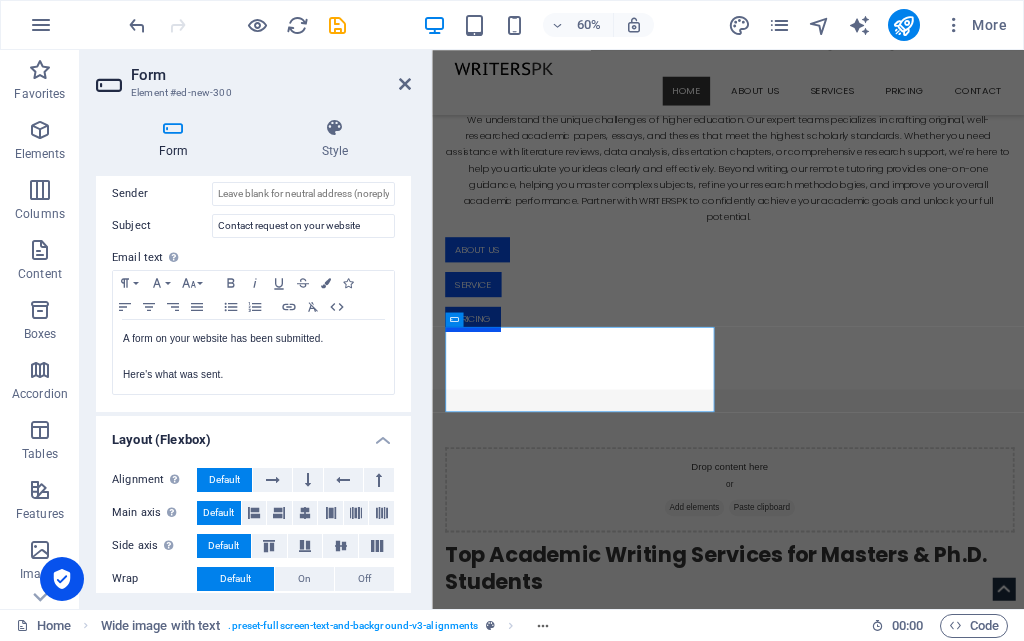 scroll, scrollTop: 702, scrollLeft: 0, axis: vertical 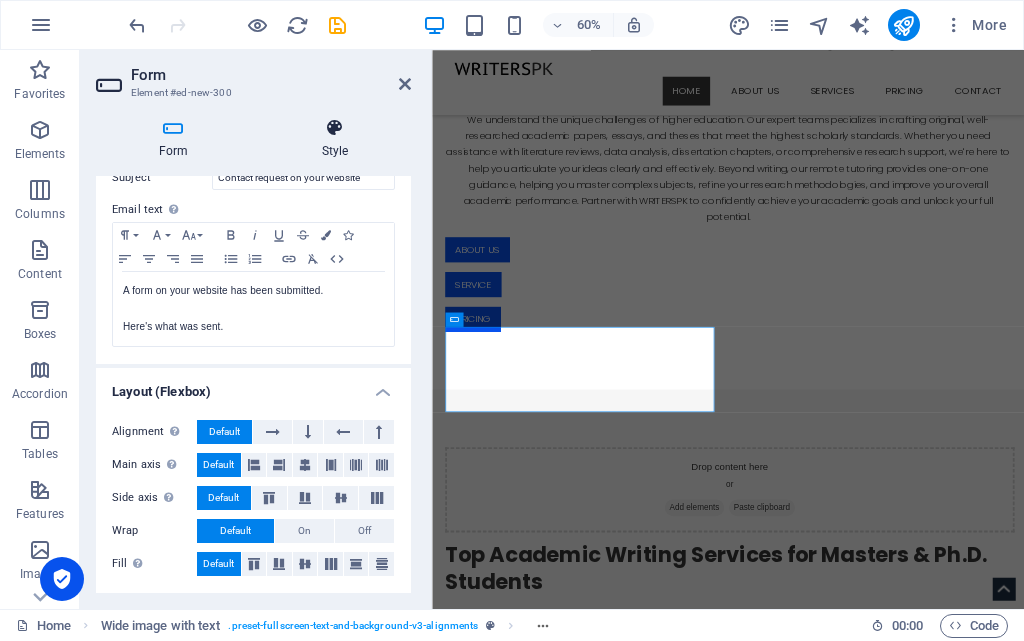 click at bounding box center (335, 128) 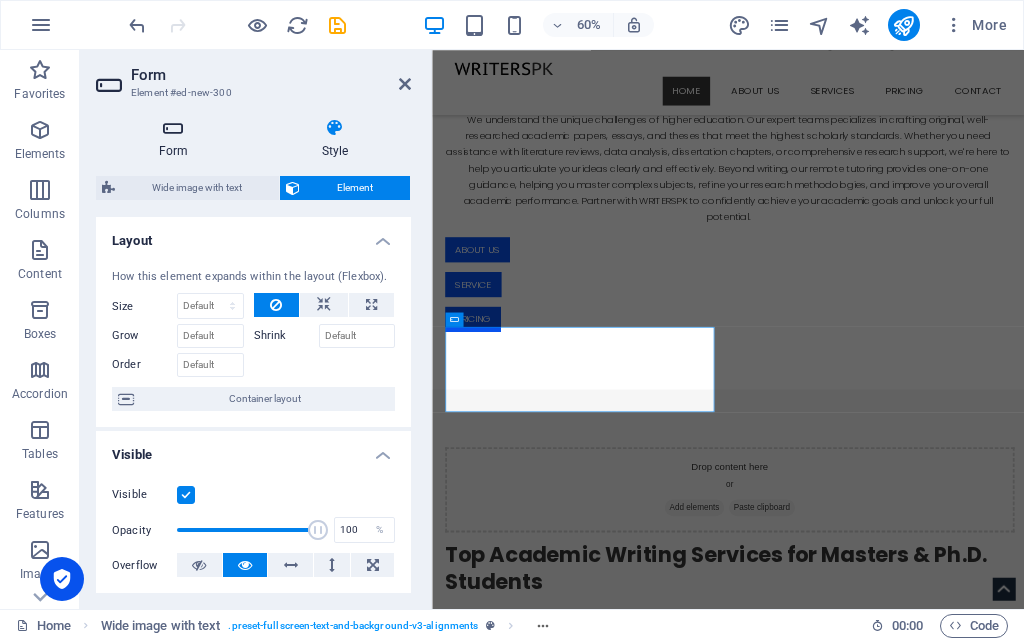 click at bounding box center [173, 128] 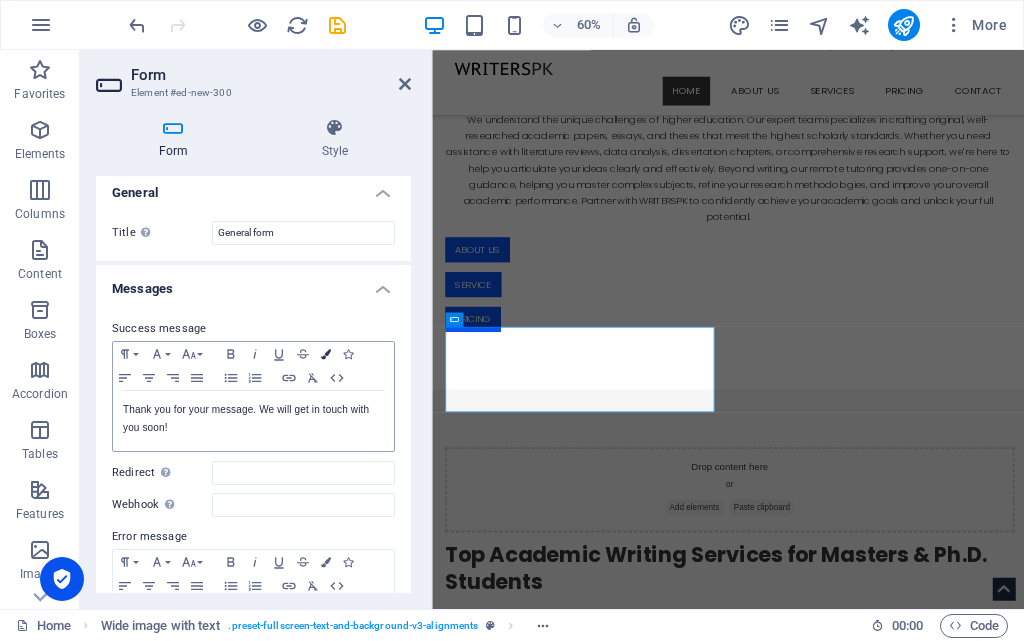 scroll, scrollTop: 0, scrollLeft: 0, axis: both 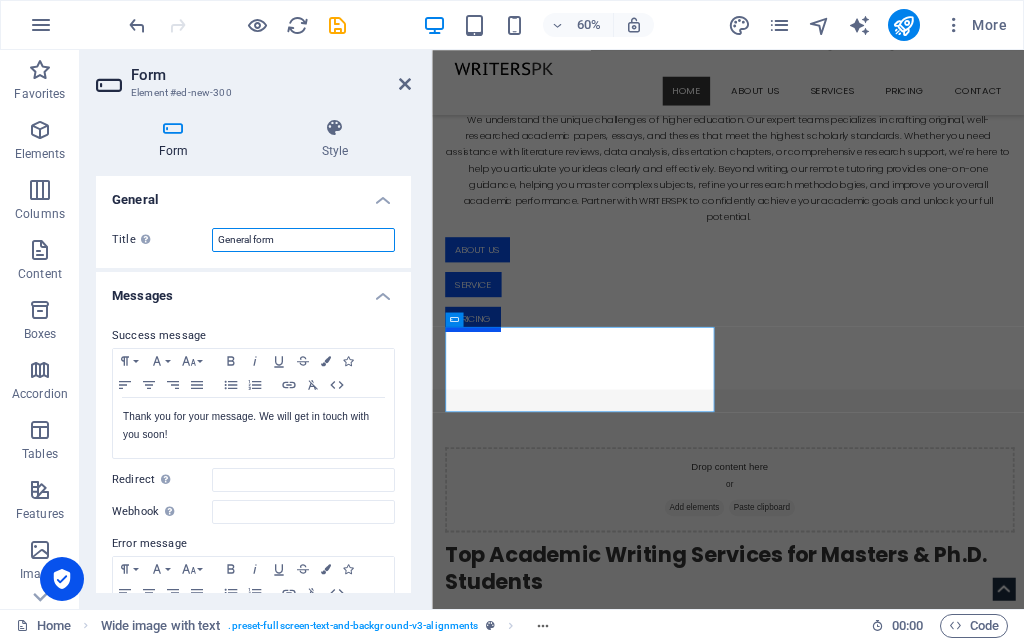 click on "General form" at bounding box center [303, 240] 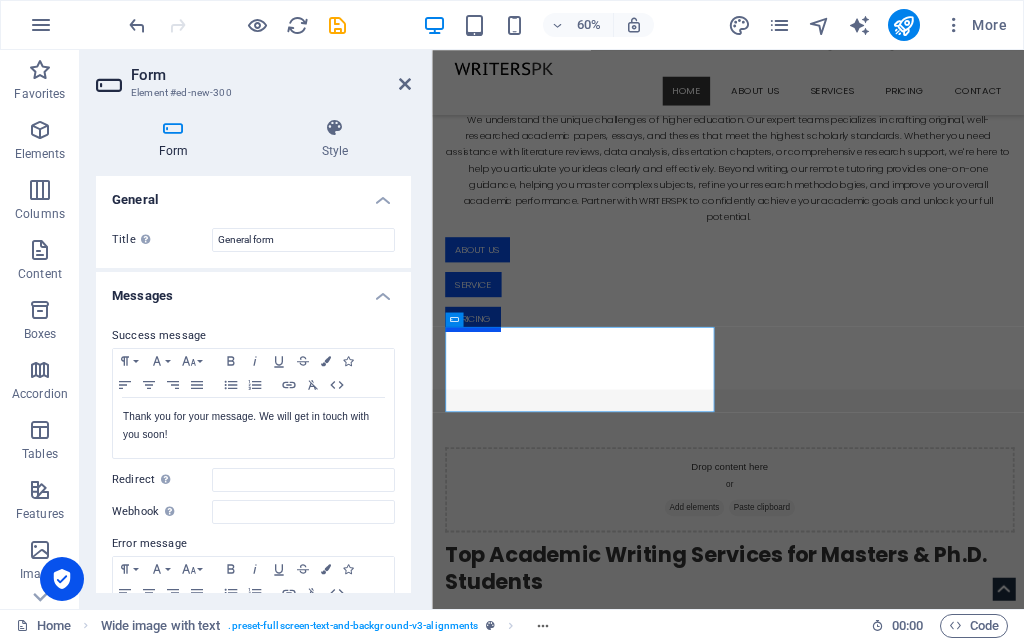 click on "General" at bounding box center [253, 194] 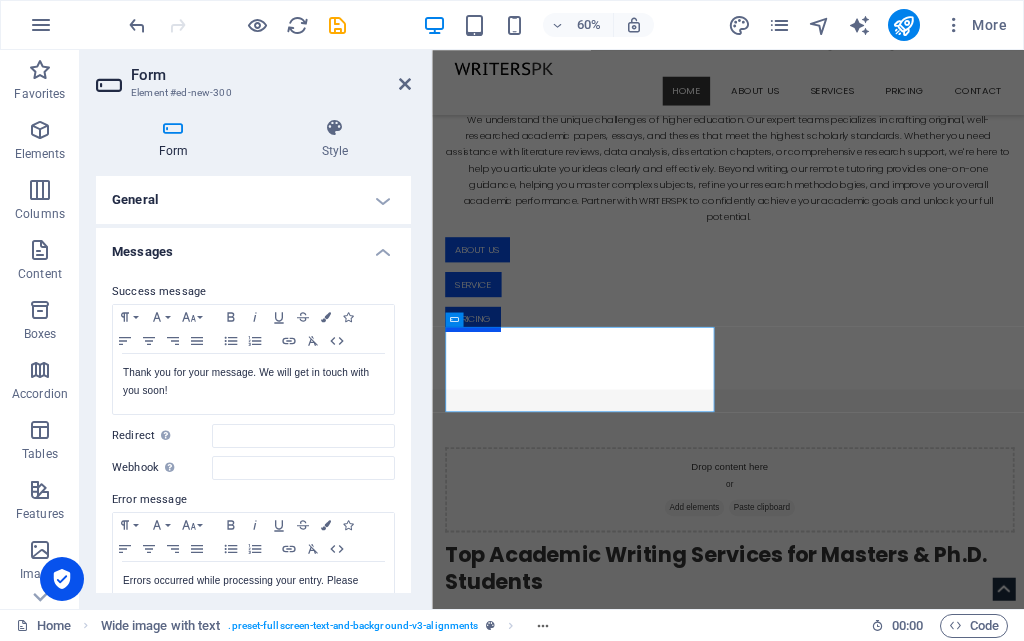 click on "Messages" at bounding box center (253, 246) 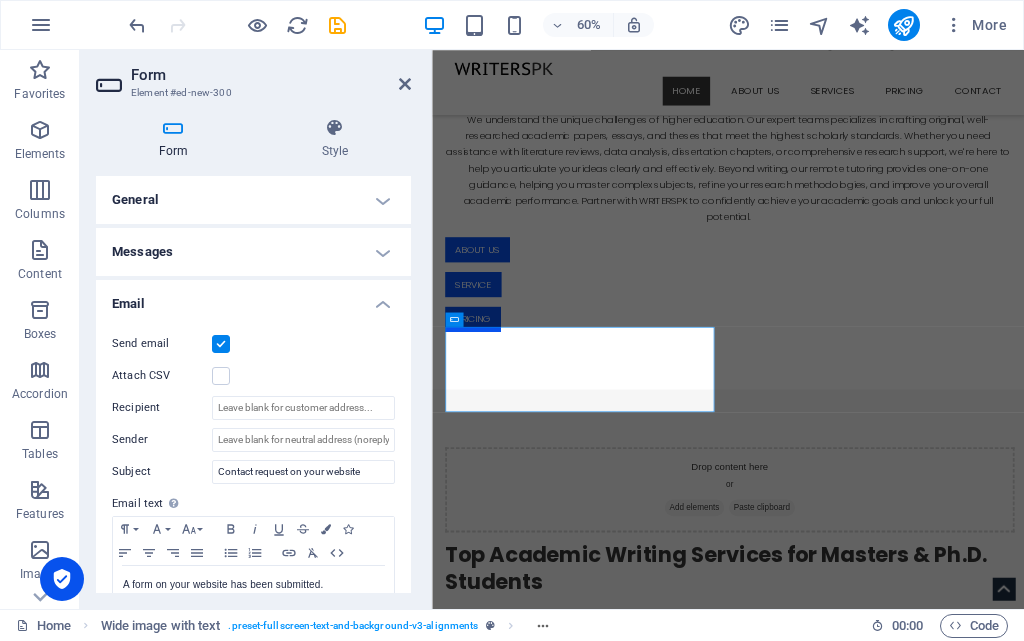 click on "Email" at bounding box center [253, 298] 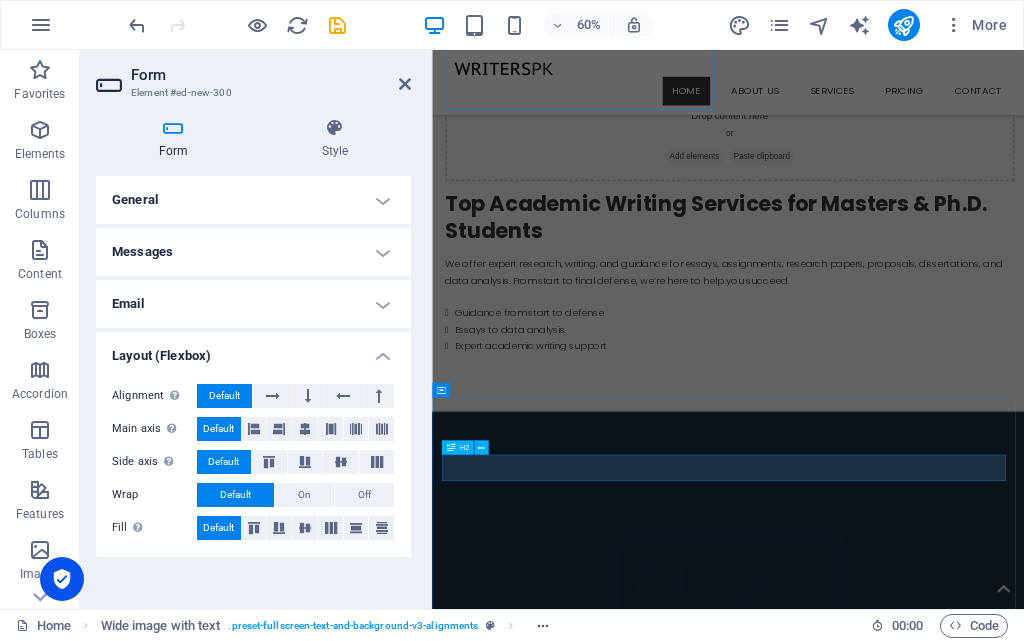 scroll, scrollTop: 1580, scrollLeft: 0, axis: vertical 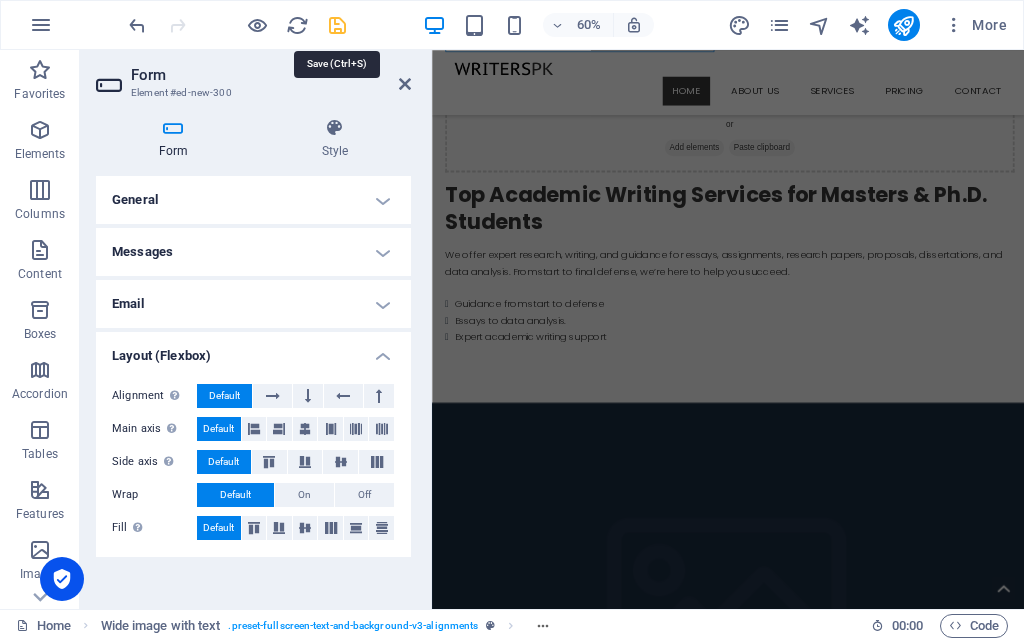 click at bounding box center [337, 25] 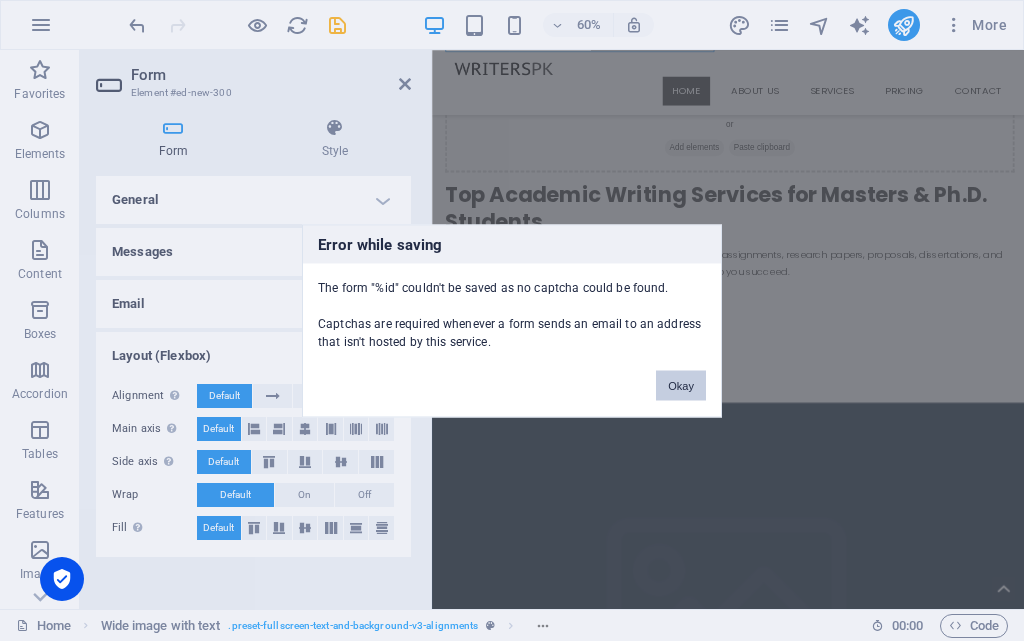 click on "Okay" at bounding box center (681, 385) 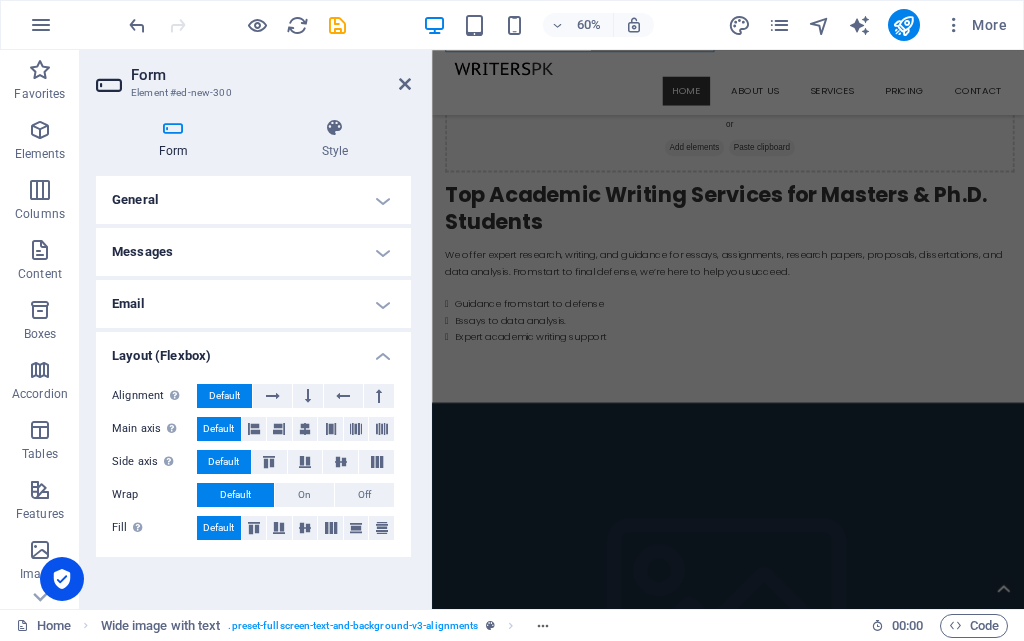 click on "Form" at bounding box center (177, 139) 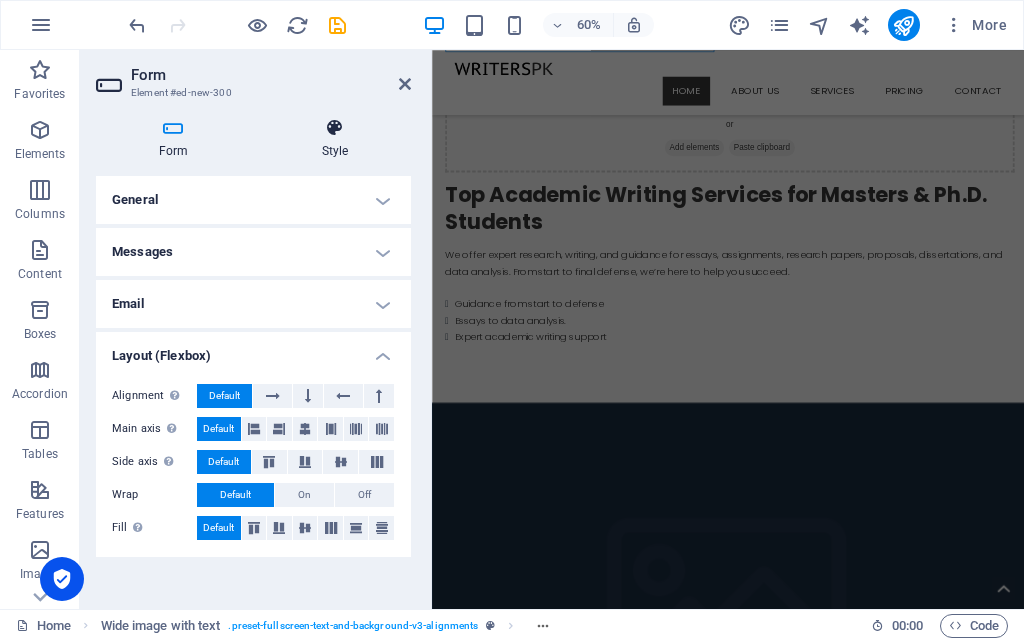 click on "Style" at bounding box center (335, 139) 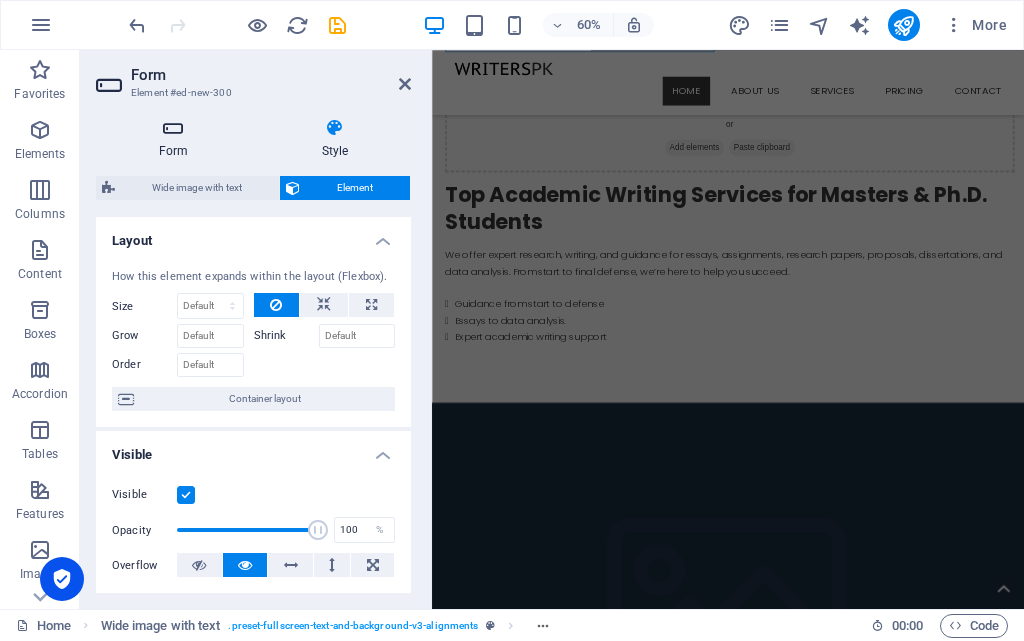 click on "Form" at bounding box center [177, 139] 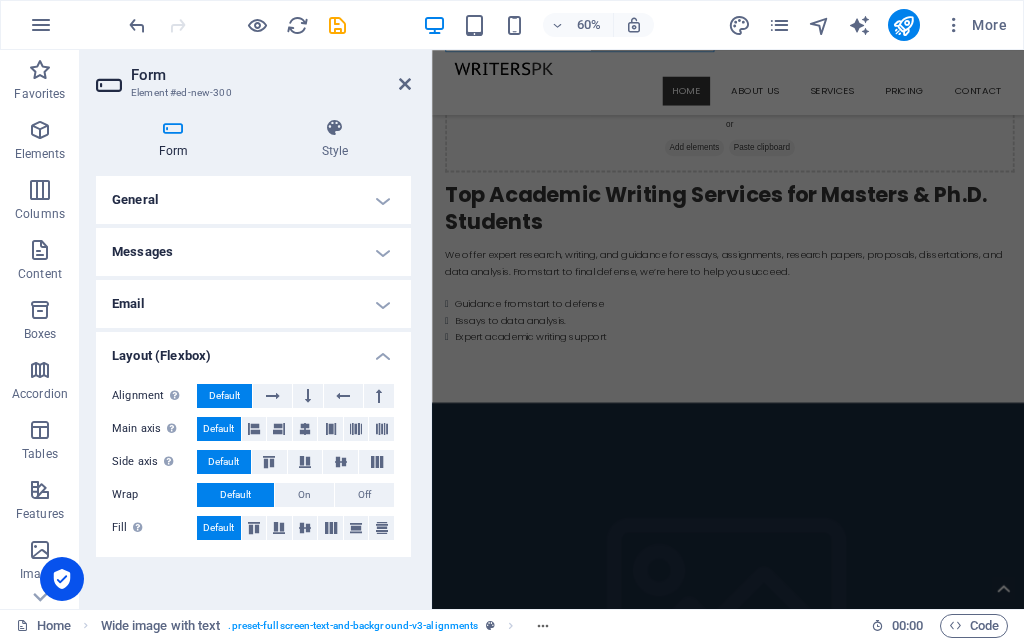click on "General" at bounding box center (253, 200) 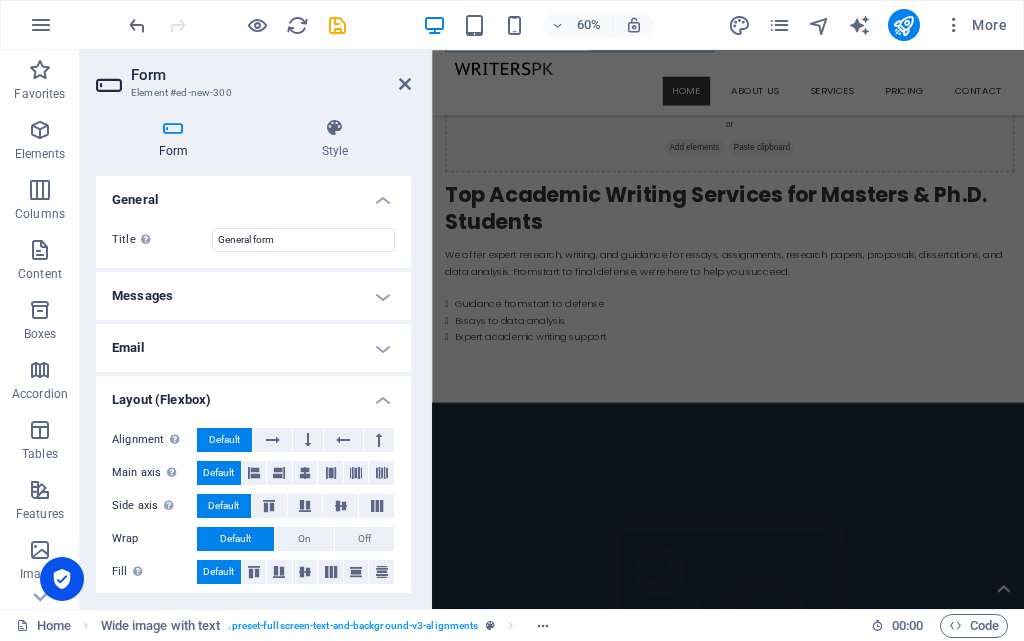 click on "Messages" at bounding box center [253, 296] 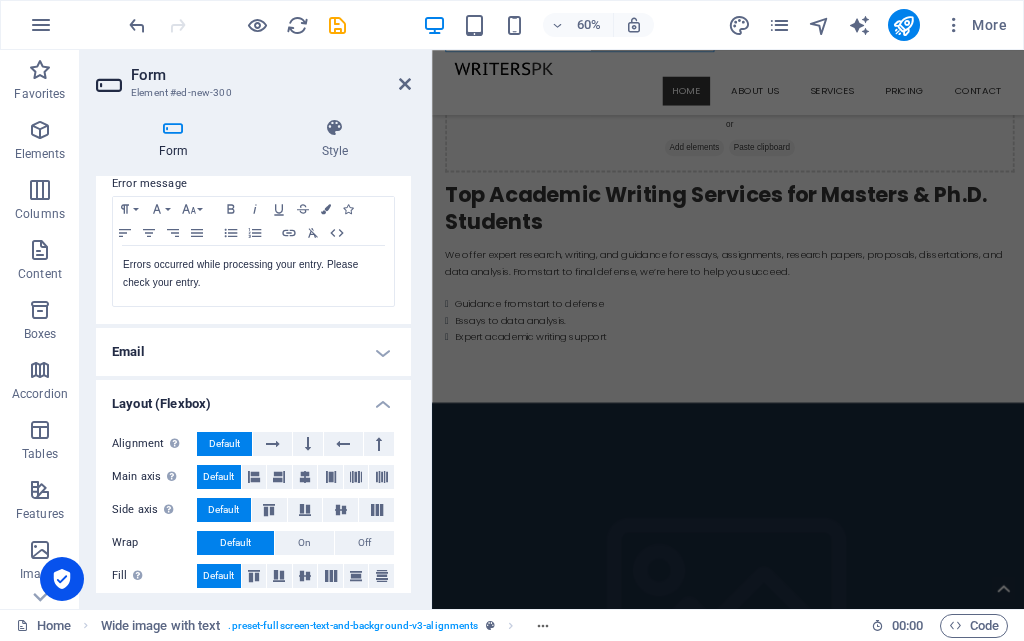 scroll, scrollTop: 372, scrollLeft: 0, axis: vertical 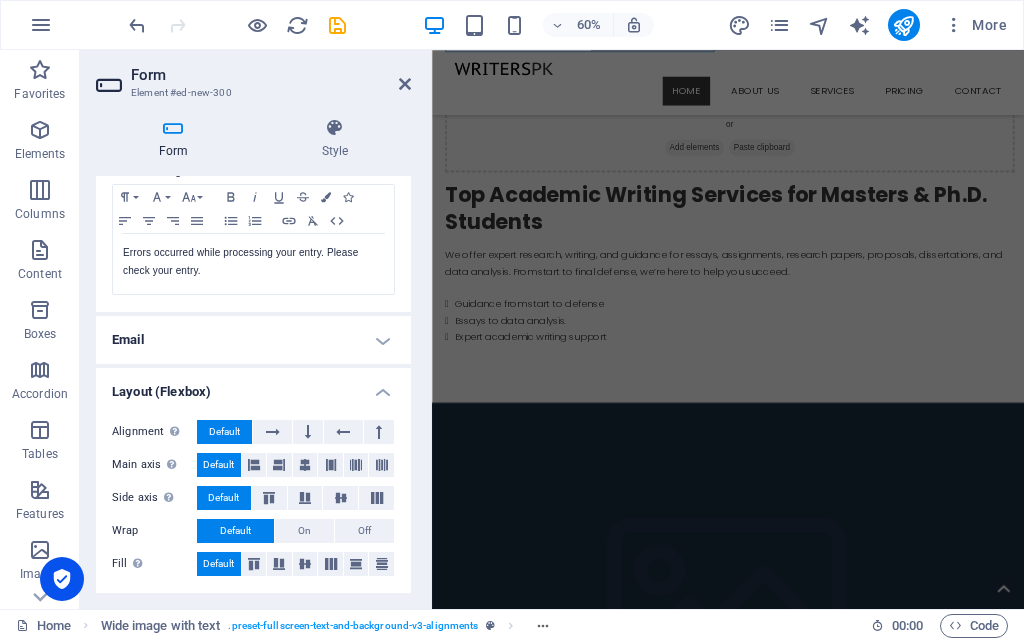 click on "Email" at bounding box center [253, 340] 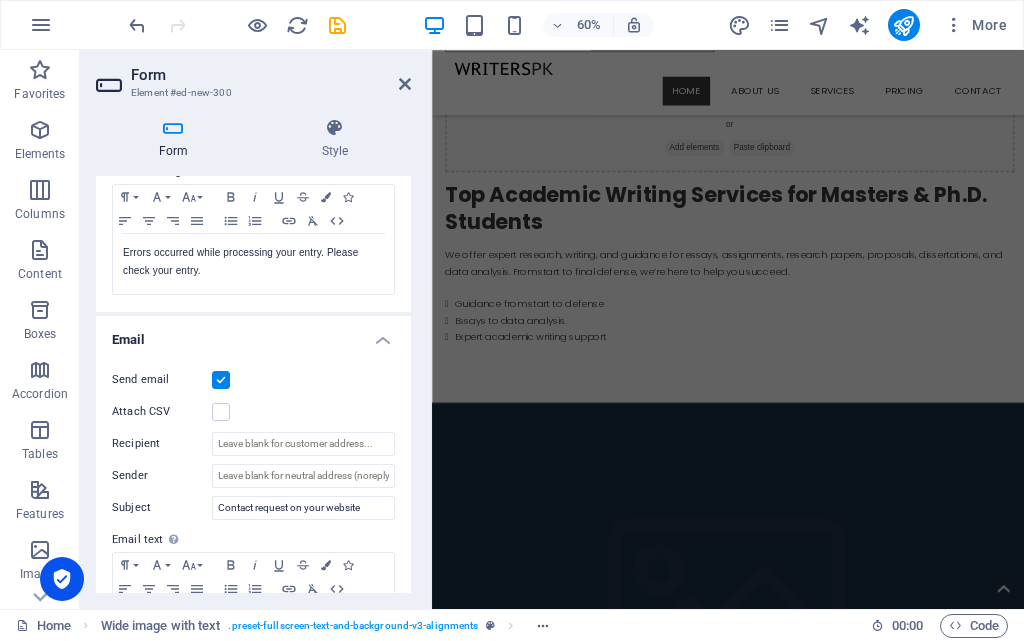click on "Email" at bounding box center (253, 334) 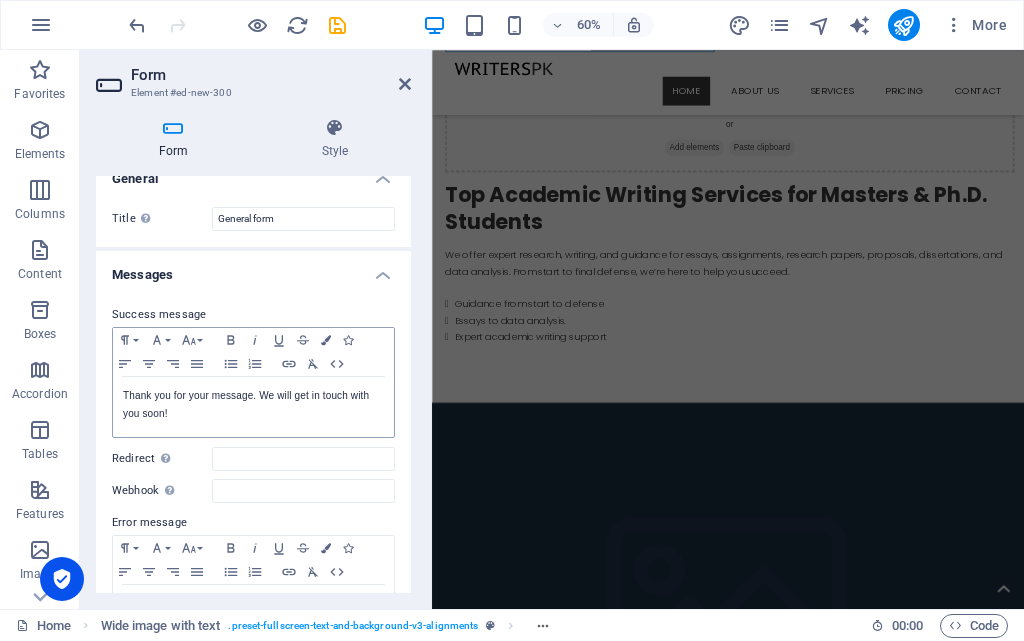 scroll, scrollTop: 0, scrollLeft: 0, axis: both 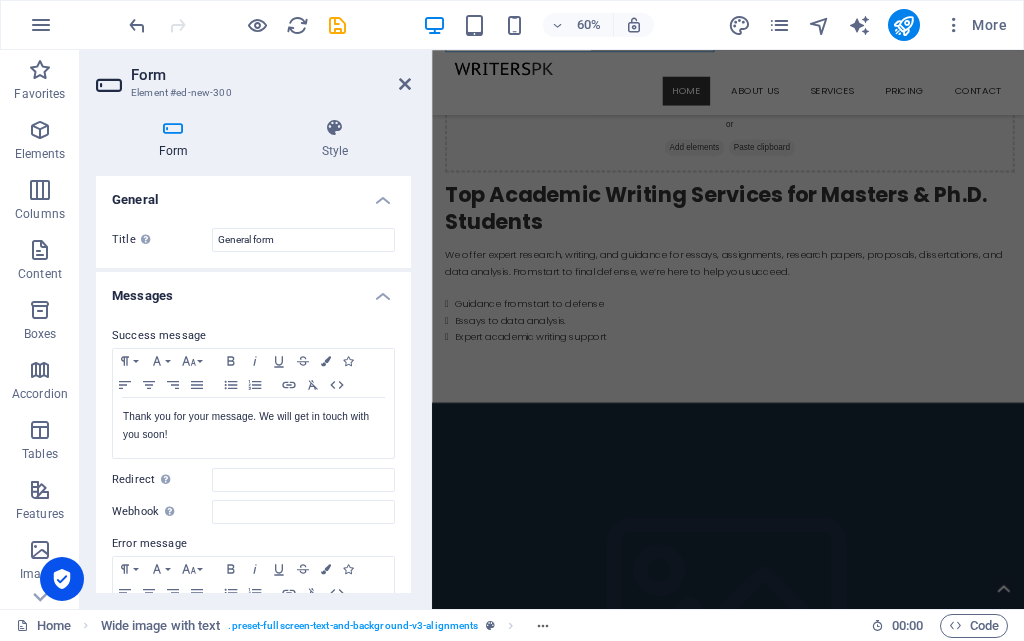 click on "Messages" at bounding box center [253, 290] 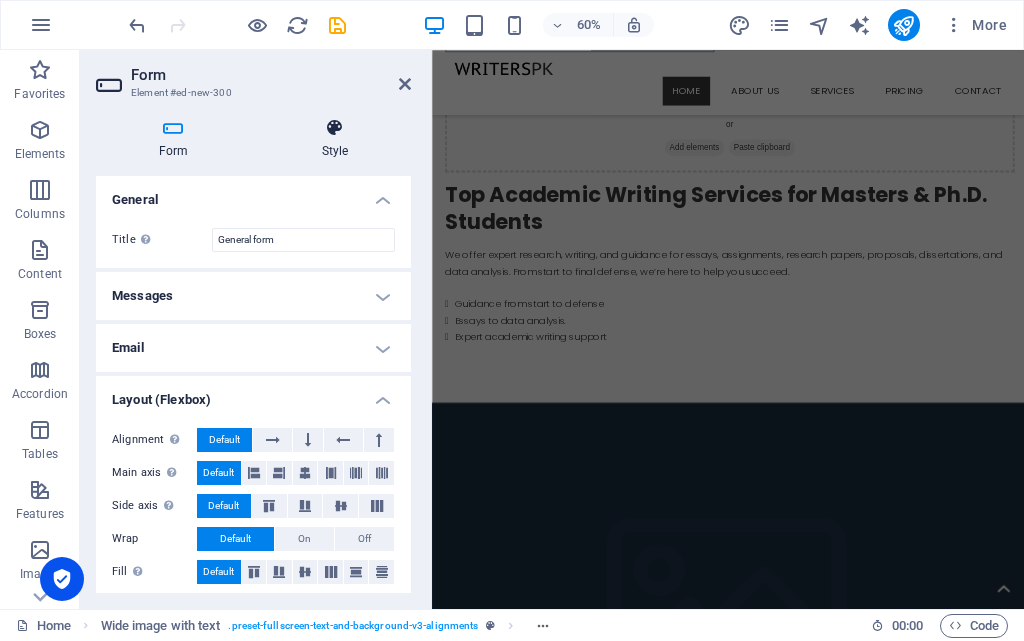 click on "Style" at bounding box center (335, 139) 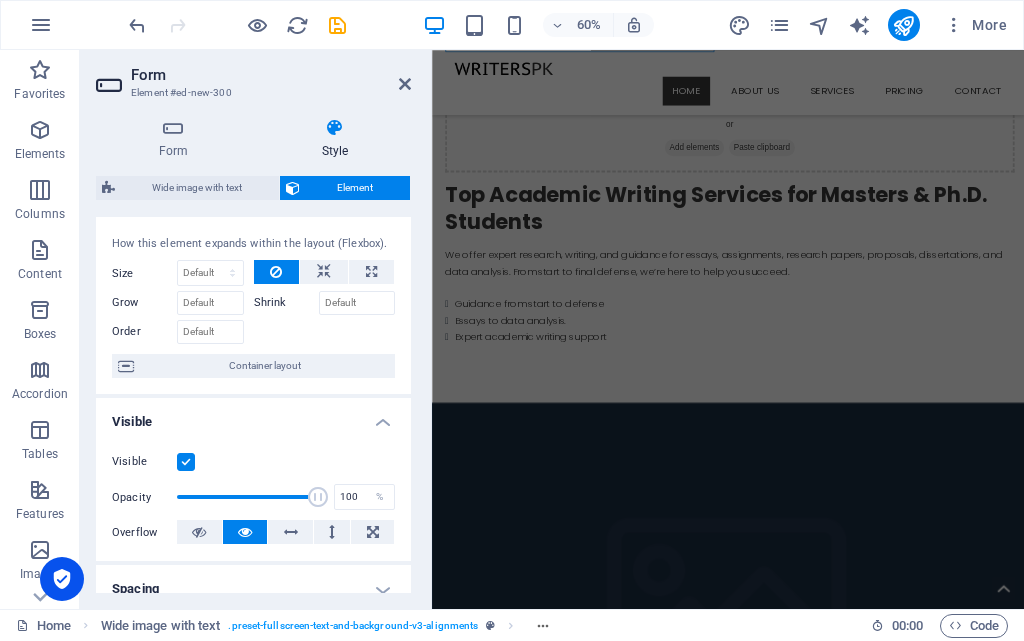 scroll, scrollTop: 0, scrollLeft: 0, axis: both 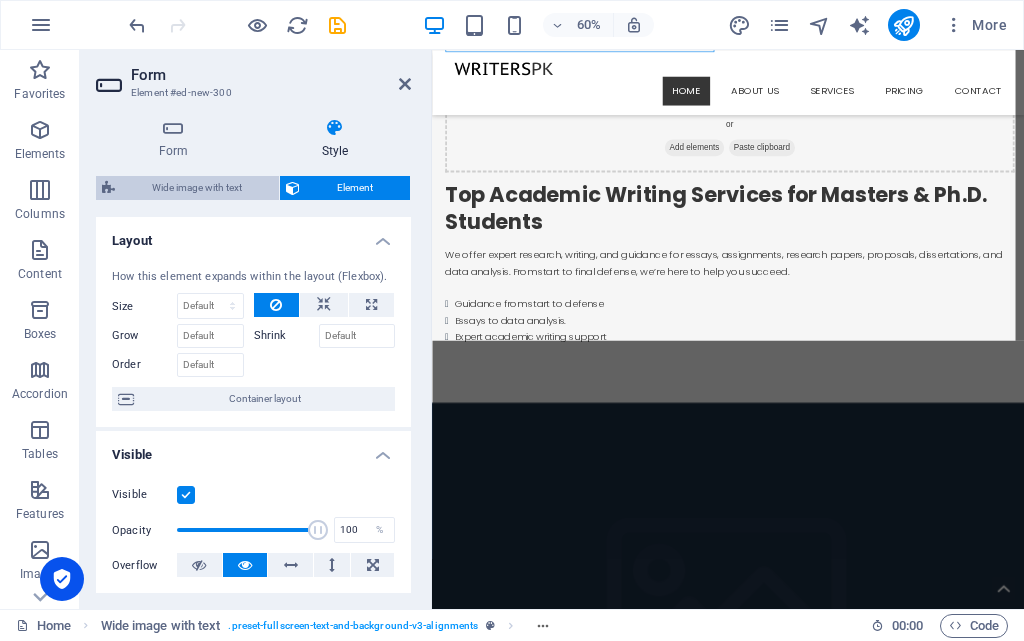 click on "Wide image with text" at bounding box center [197, 188] 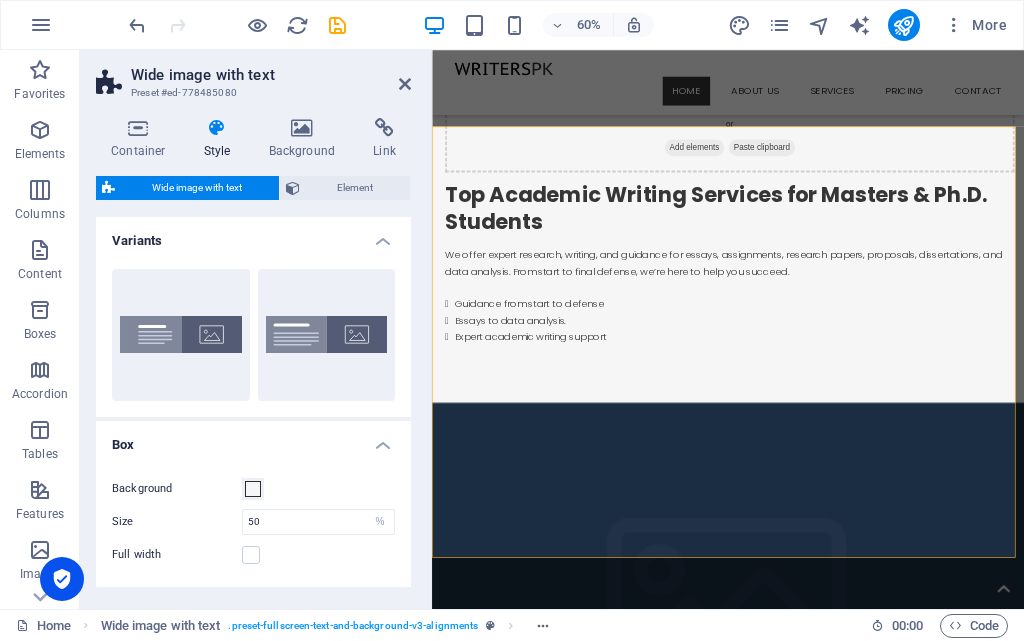 scroll, scrollTop: 1218, scrollLeft: 0, axis: vertical 